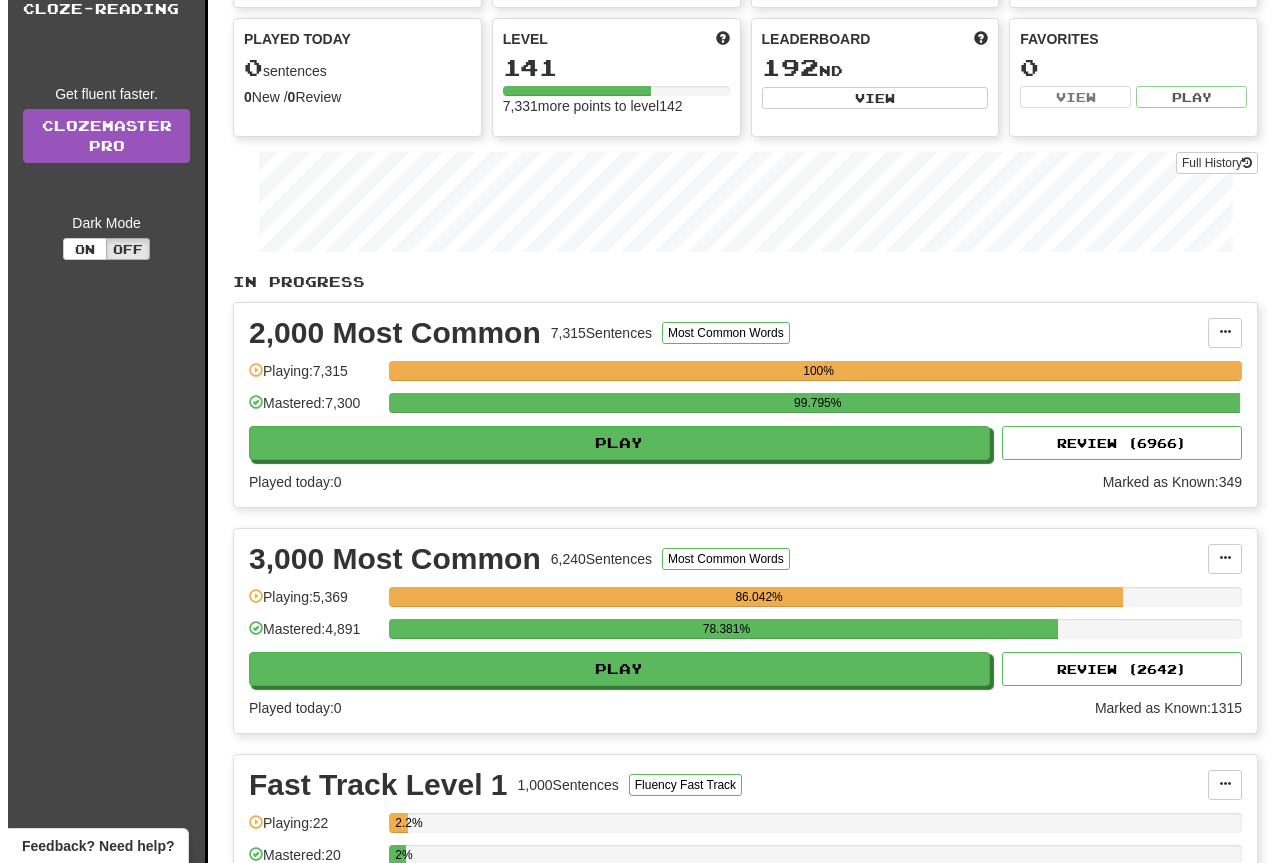 scroll, scrollTop: 300, scrollLeft: 0, axis: vertical 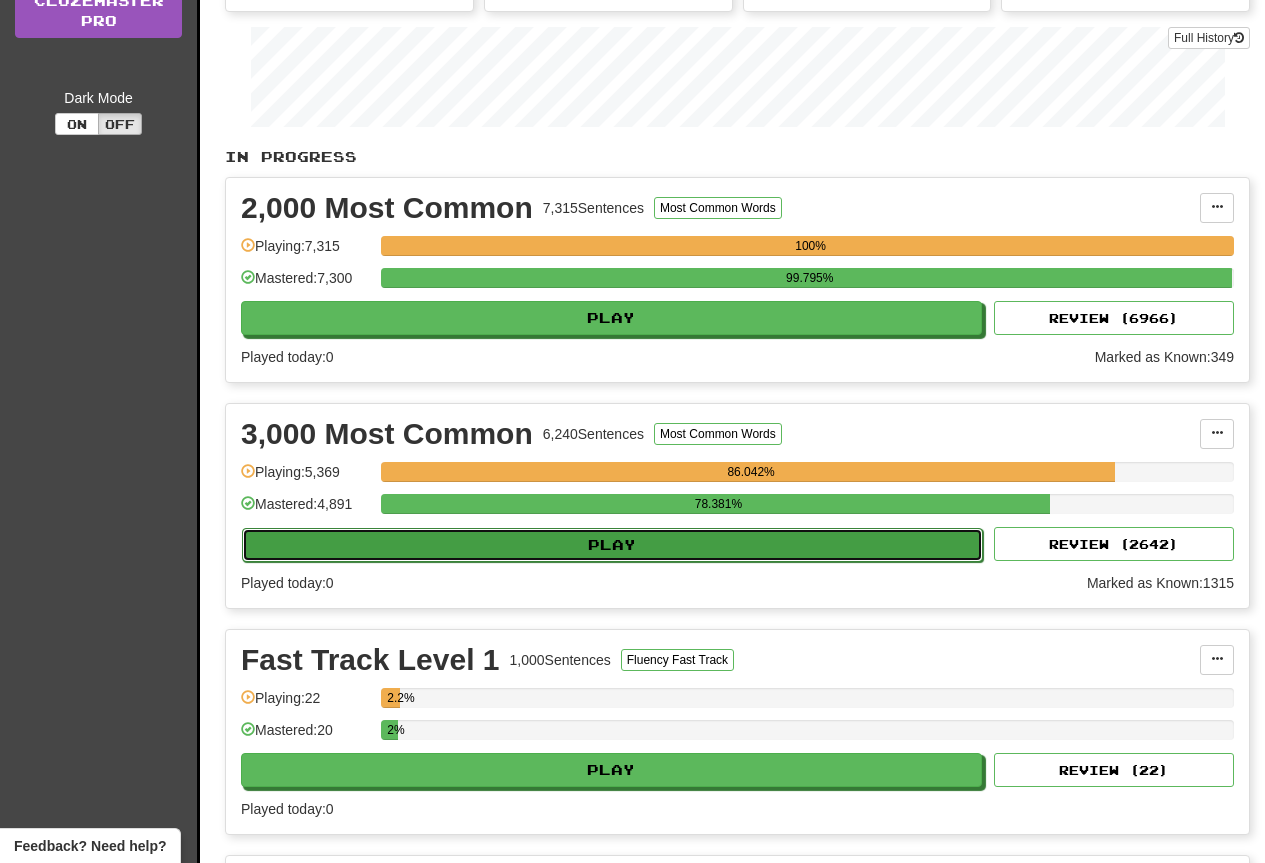 click on "Play" at bounding box center [612, 545] 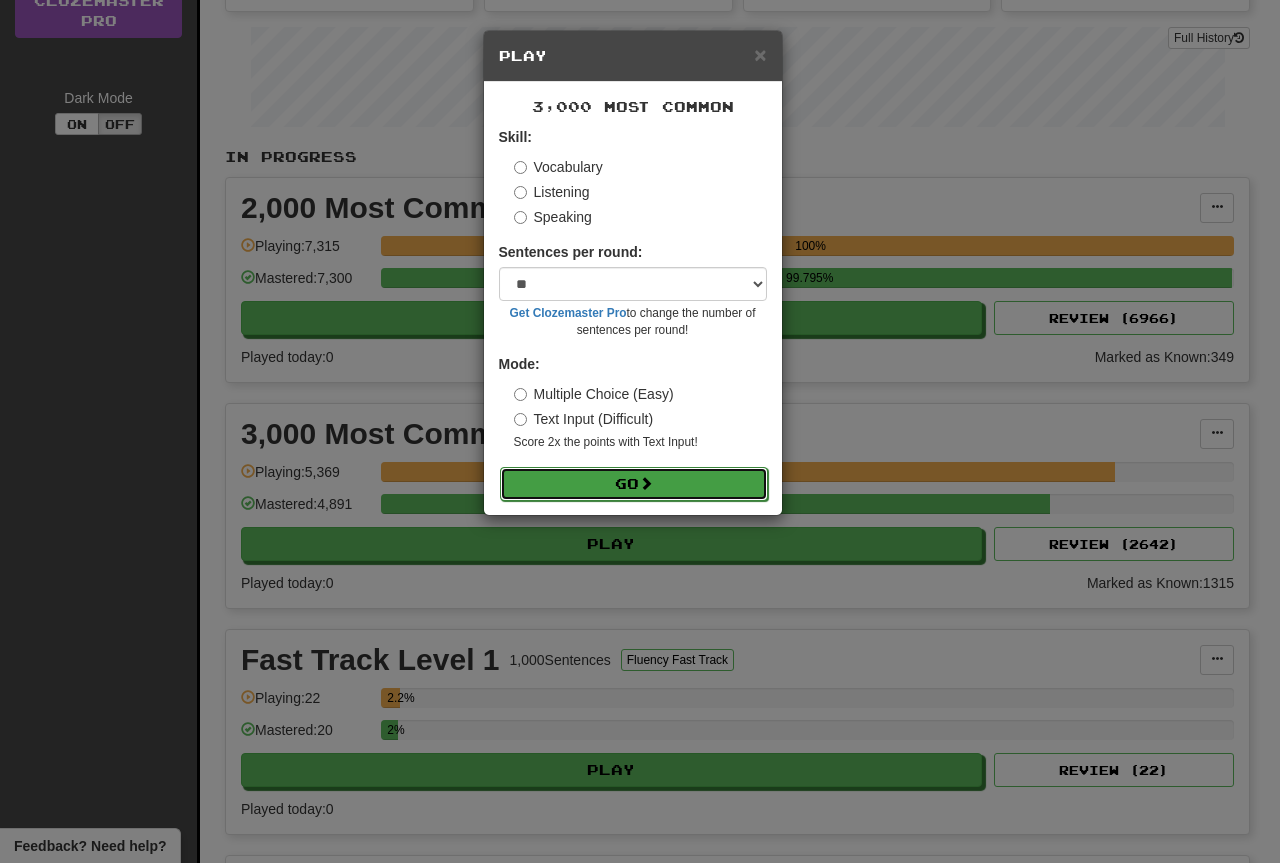 click on "Go" at bounding box center (634, 484) 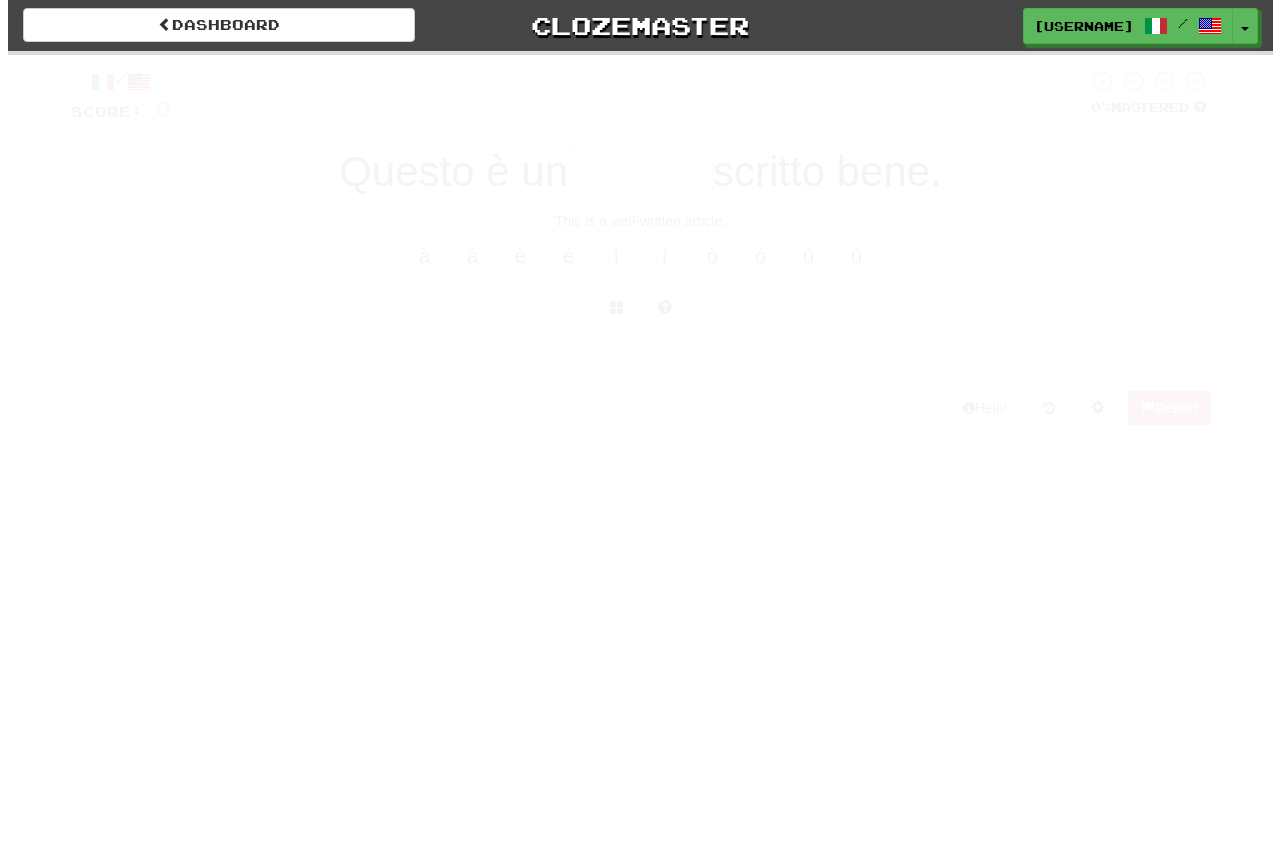 scroll, scrollTop: 0, scrollLeft: 0, axis: both 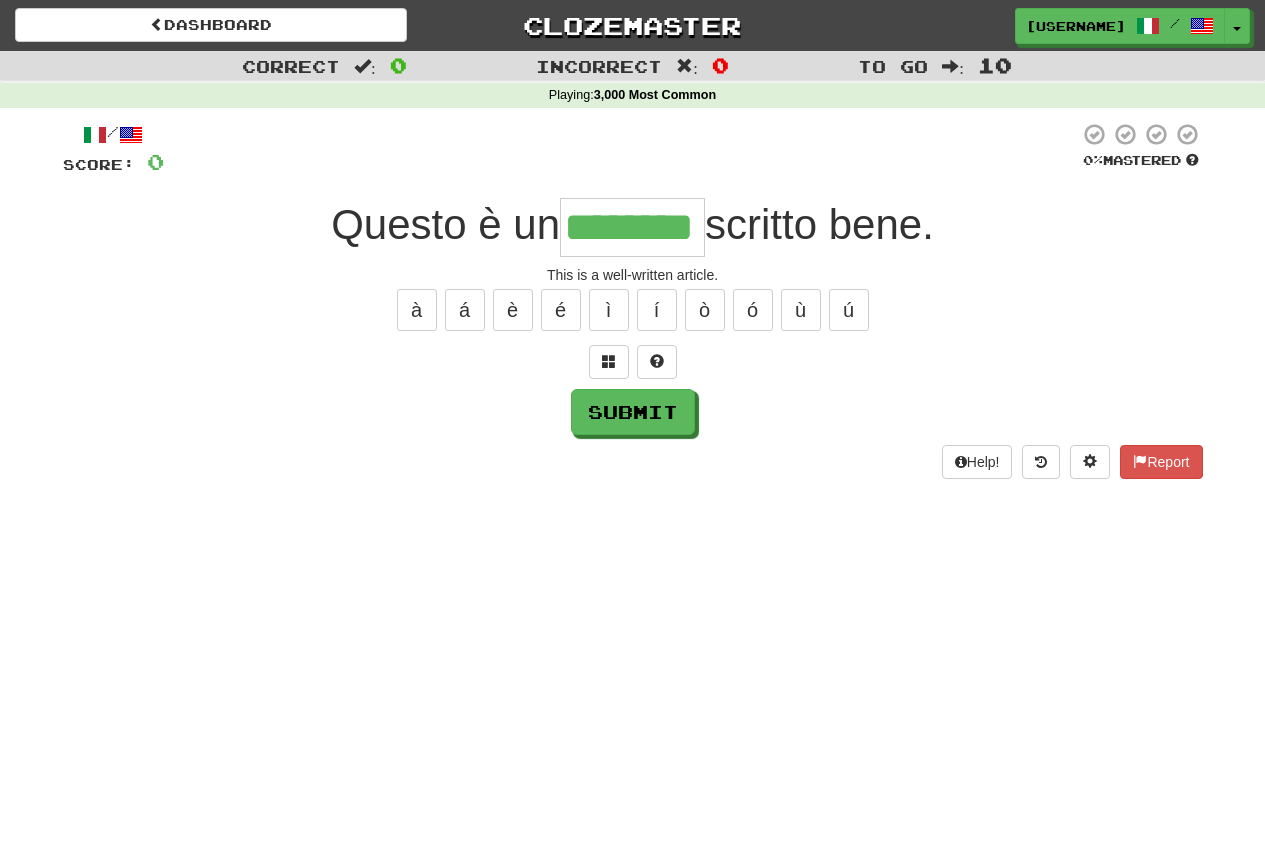 type on "********" 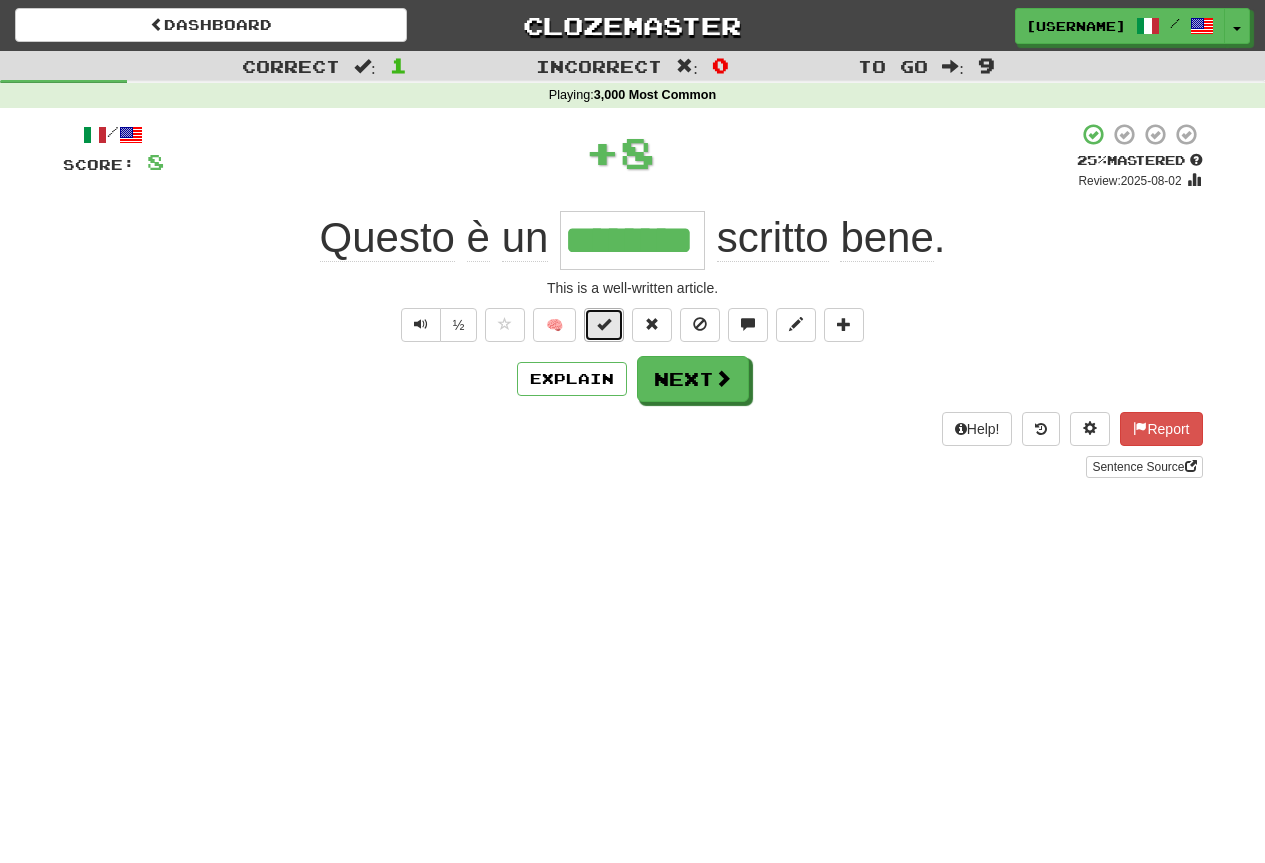 click at bounding box center [604, 325] 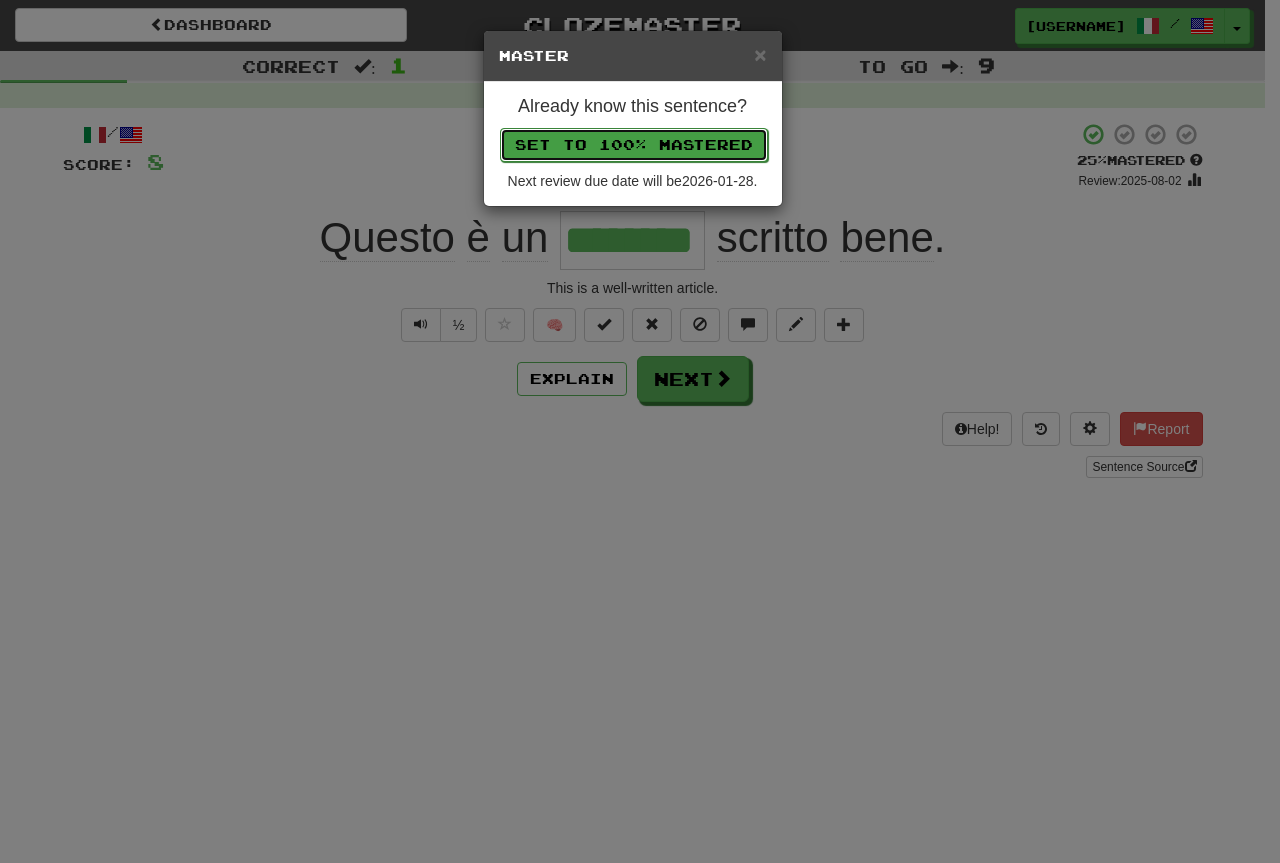 click on "Set to 100% Mastered" at bounding box center (634, 145) 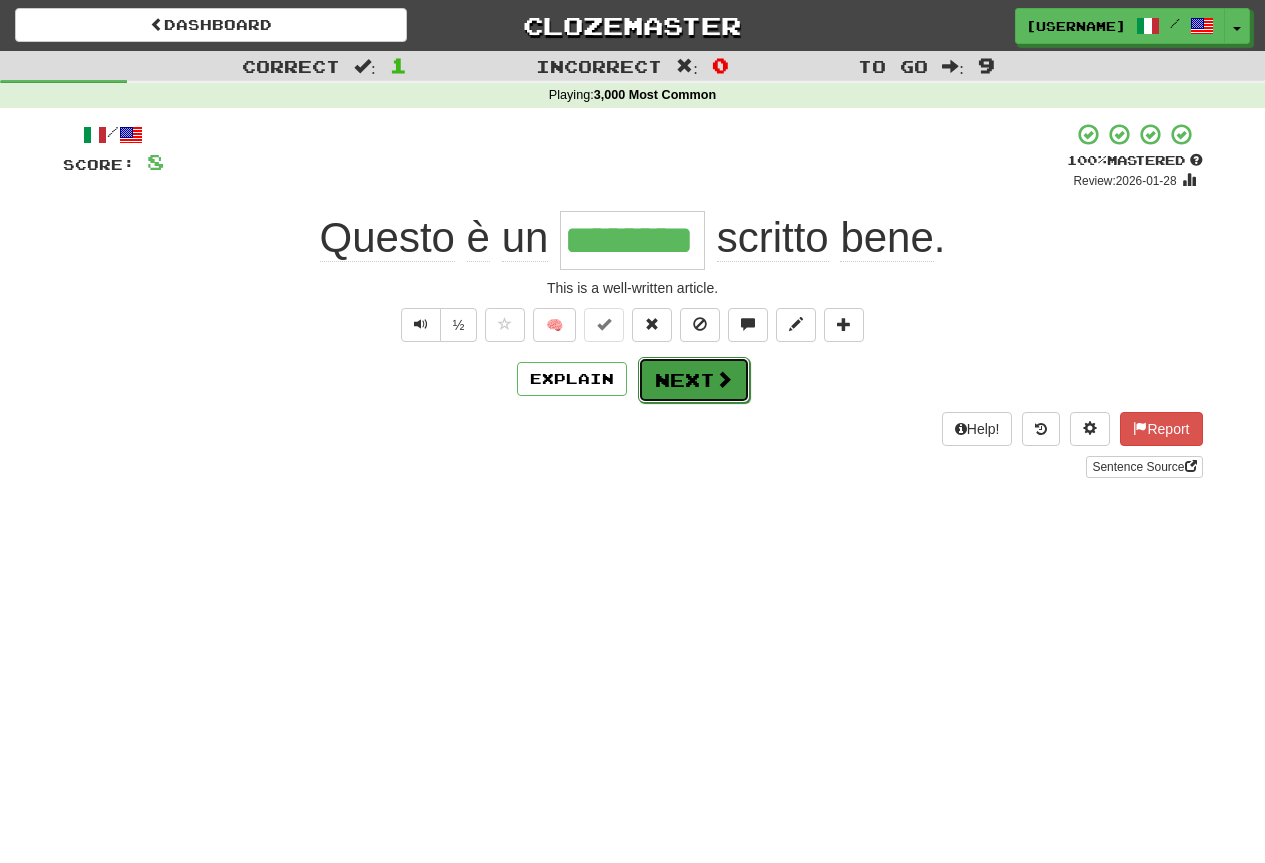 click at bounding box center [724, 379] 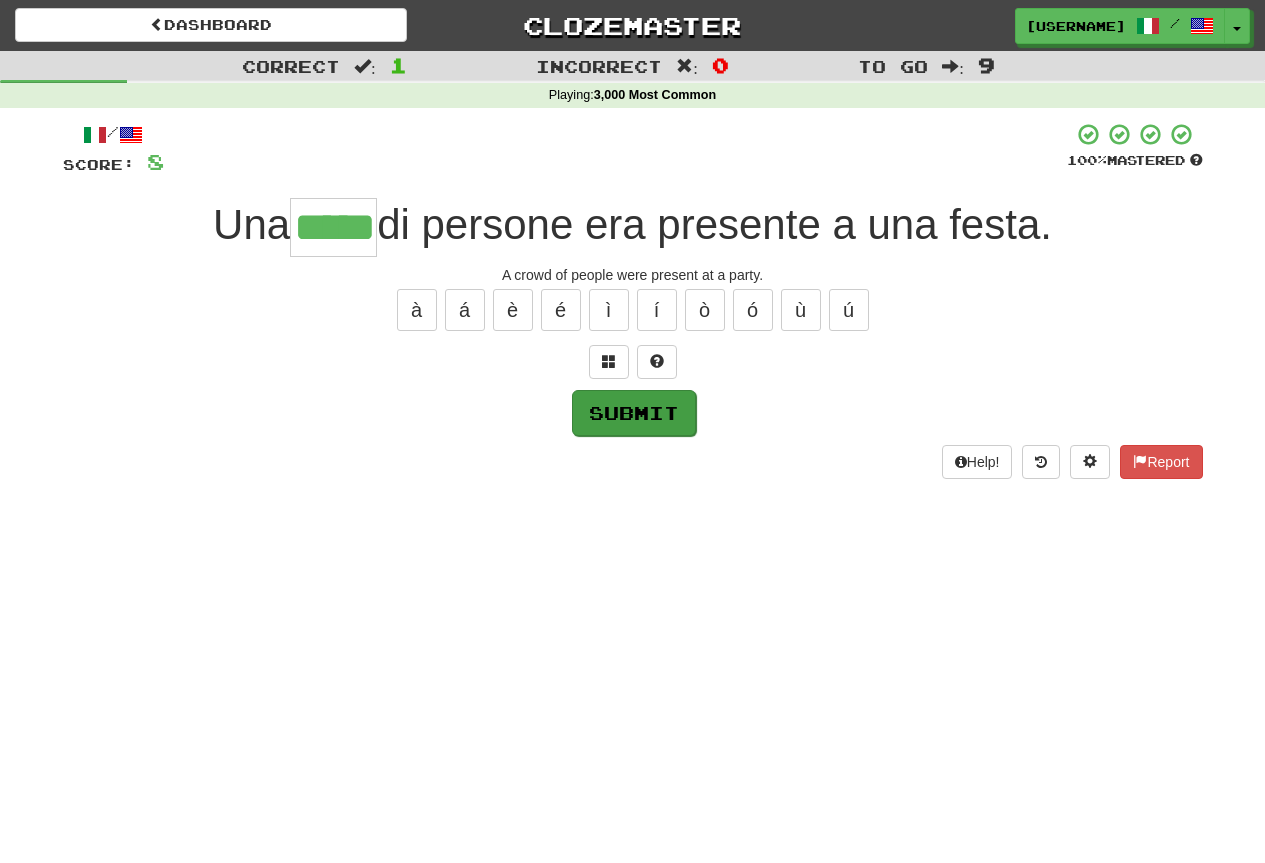 type on "*****" 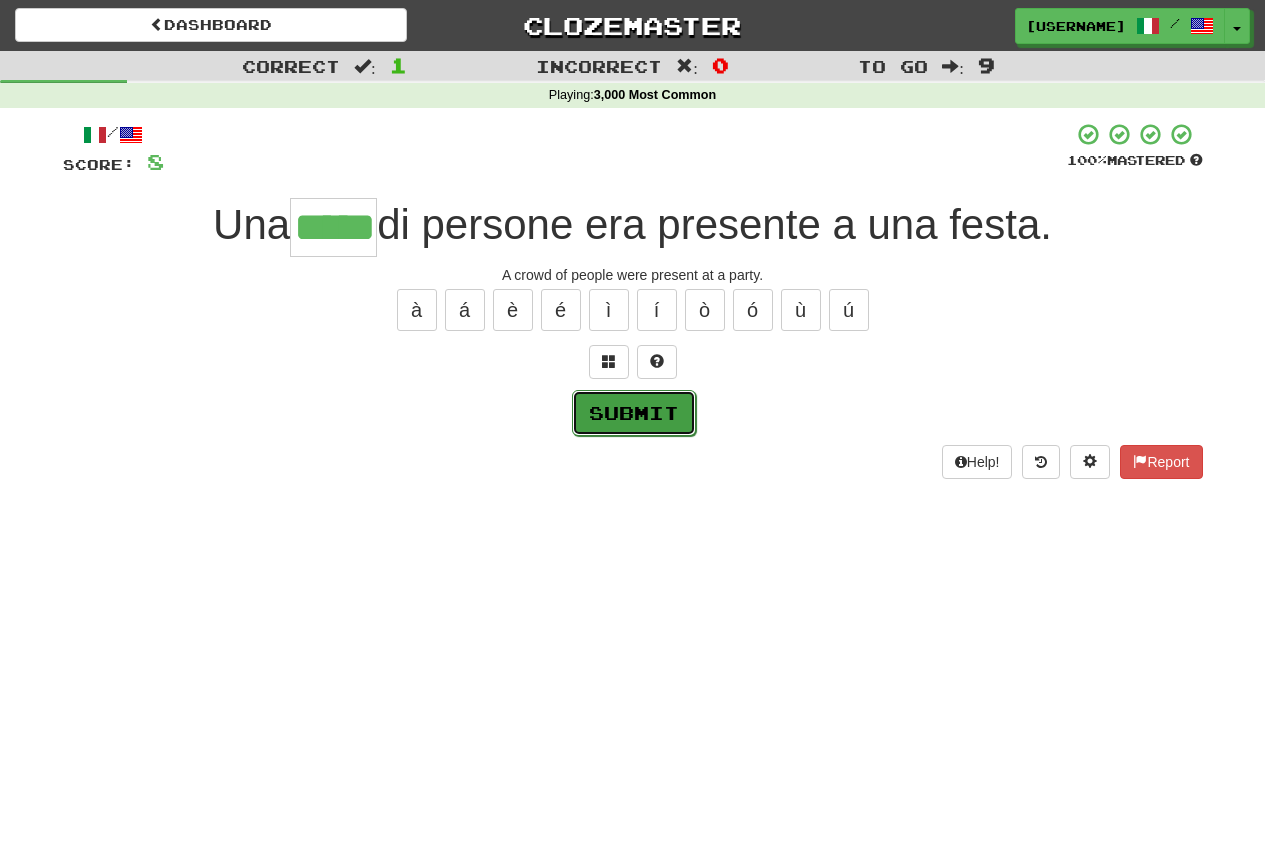 click on "Submit" at bounding box center [634, 413] 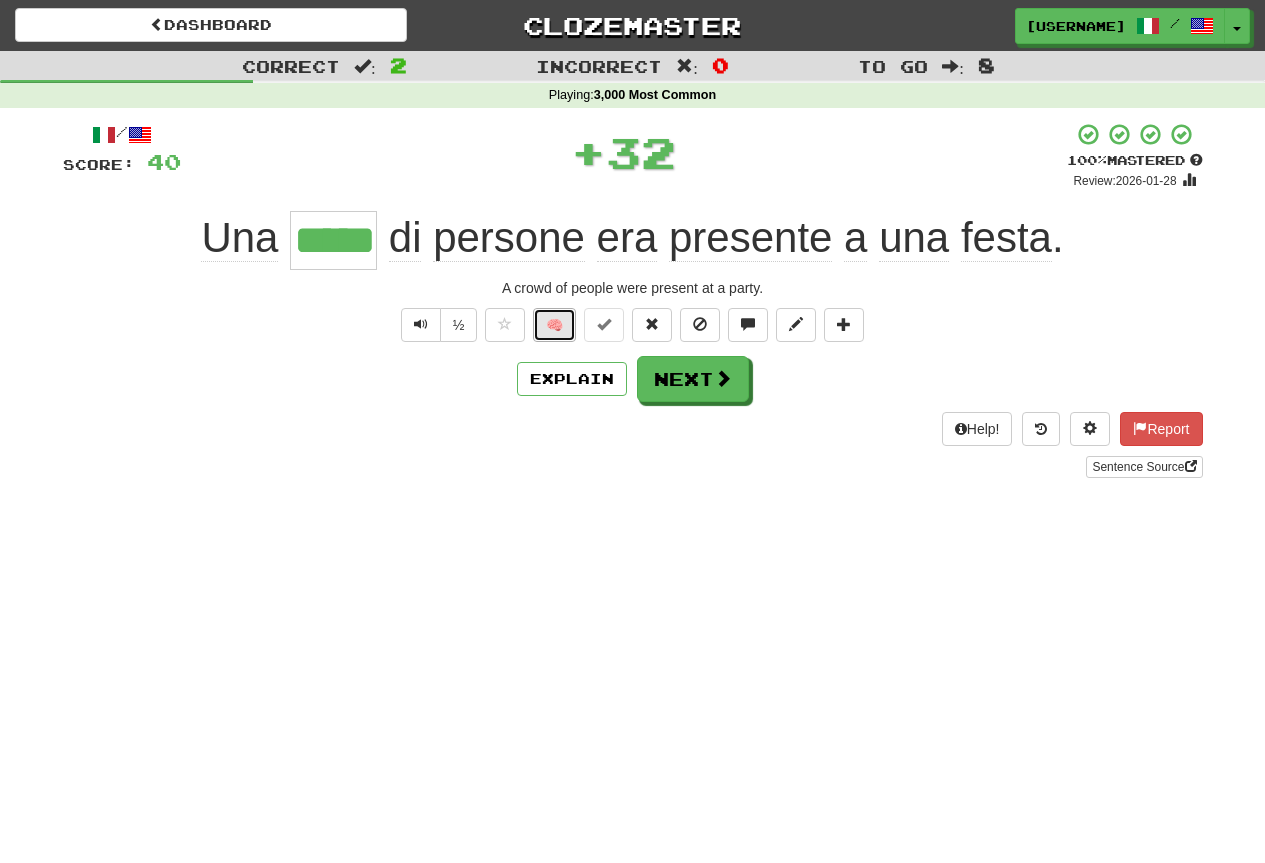 click on "🧠" at bounding box center [554, 325] 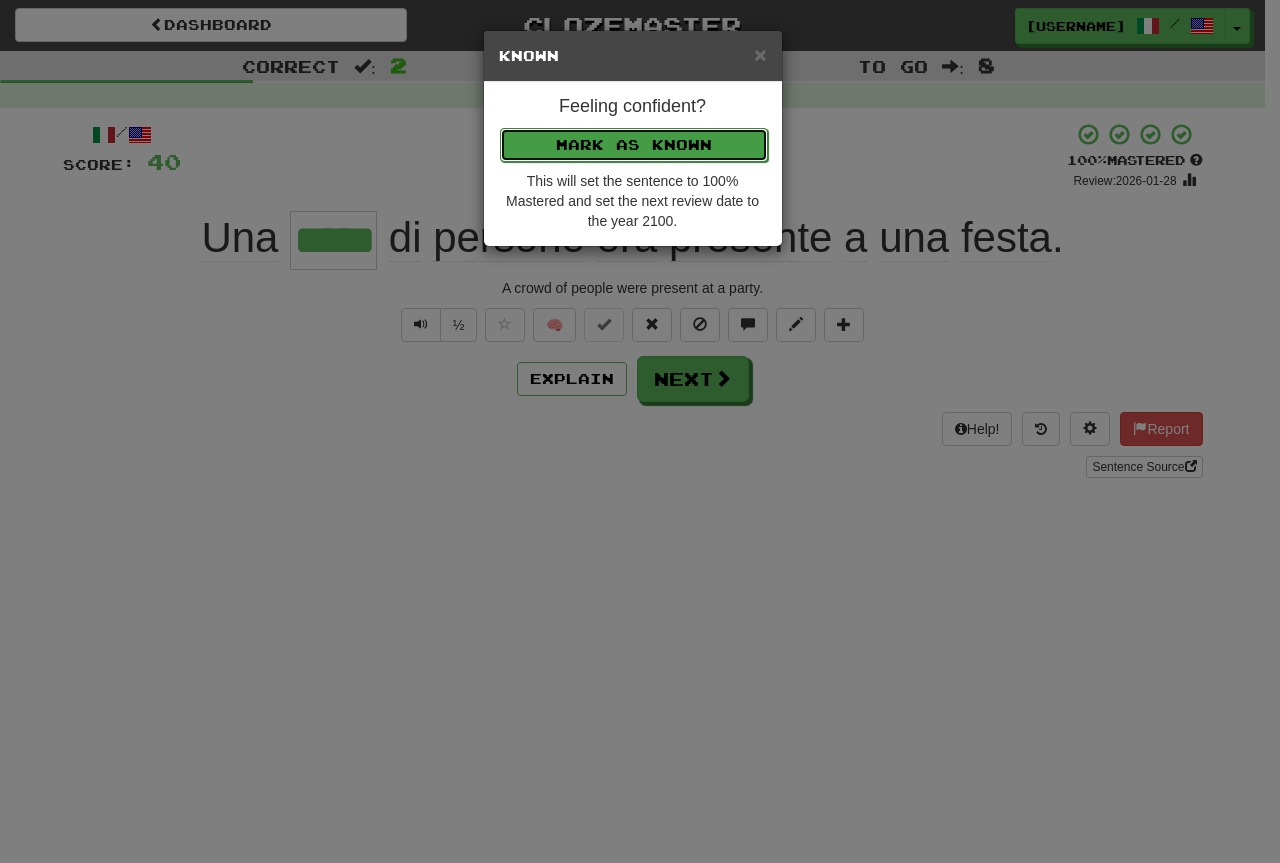 click on "Mark as Known" at bounding box center [634, 145] 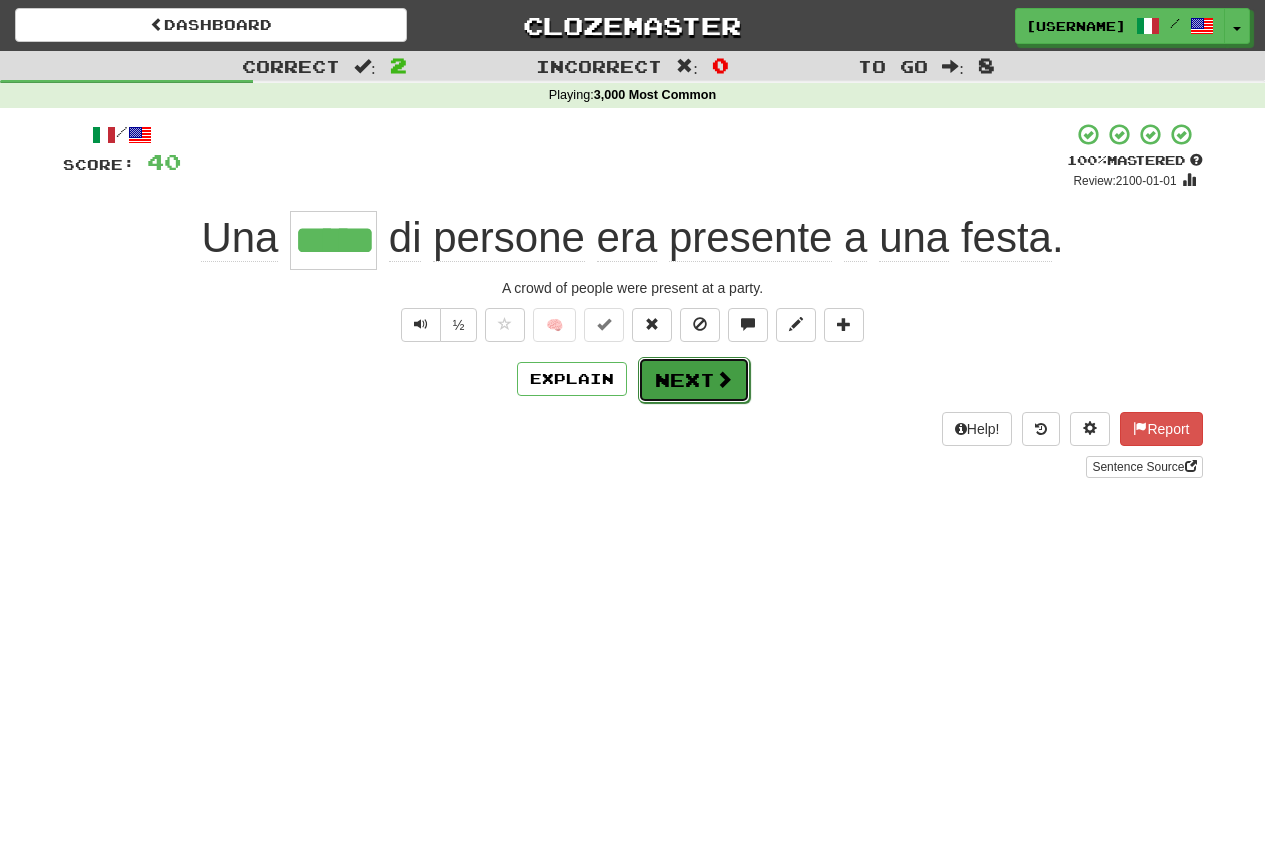 click on "Next" at bounding box center [694, 380] 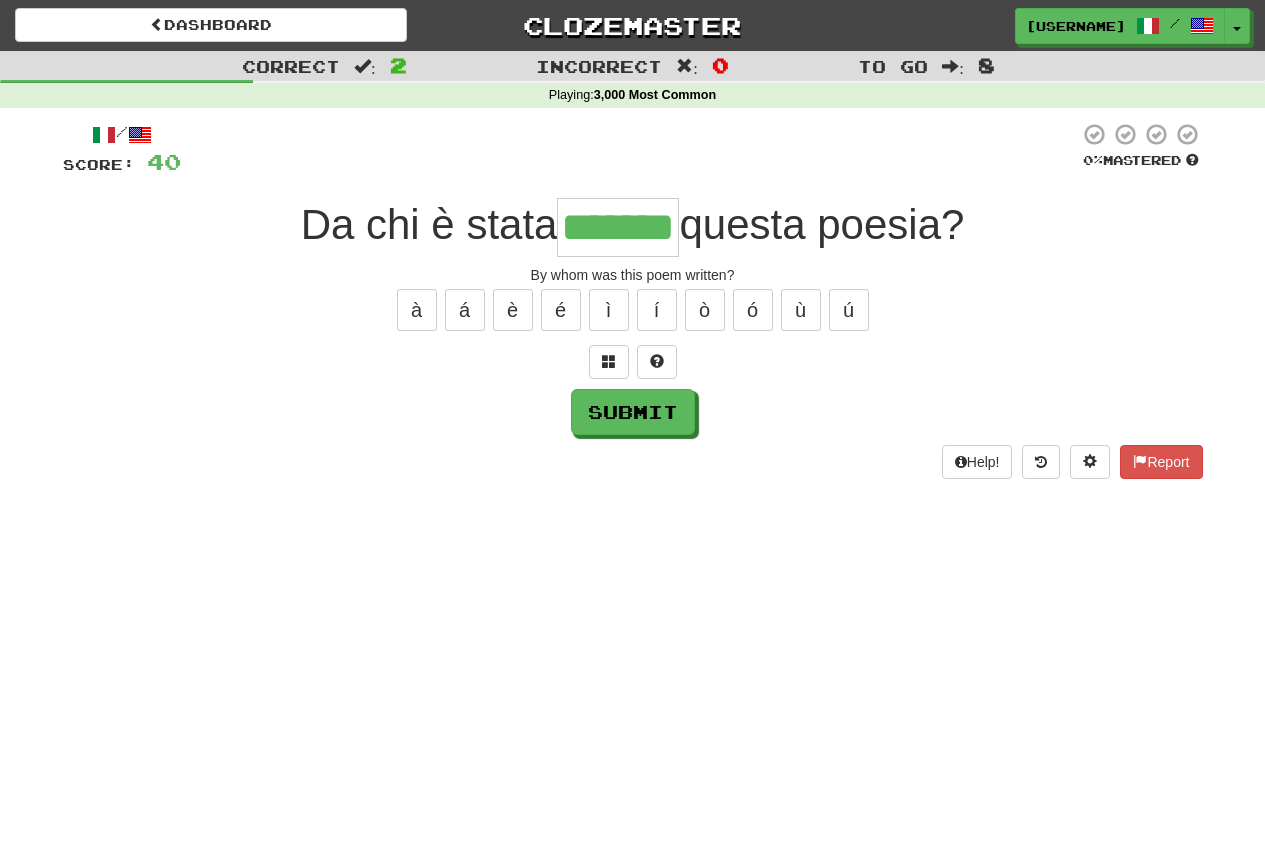 type on "*******" 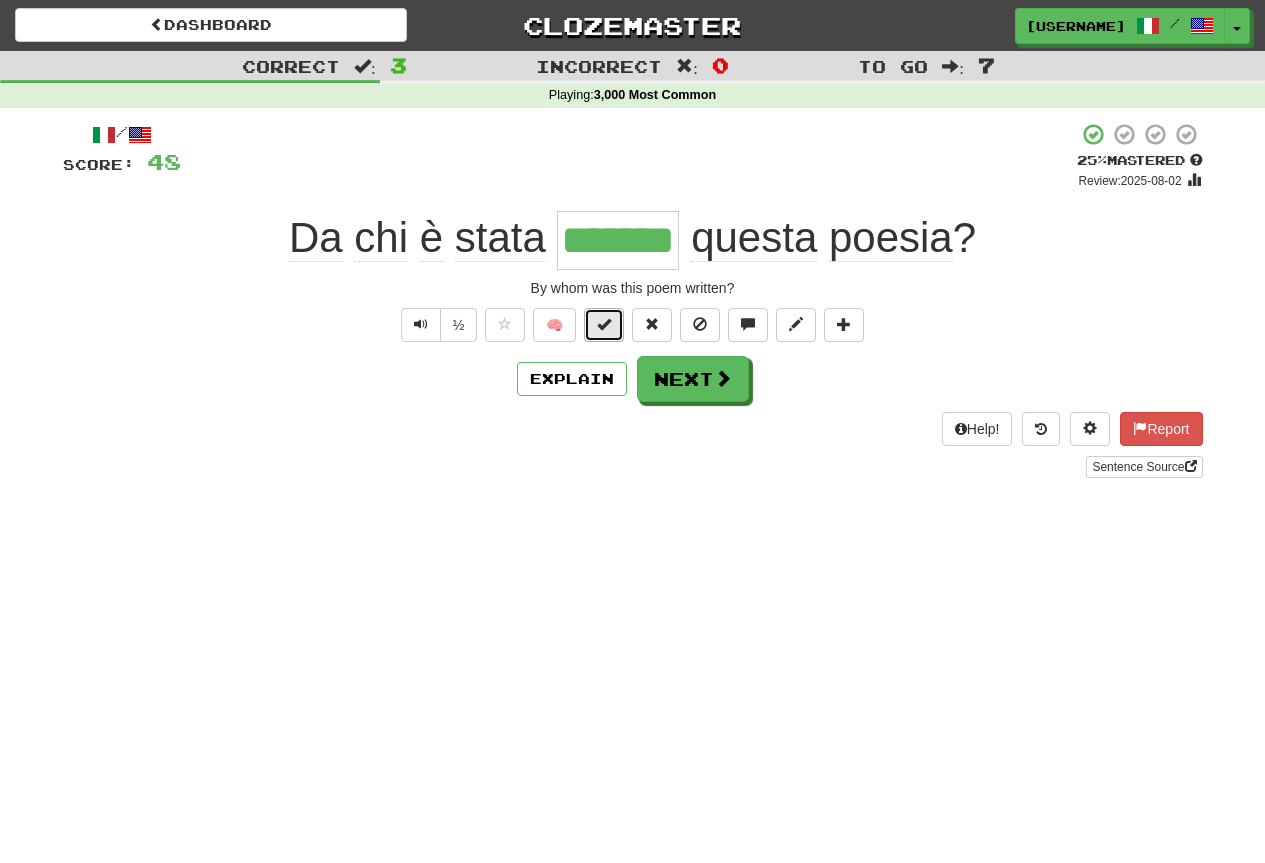click at bounding box center (604, 324) 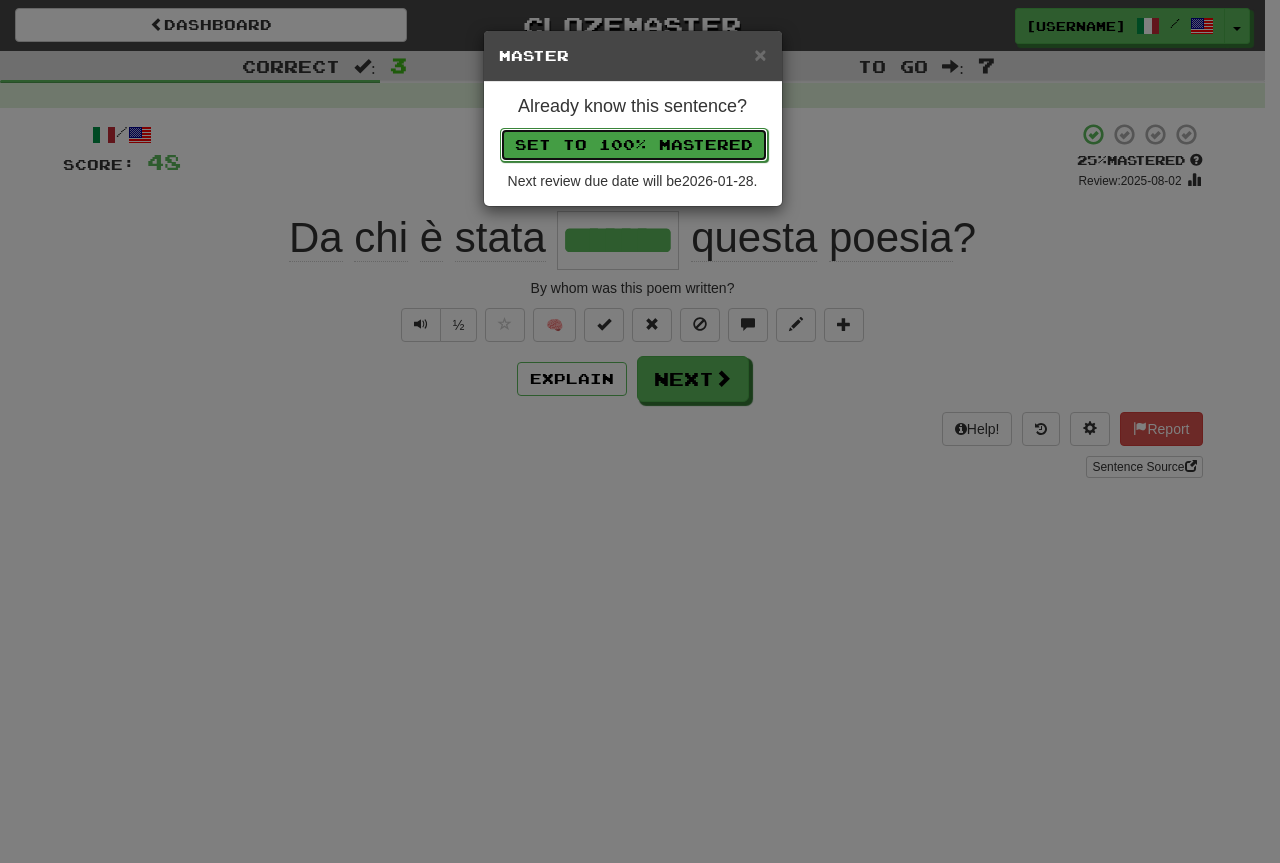 click on "Set to 100% Mastered" at bounding box center [634, 145] 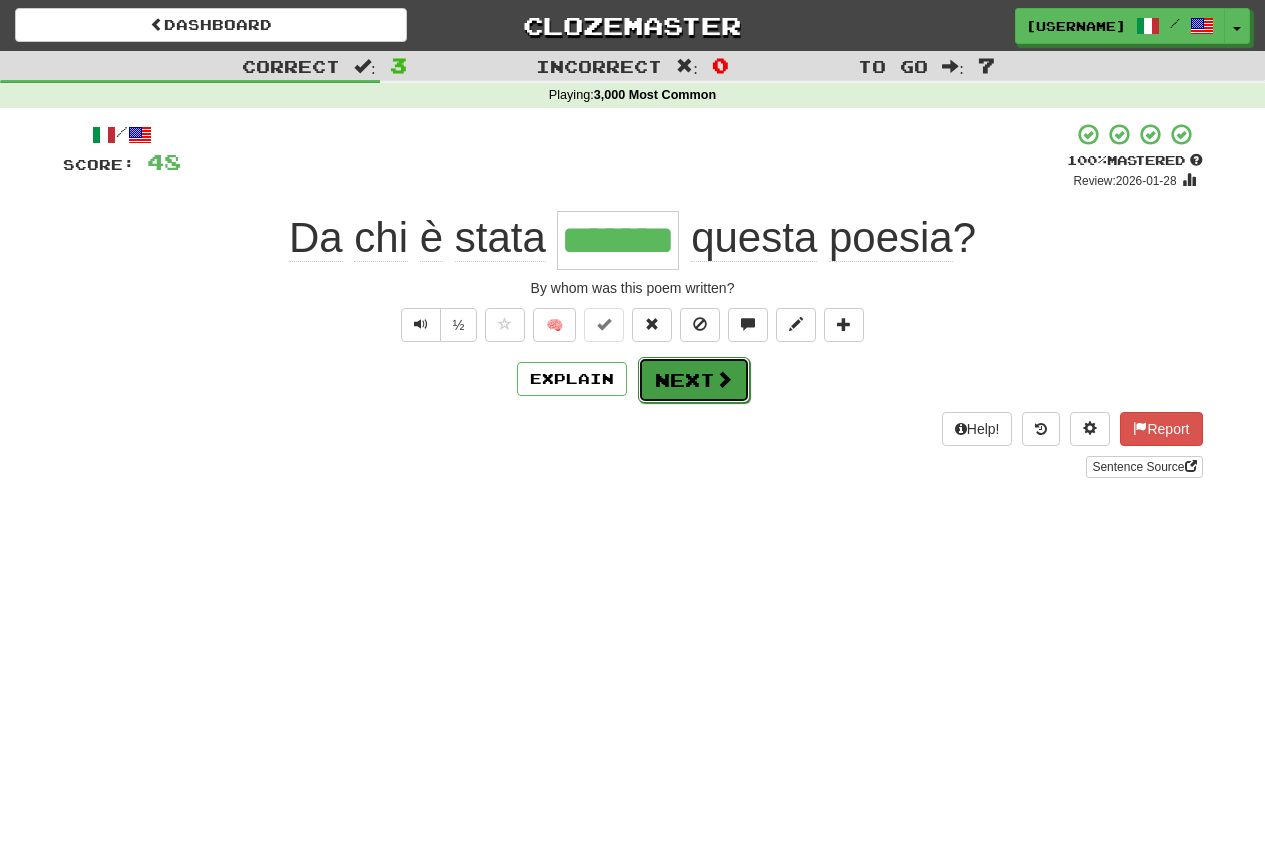 click on "Next" at bounding box center [694, 380] 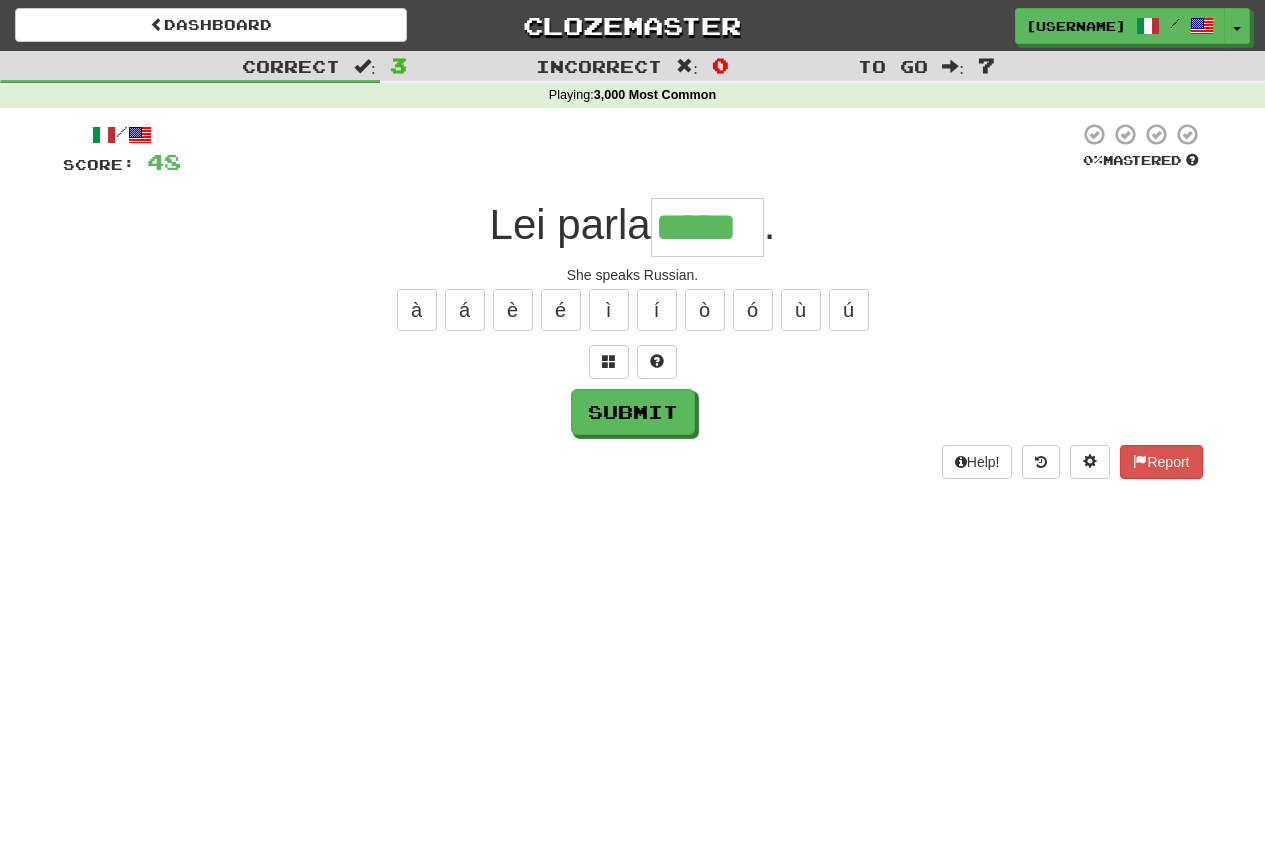 type on "*****" 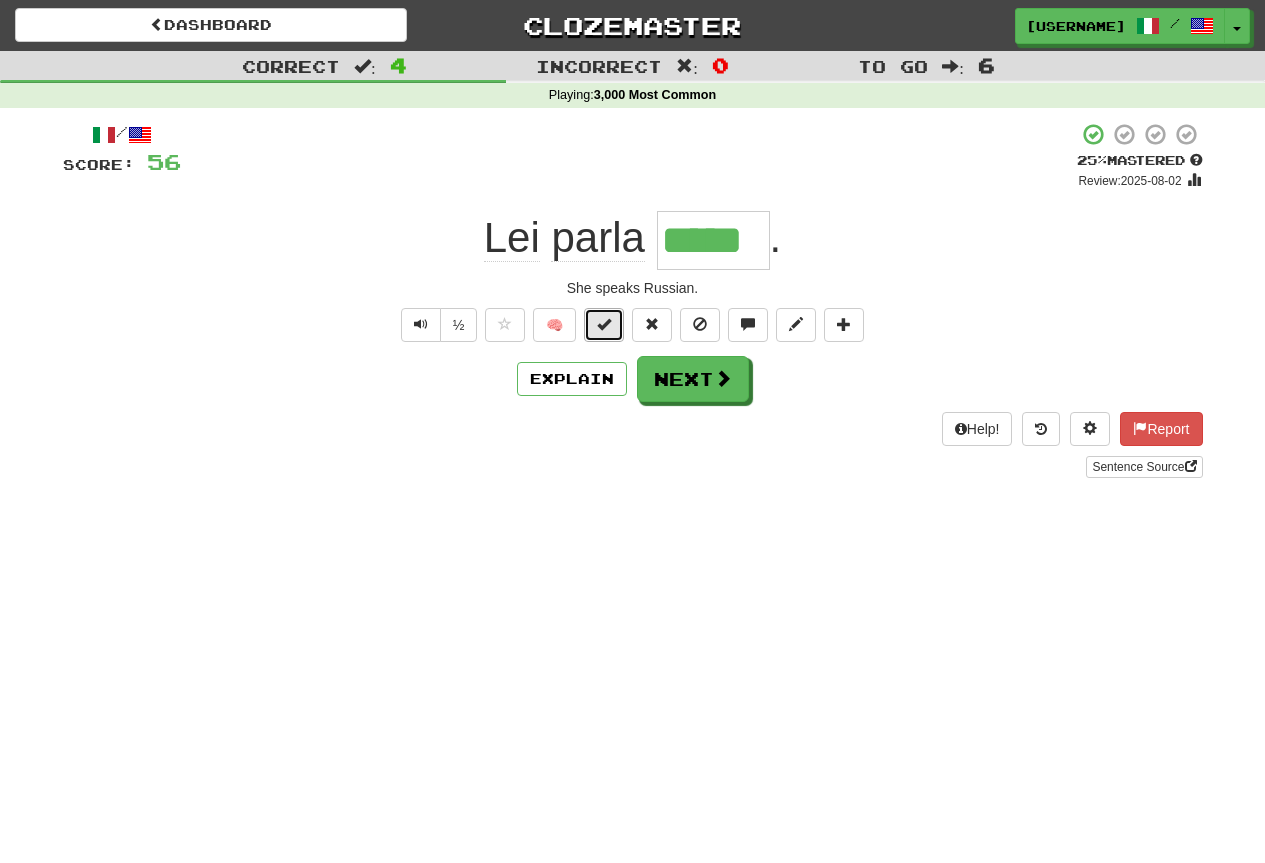 click at bounding box center (604, 324) 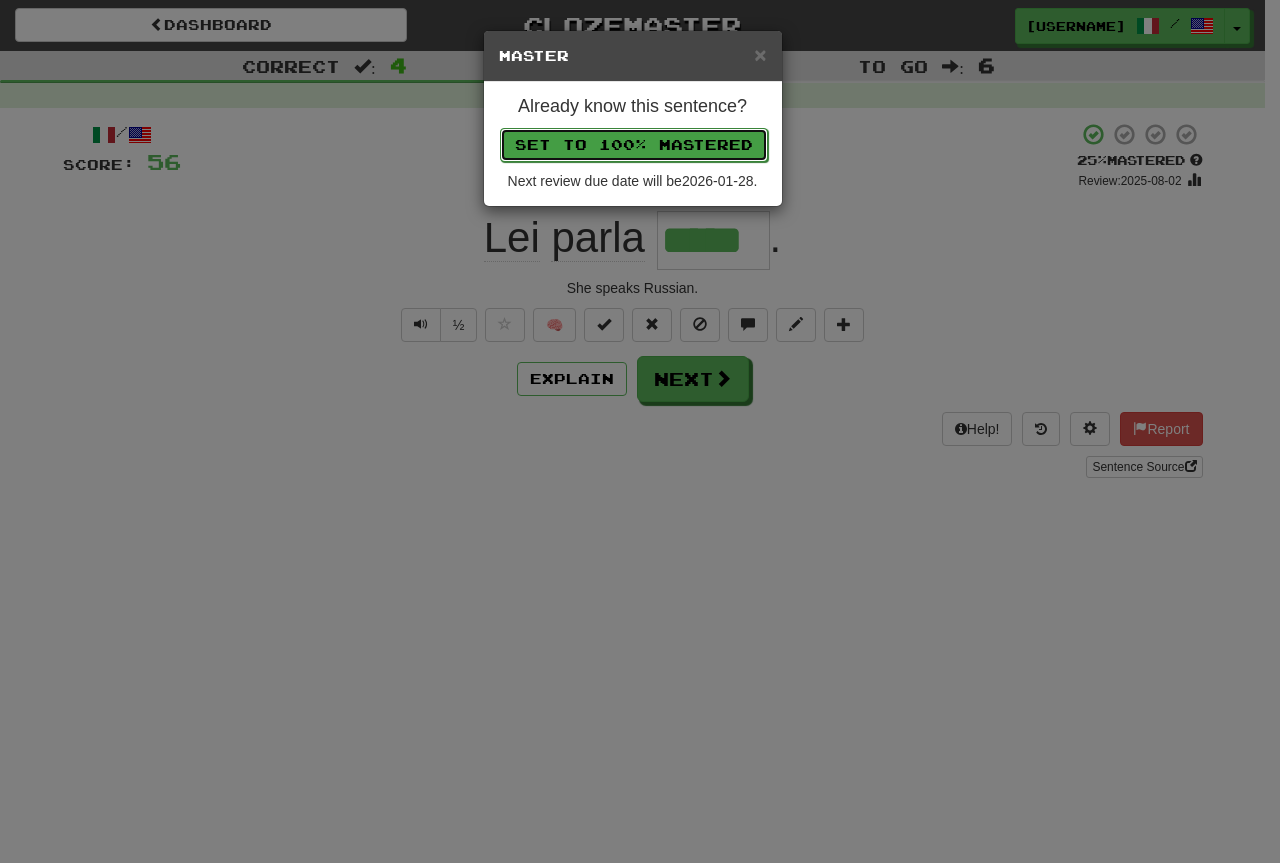 click on "Set to 100% Mastered" at bounding box center [634, 145] 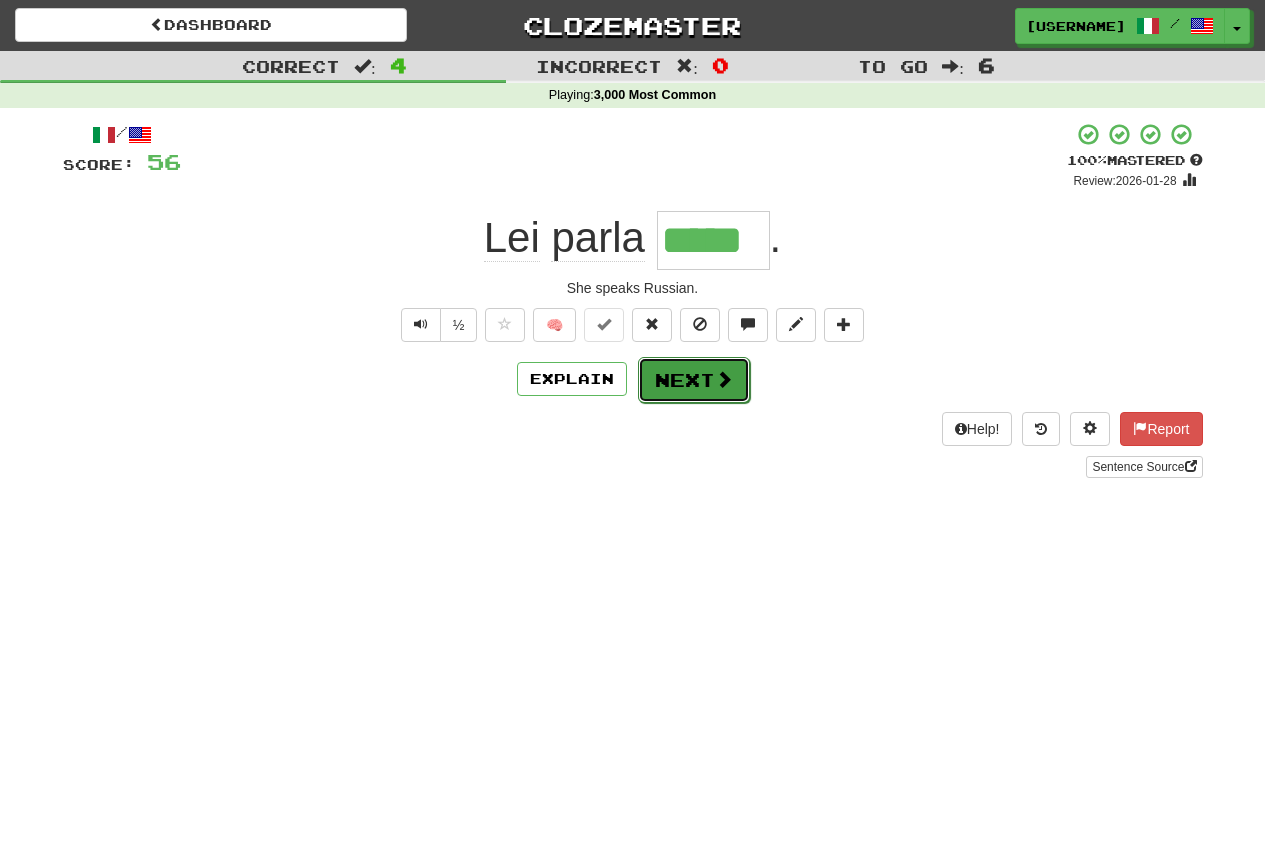 click on "Next" at bounding box center (694, 380) 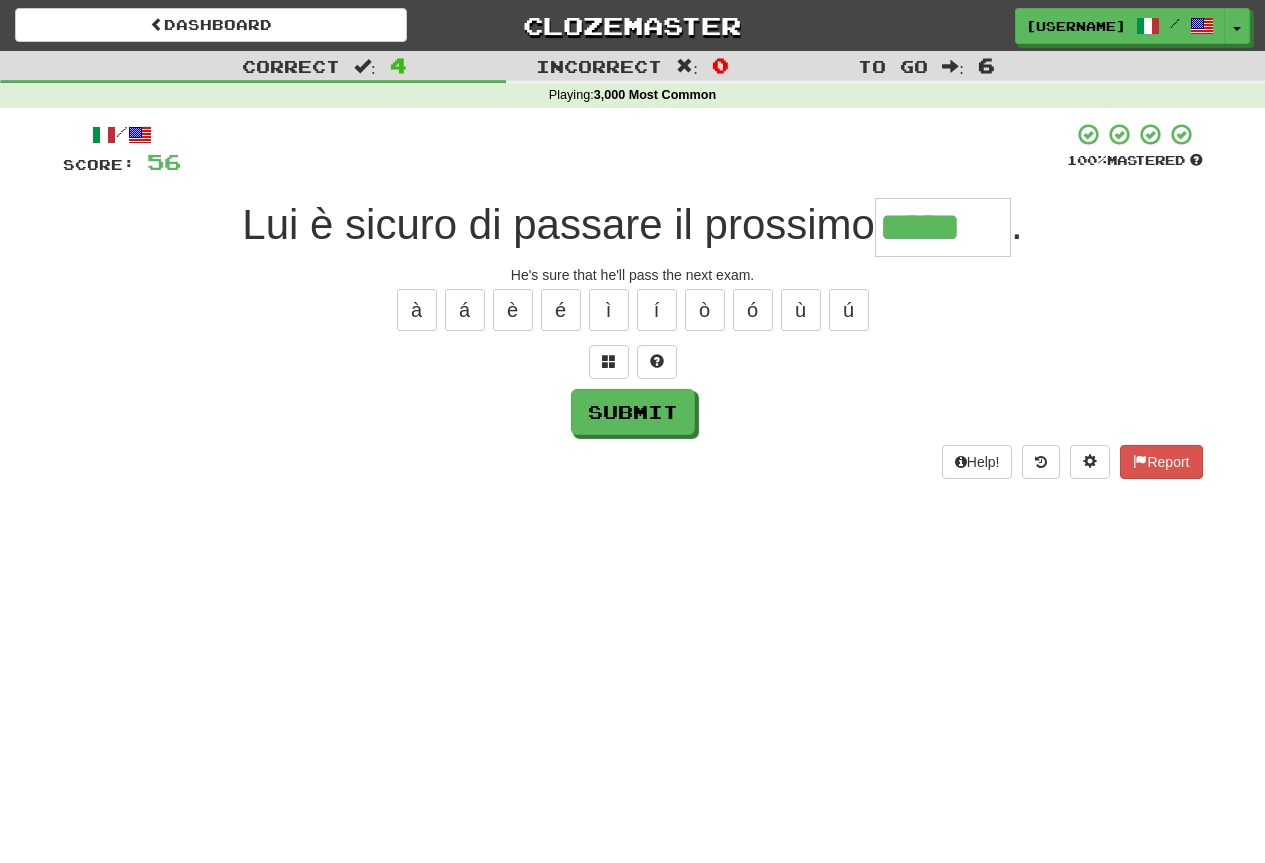 type on "*****" 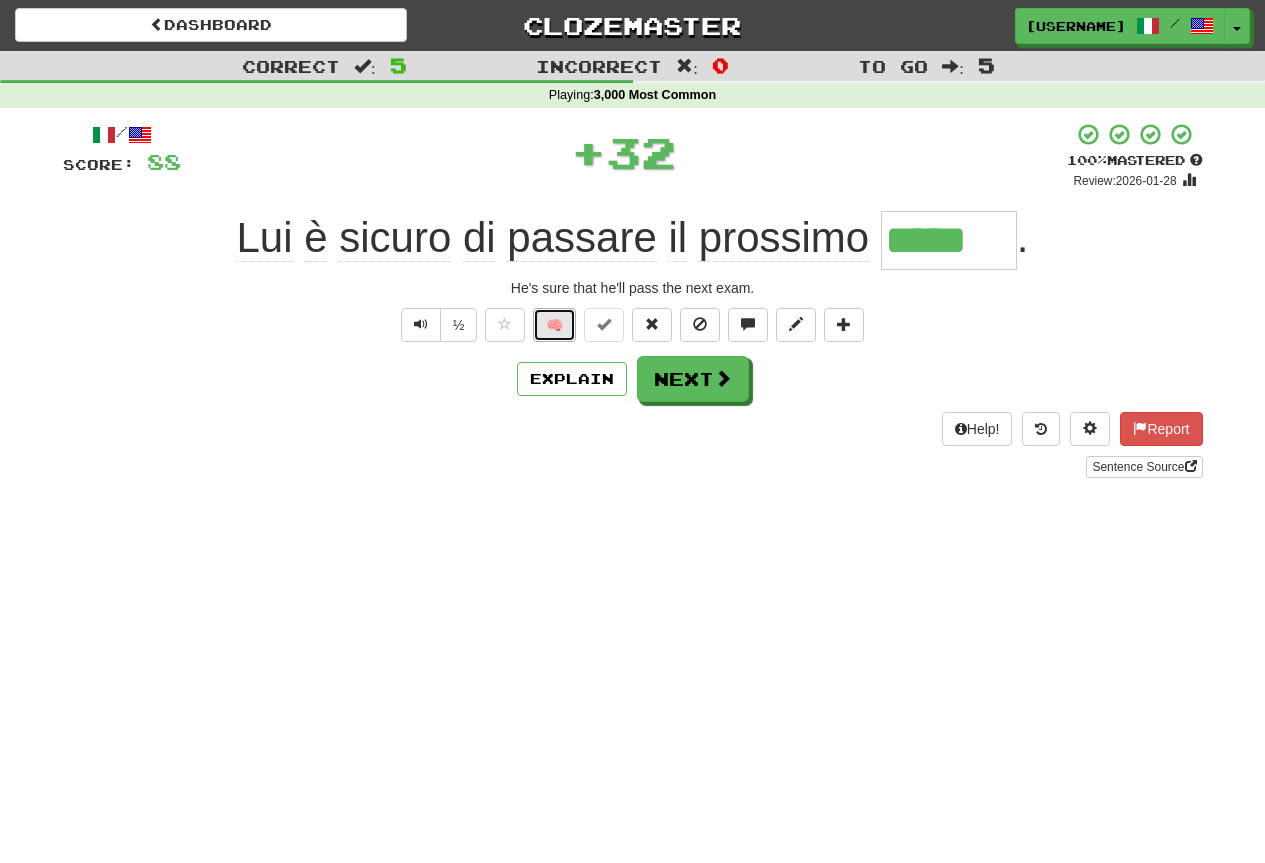 click on "🧠" at bounding box center (554, 325) 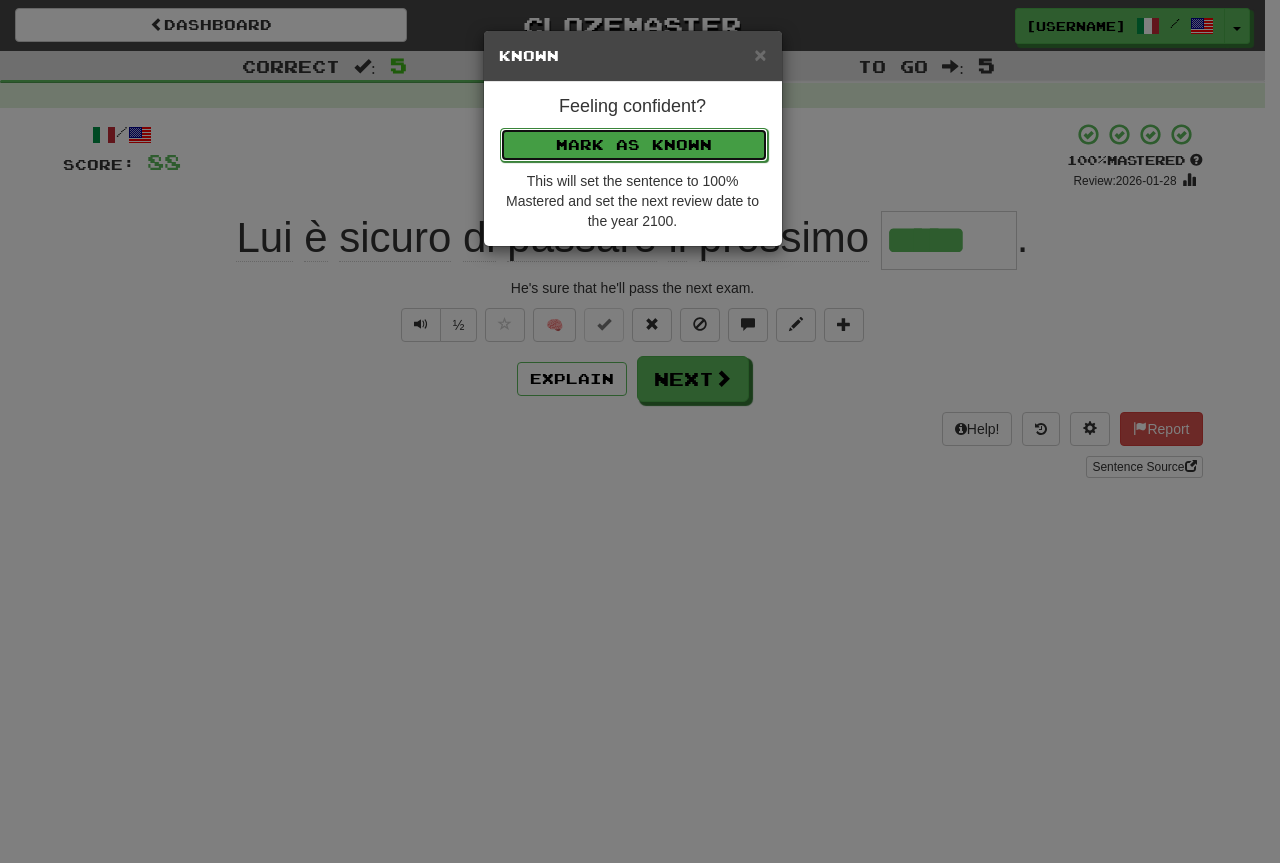 click on "Mark as Known" at bounding box center [634, 145] 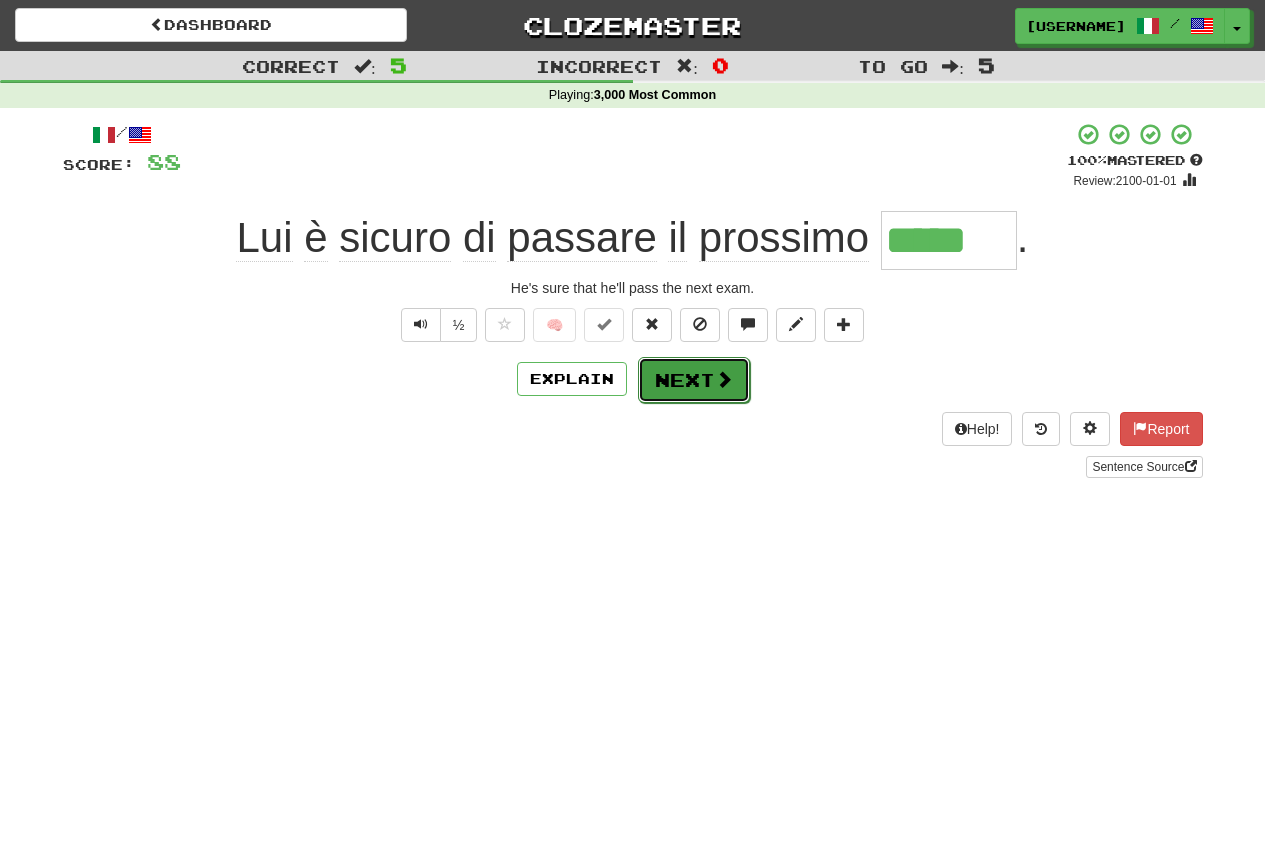 click on "Next" at bounding box center [694, 380] 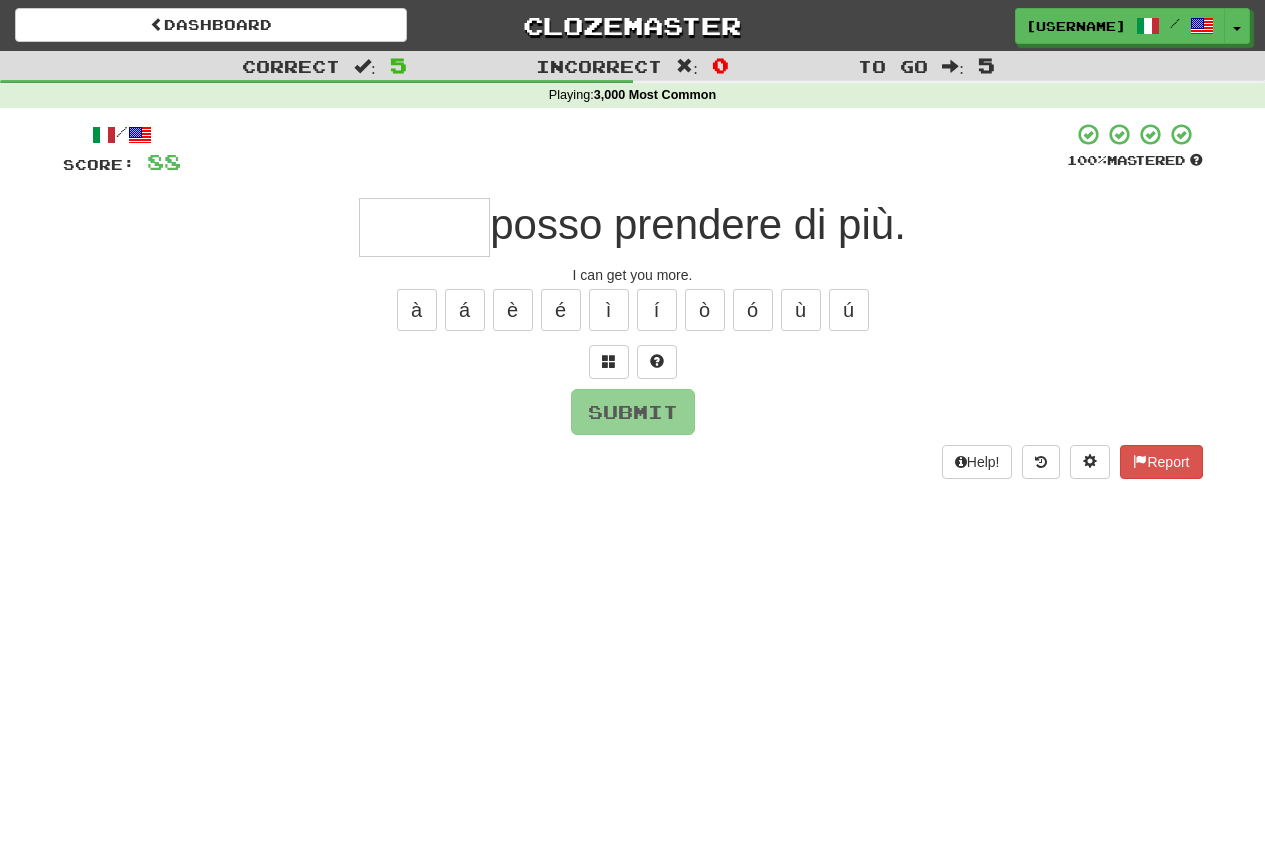 type on "*" 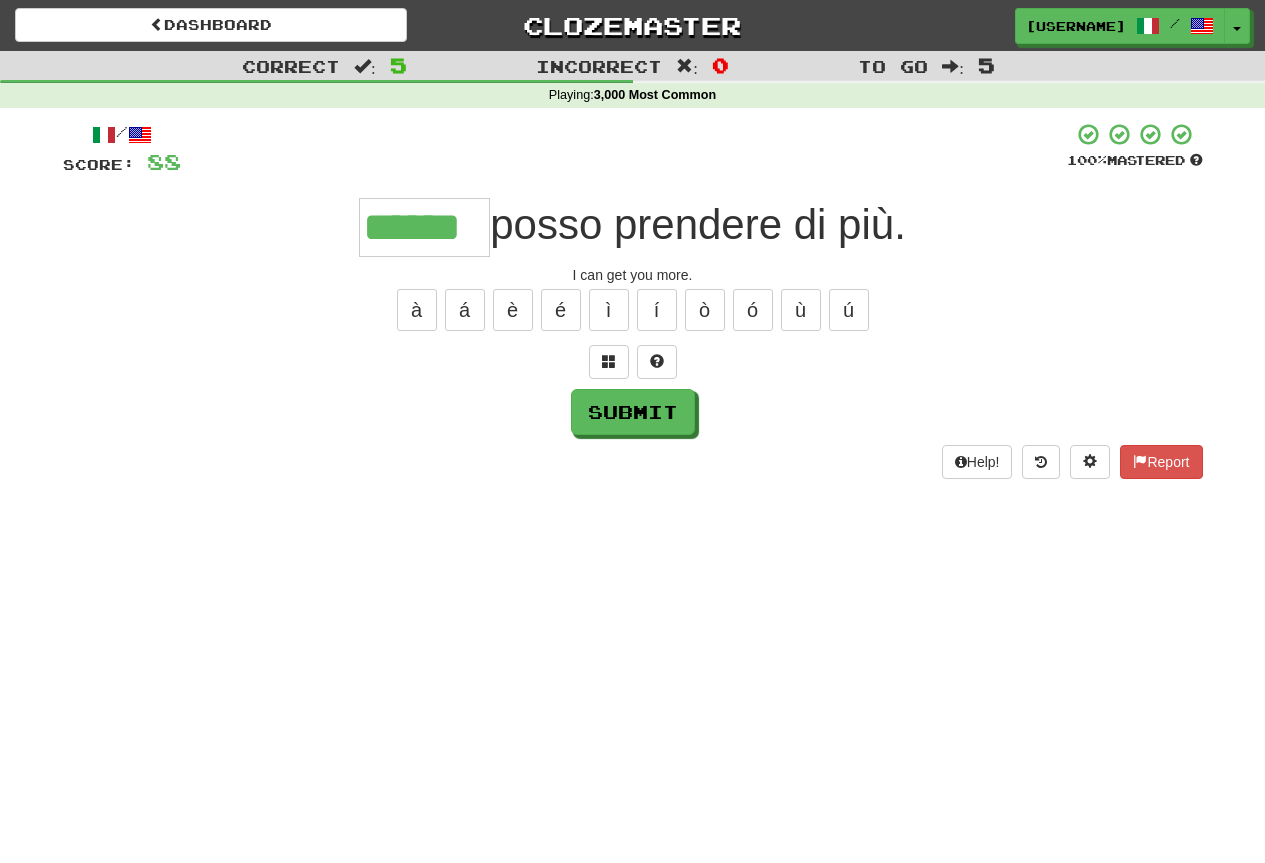 type on "******" 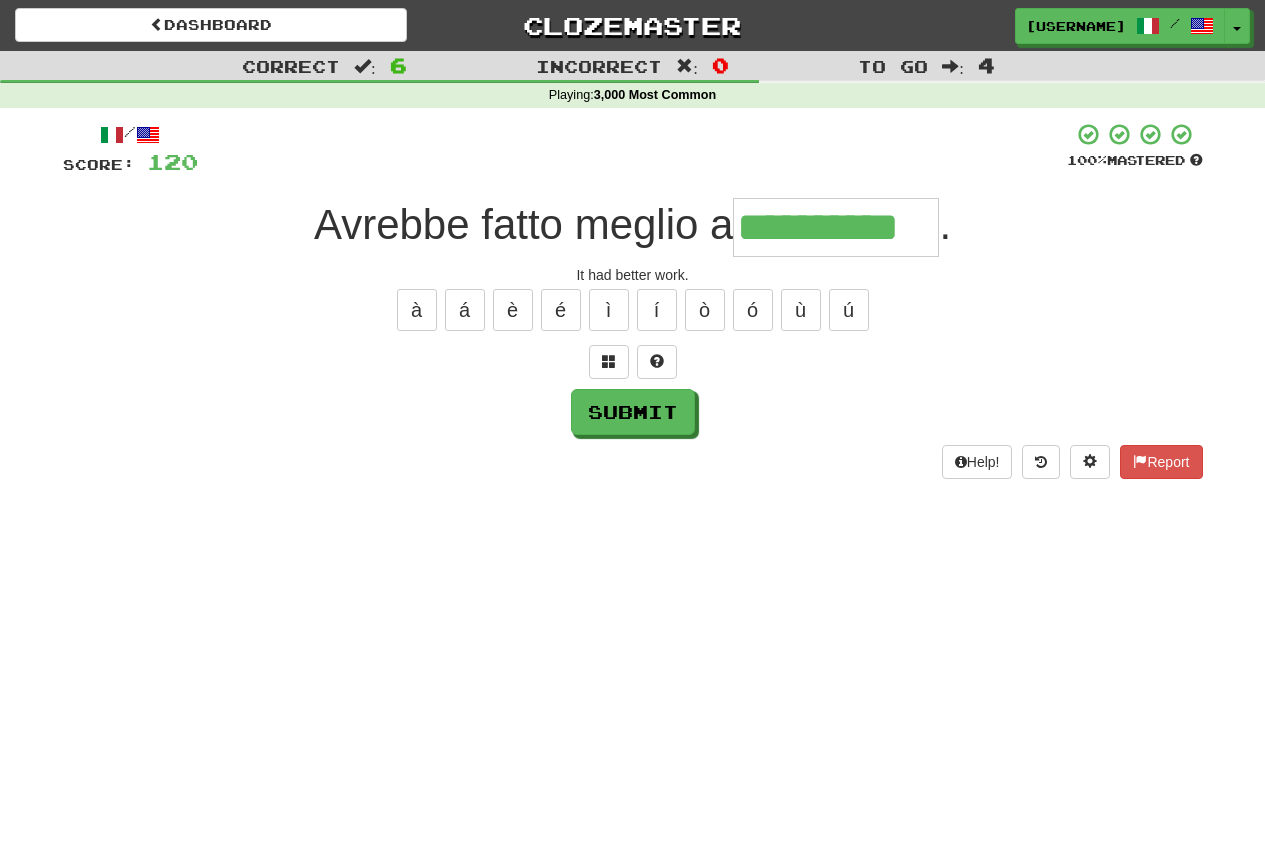 type on "**********" 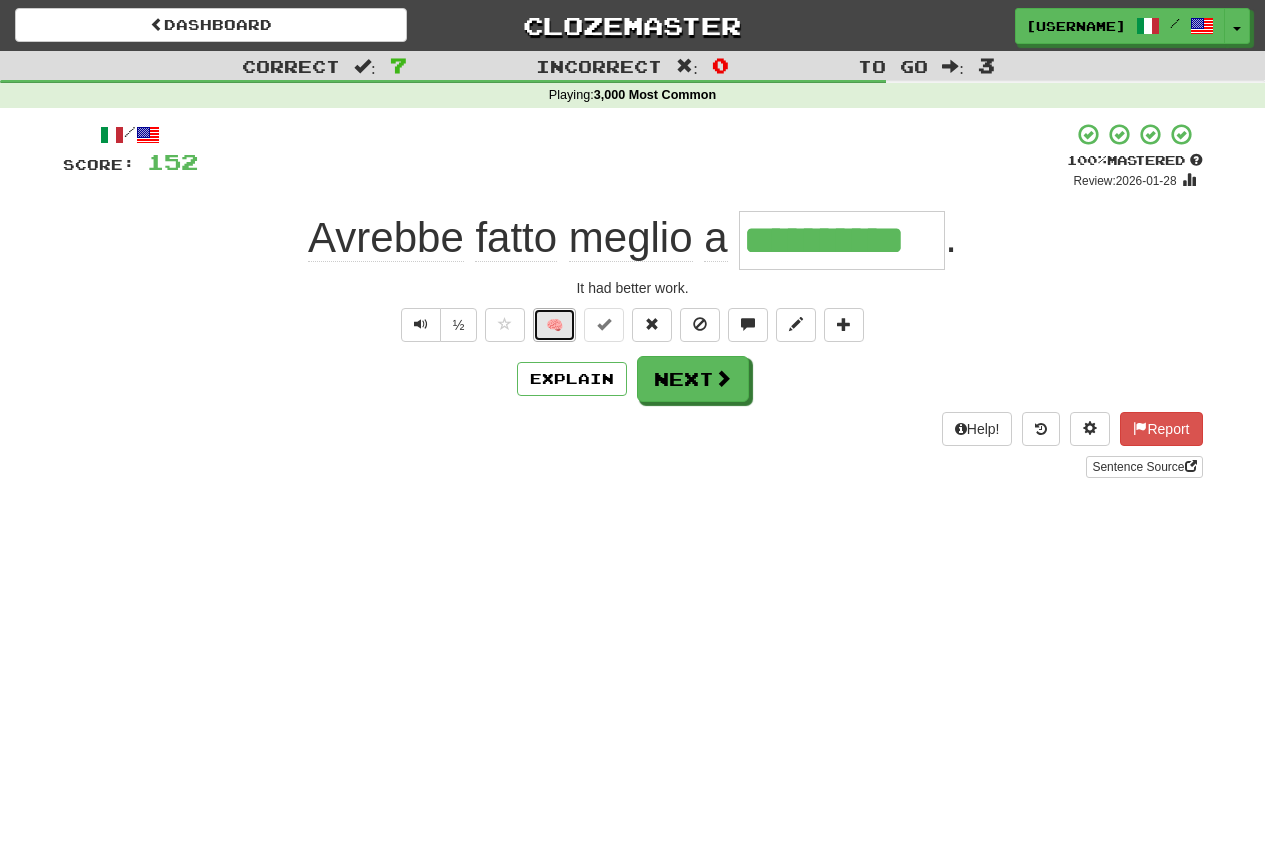 click on "🧠" at bounding box center (554, 325) 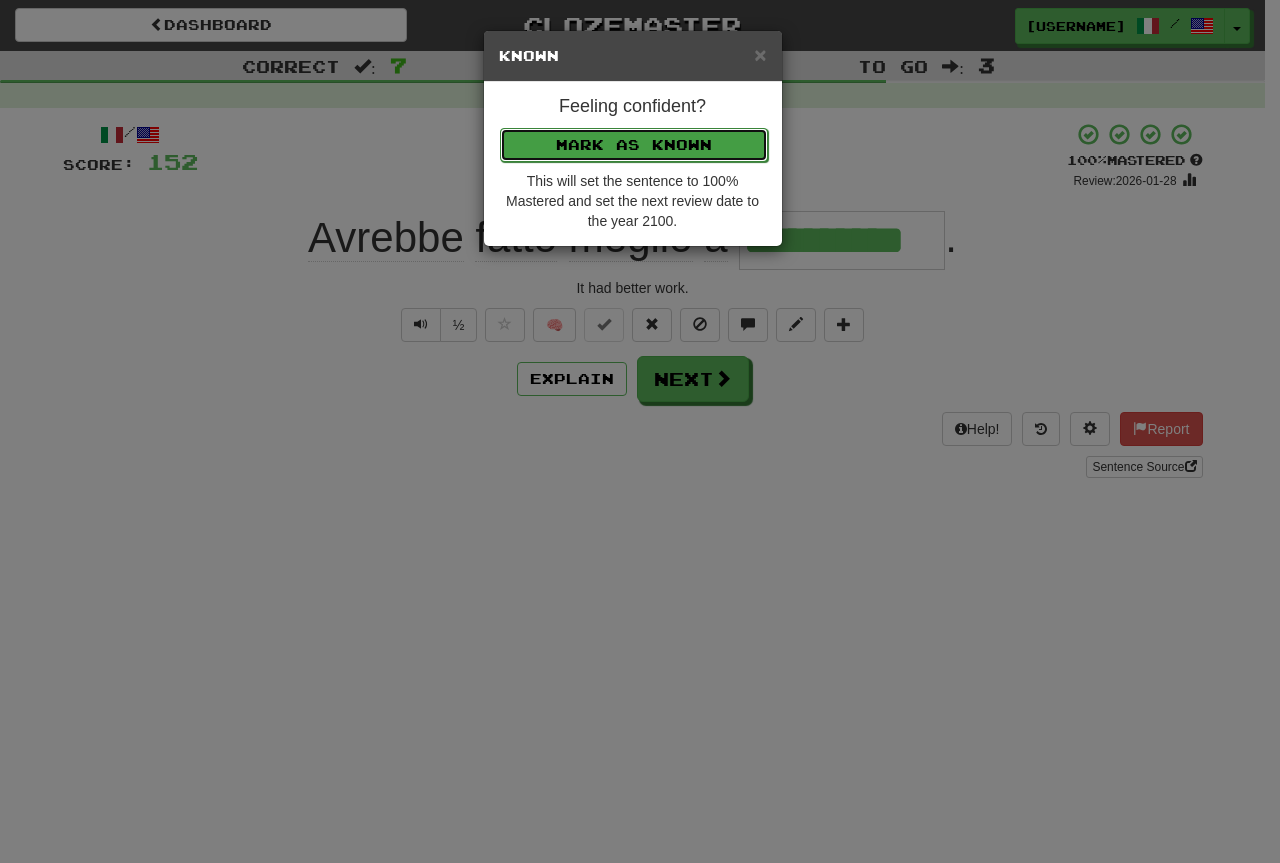 click on "Mark as Known" at bounding box center [634, 145] 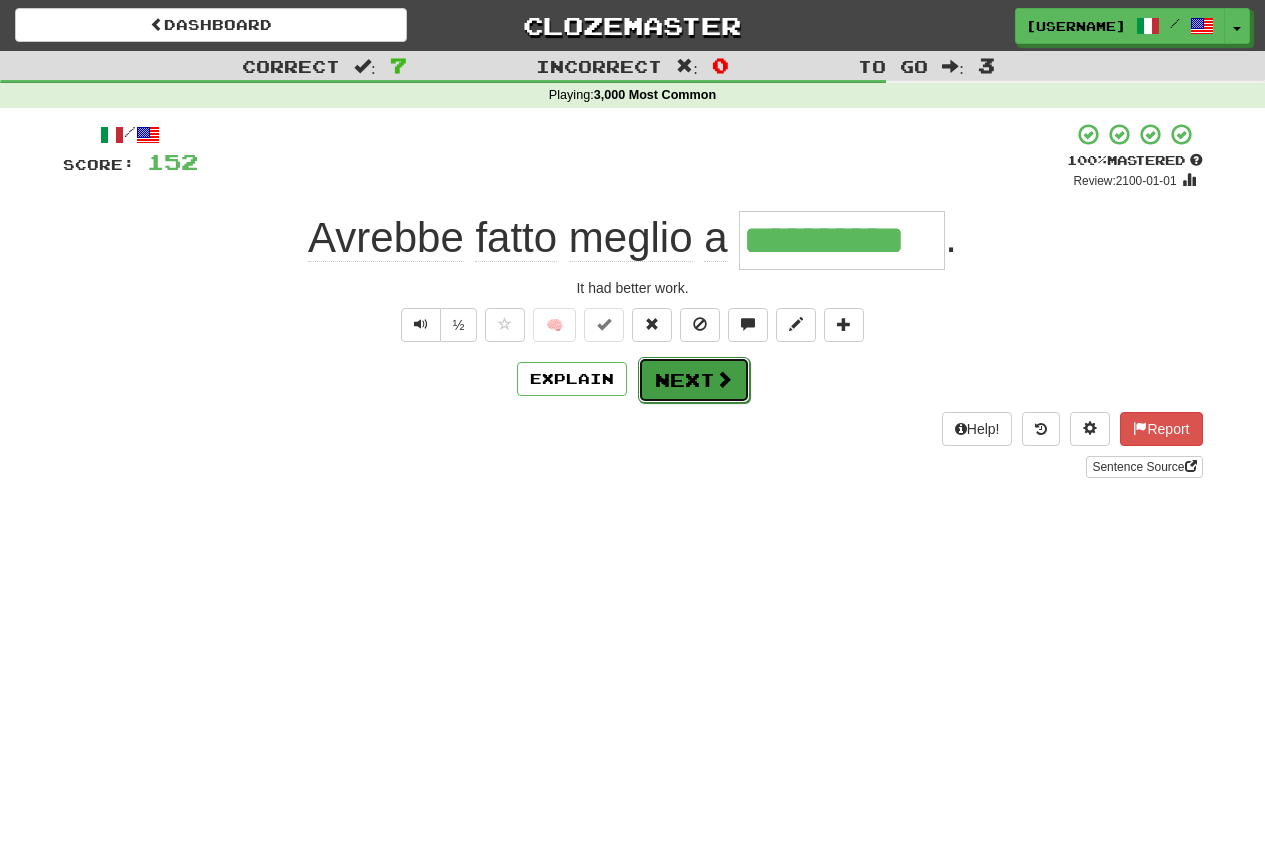 click on "Next" at bounding box center (694, 380) 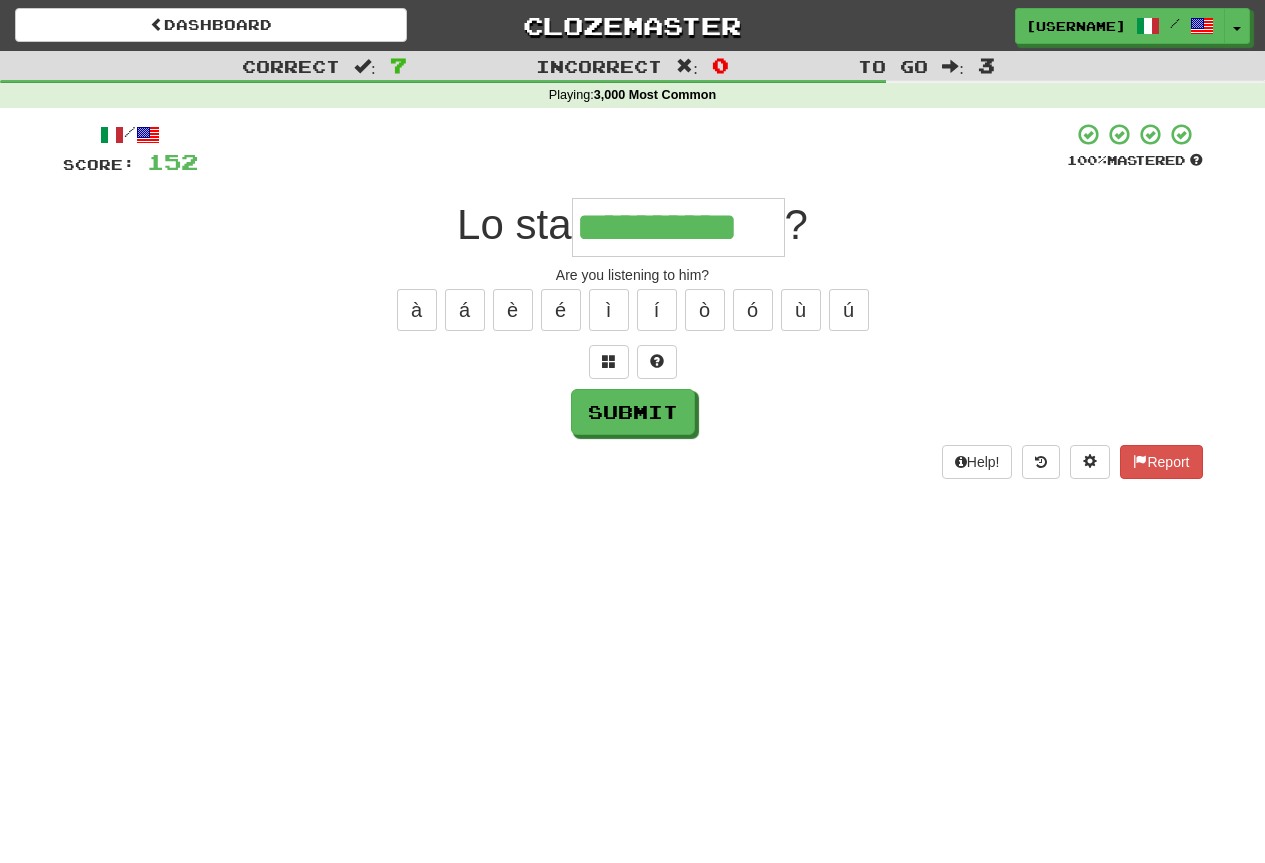 type on "**********" 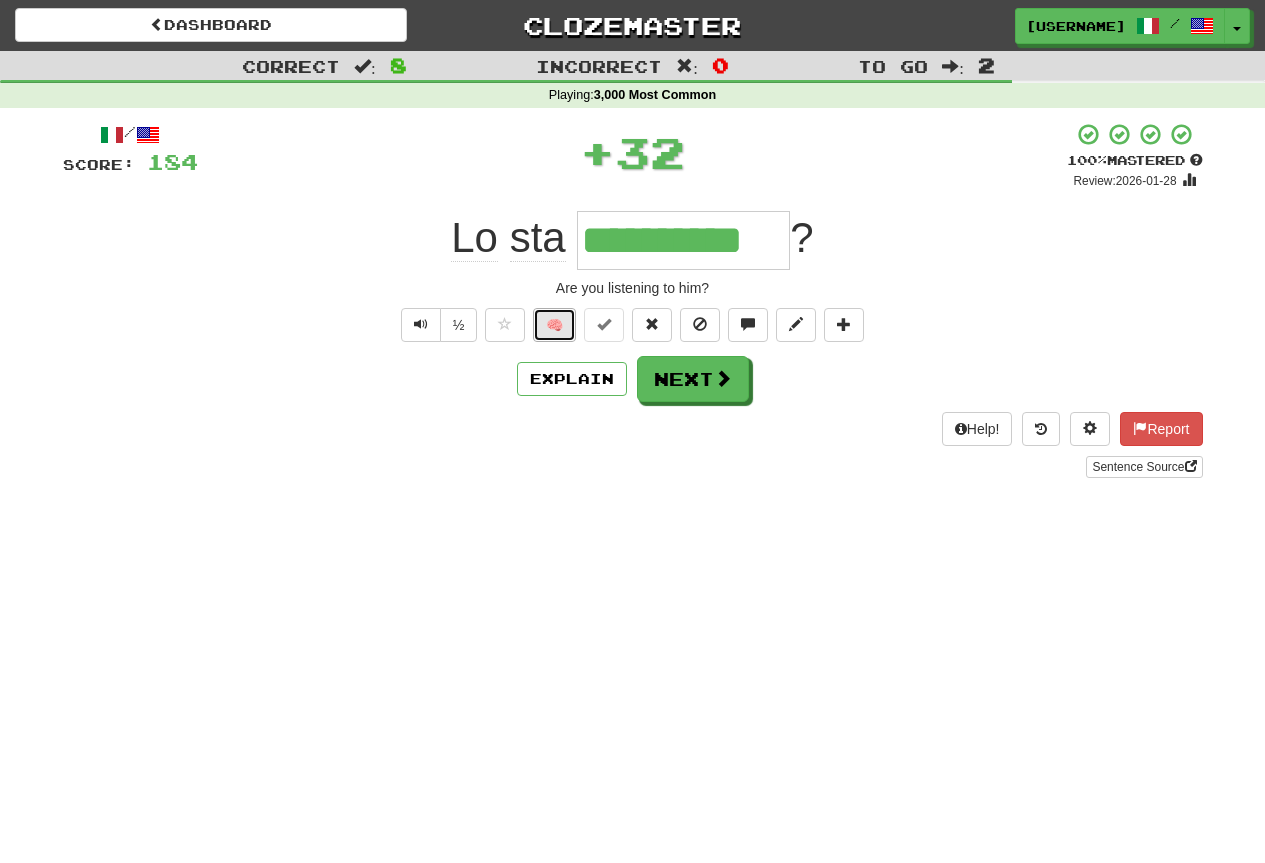 click on "🧠" at bounding box center (554, 325) 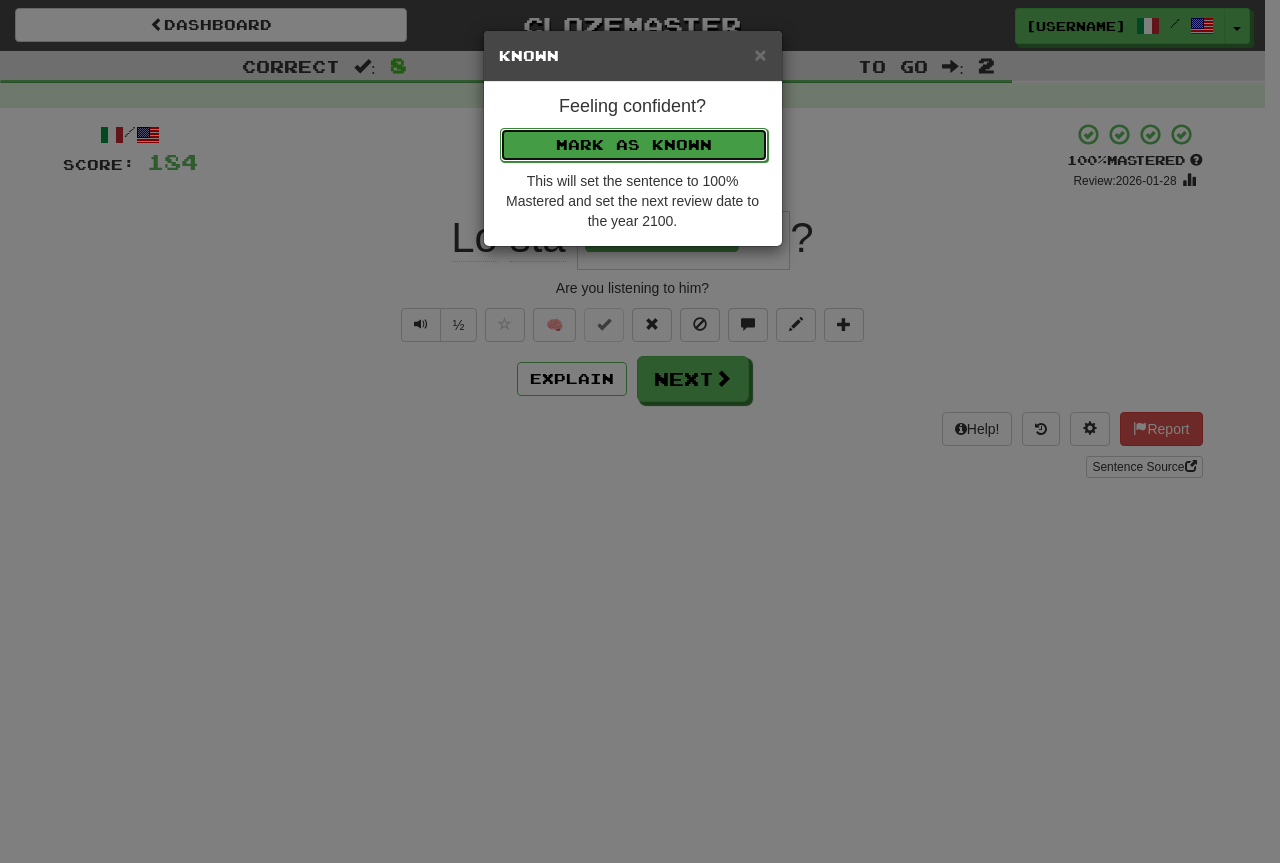 click on "Mark as Known" at bounding box center (634, 145) 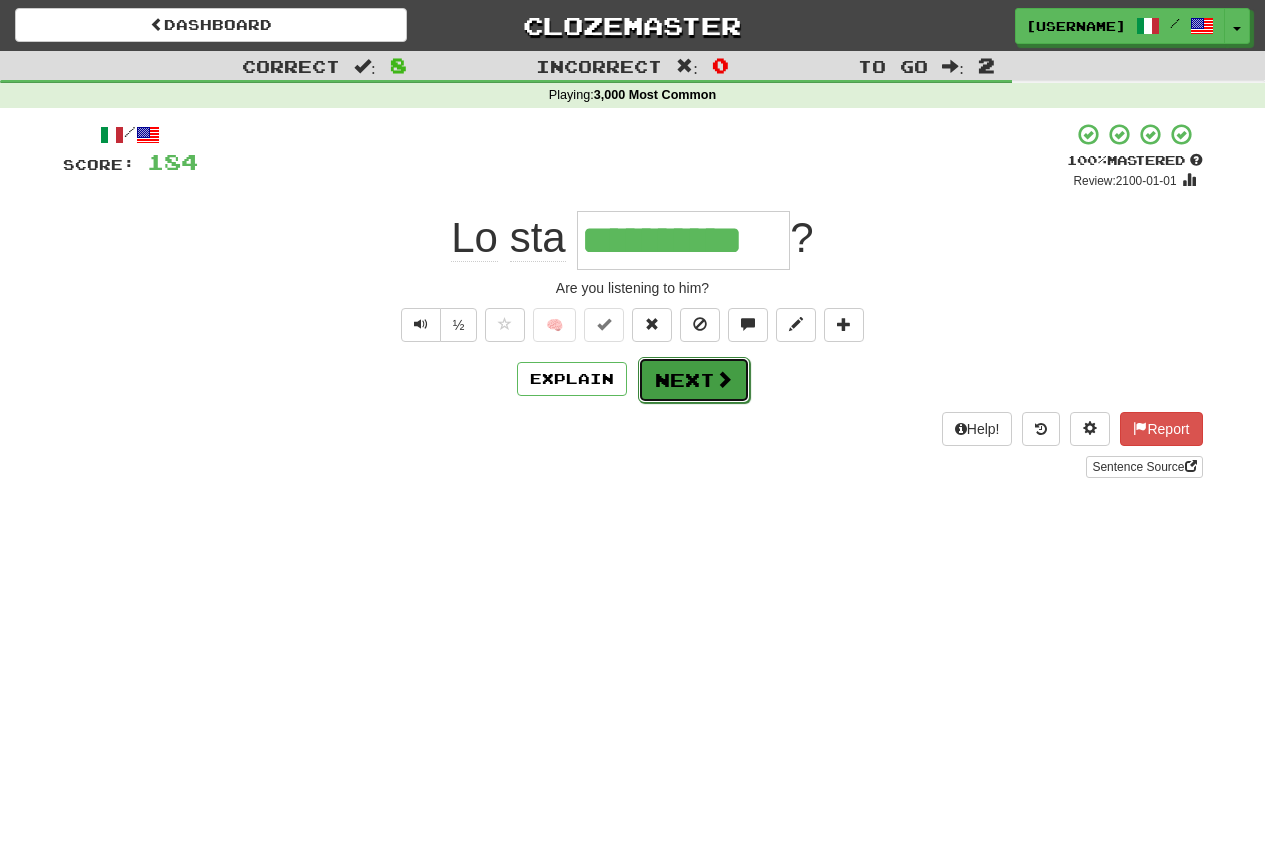 click on "Next" at bounding box center (694, 380) 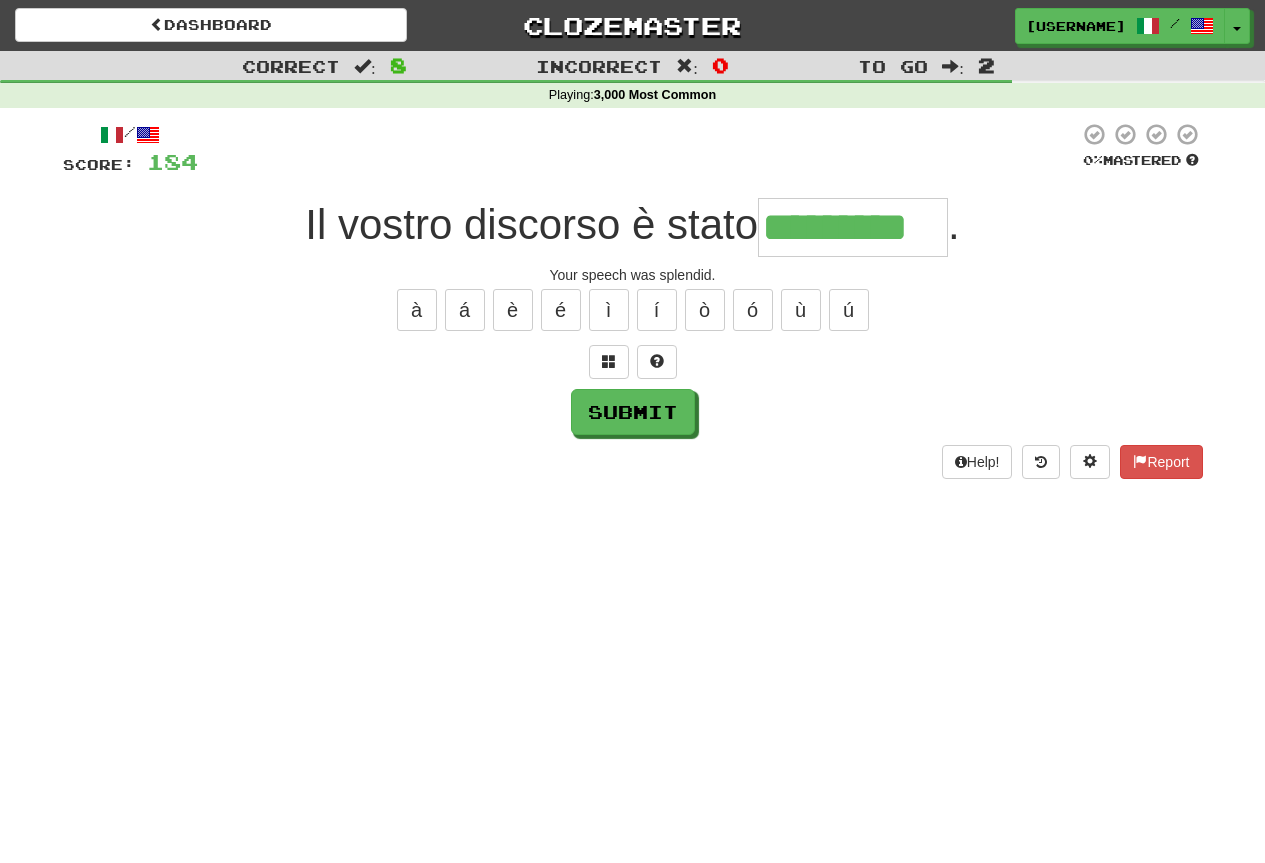 type on "*********" 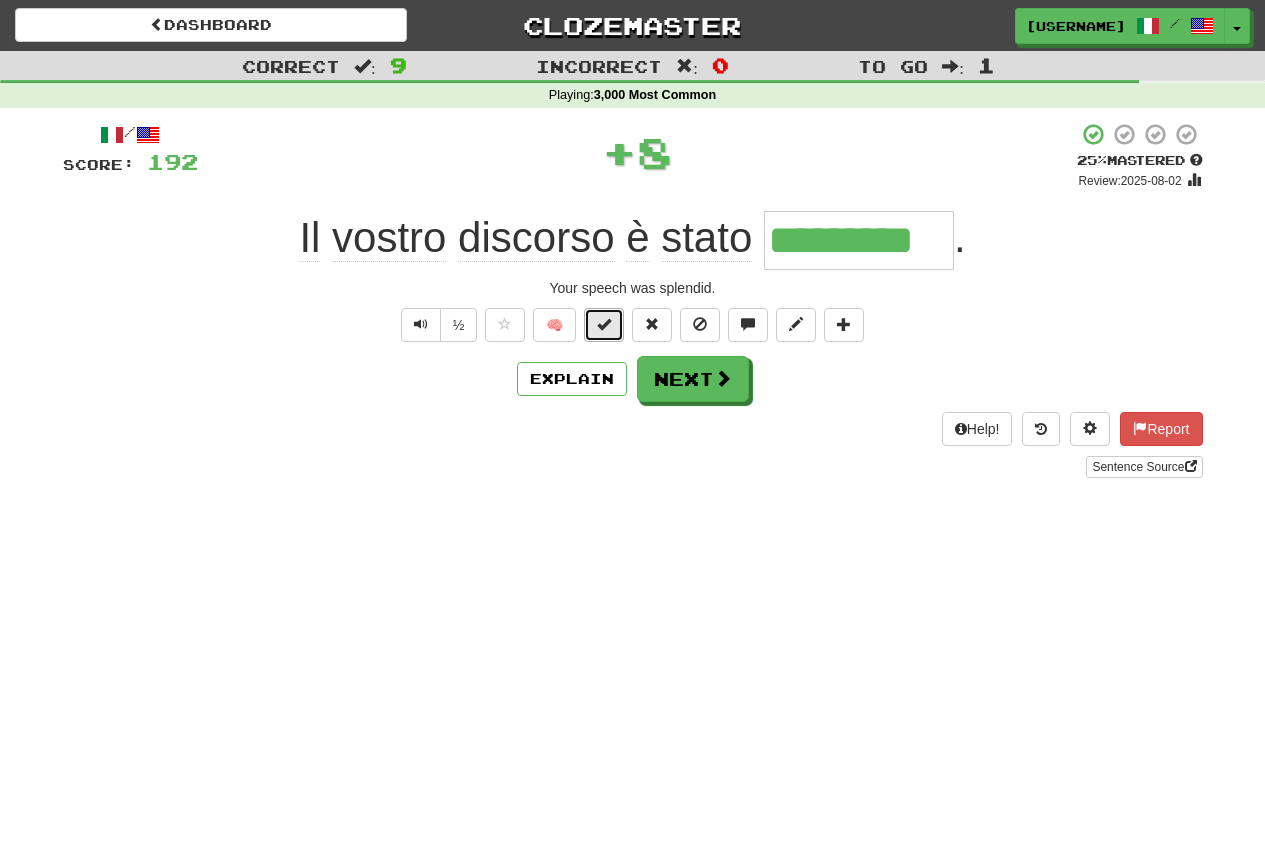 click at bounding box center (604, 324) 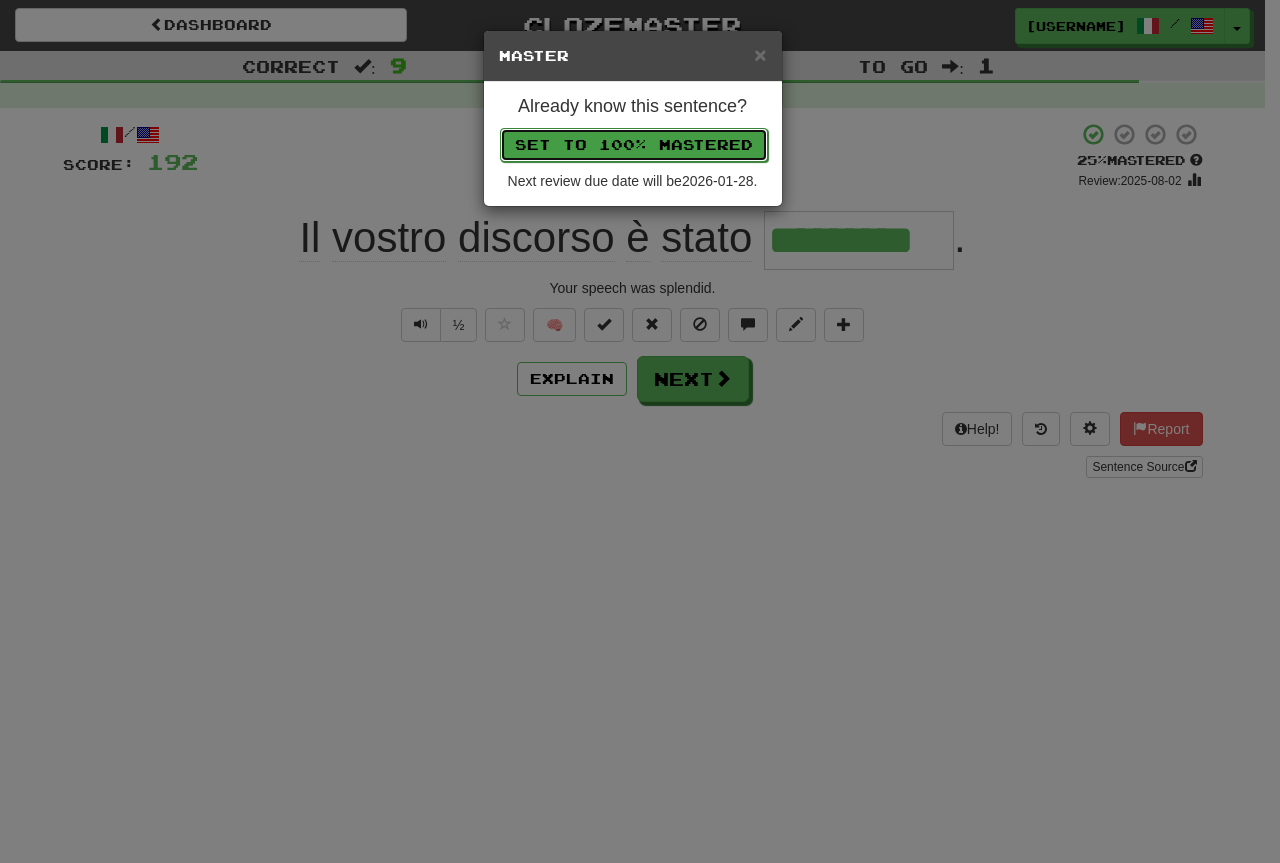 click on "Set to 100% Mastered" at bounding box center (634, 145) 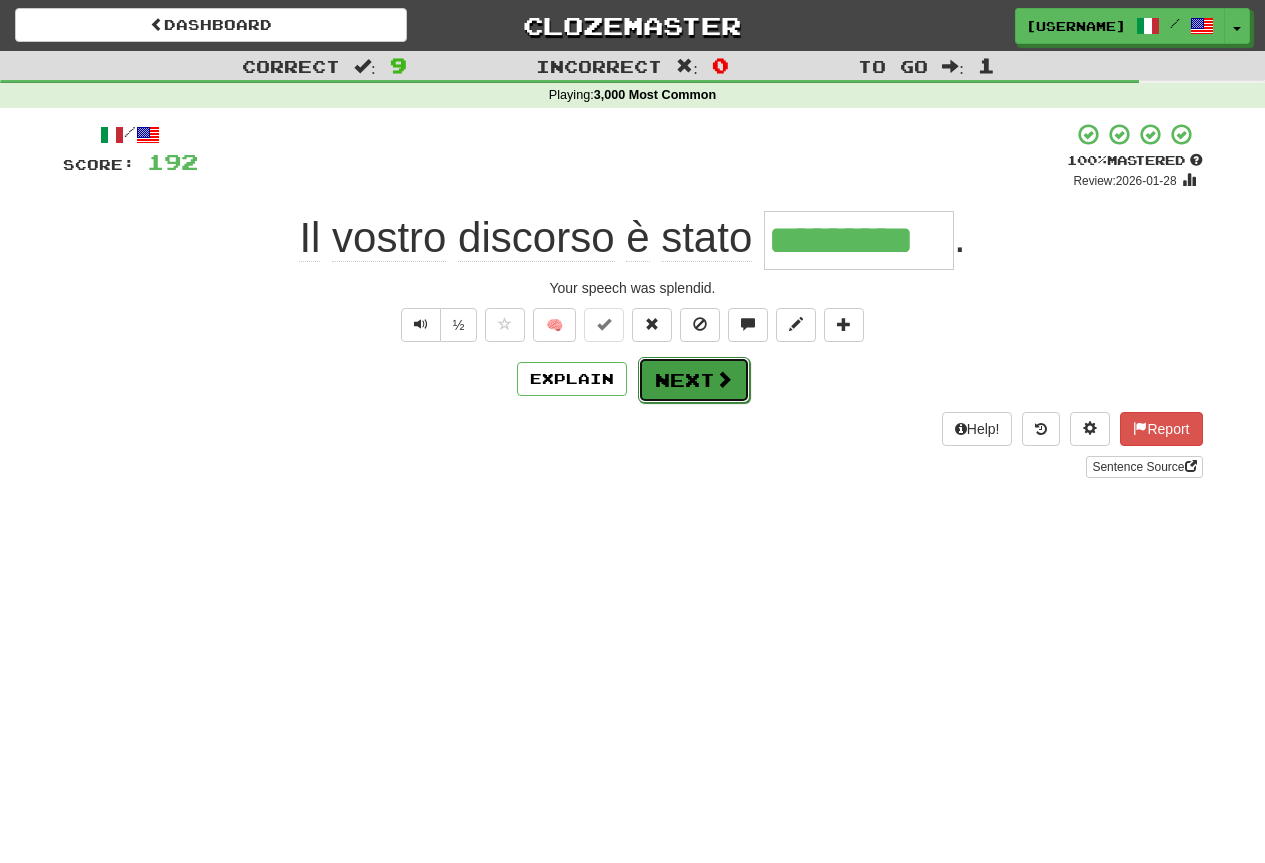click on "Next" at bounding box center (694, 380) 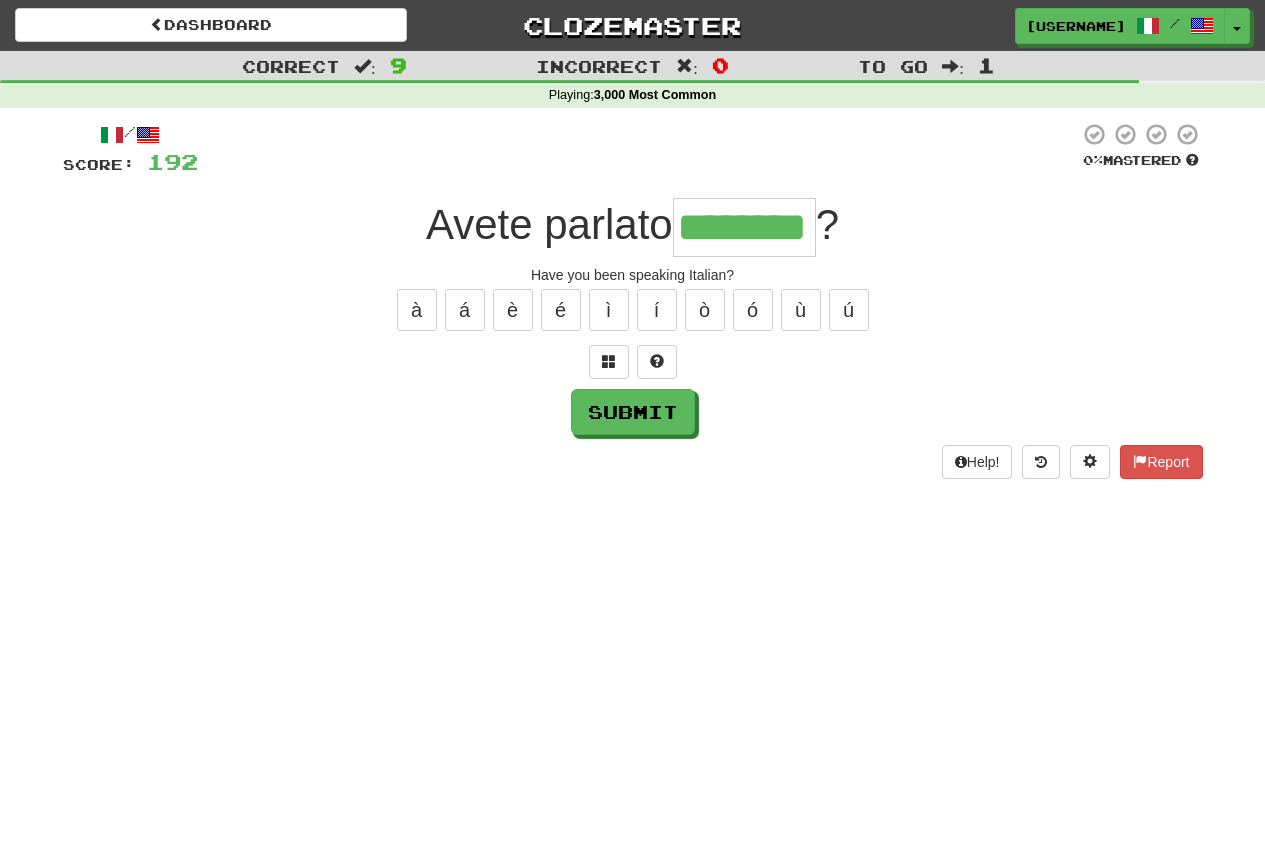 type on "********" 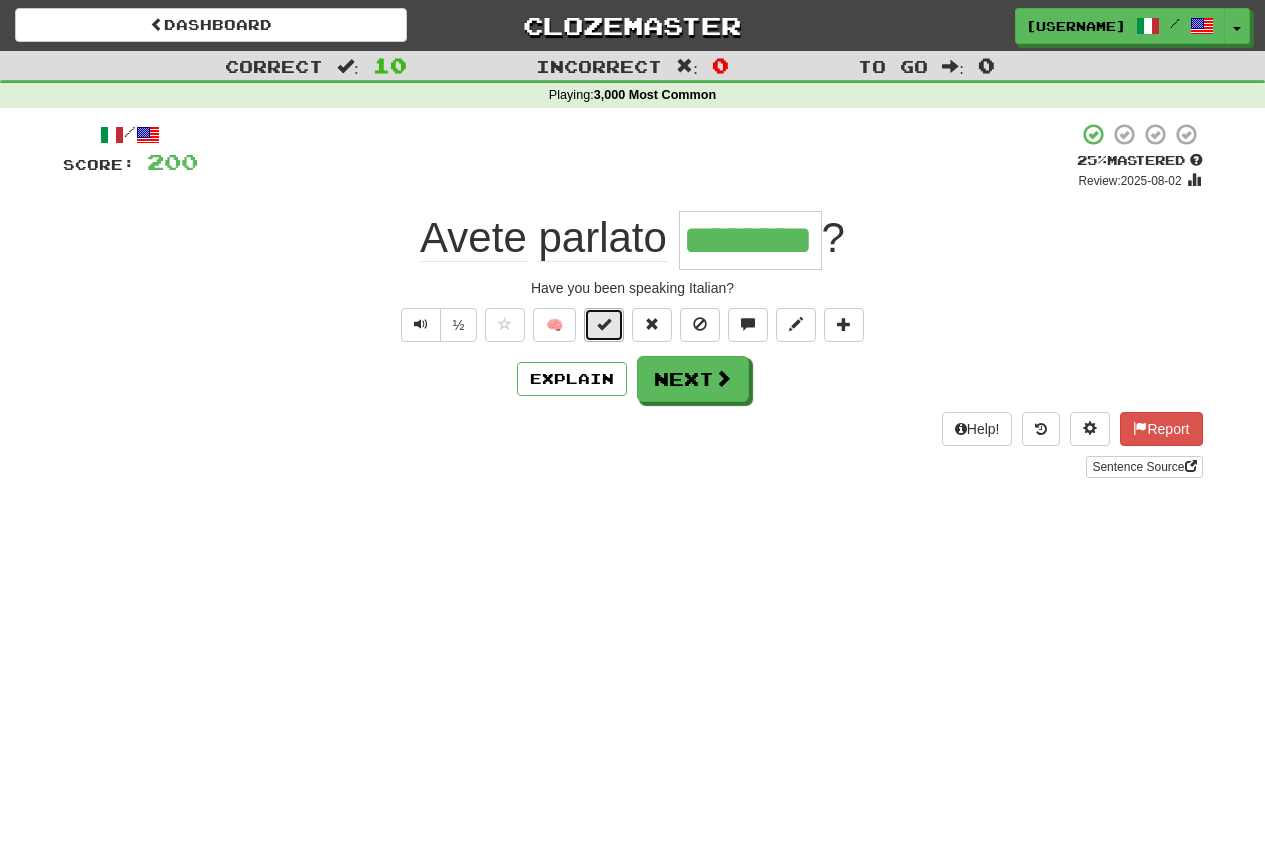 click at bounding box center (604, 324) 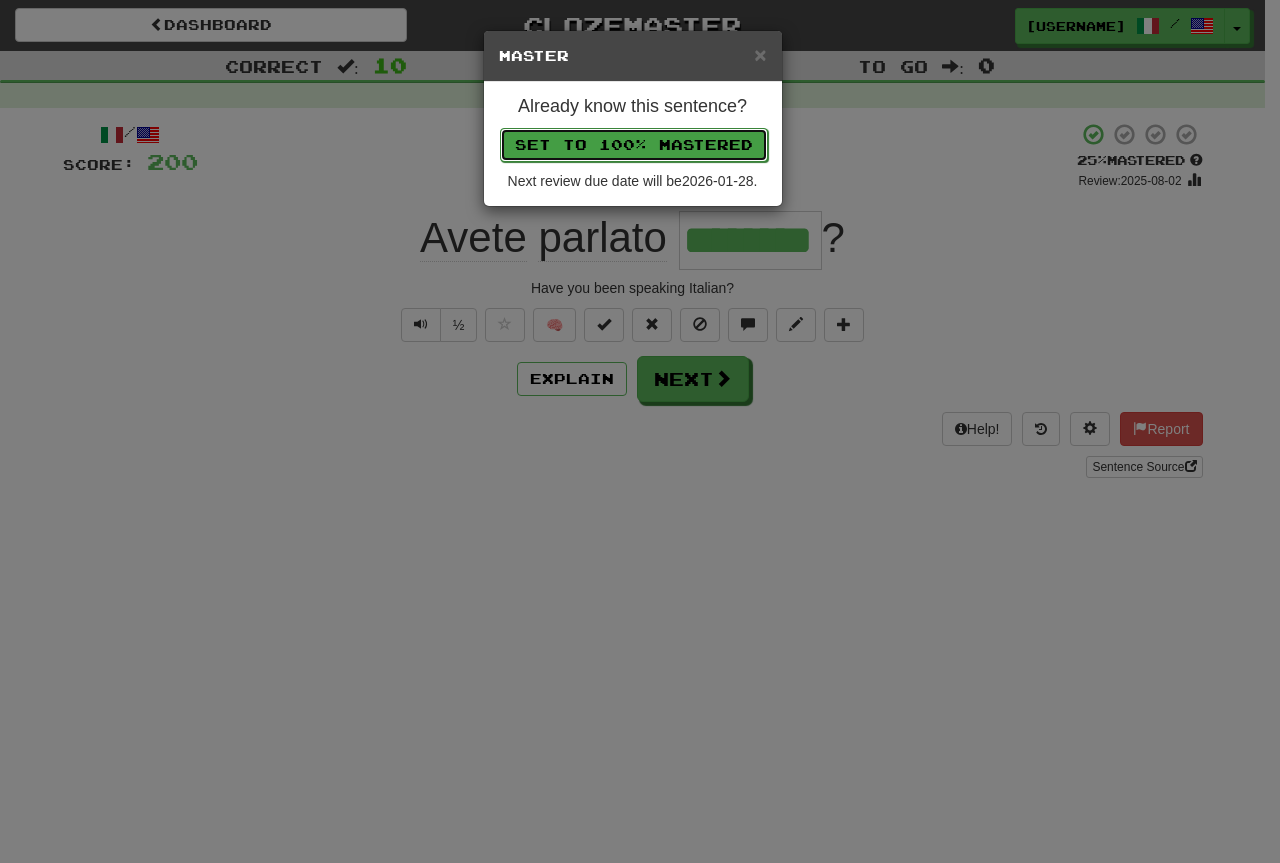 click on "Set to 100% Mastered" at bounding box center (634, 145) 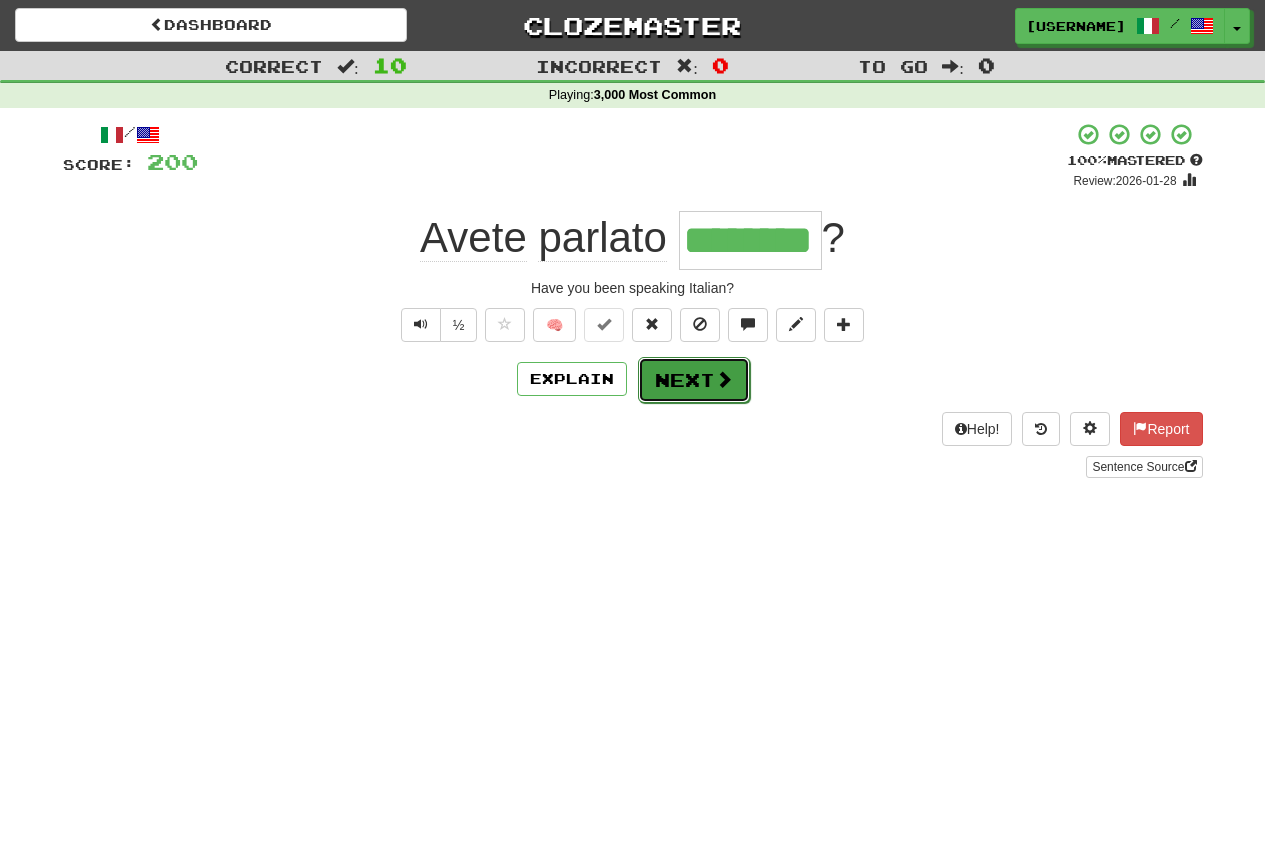 click on "Next" at bounding box center (694, 380) 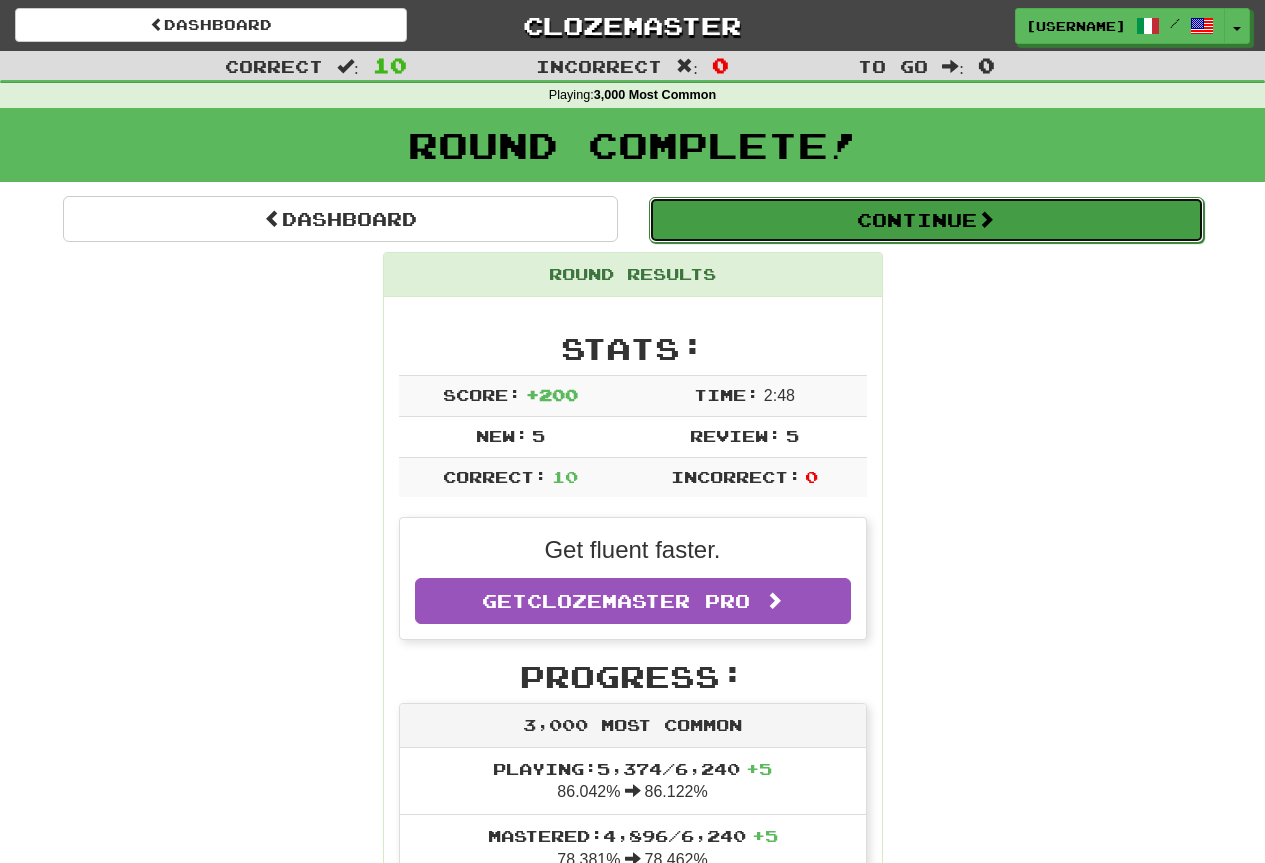click on "Continue" at bounding box center (926, 220) 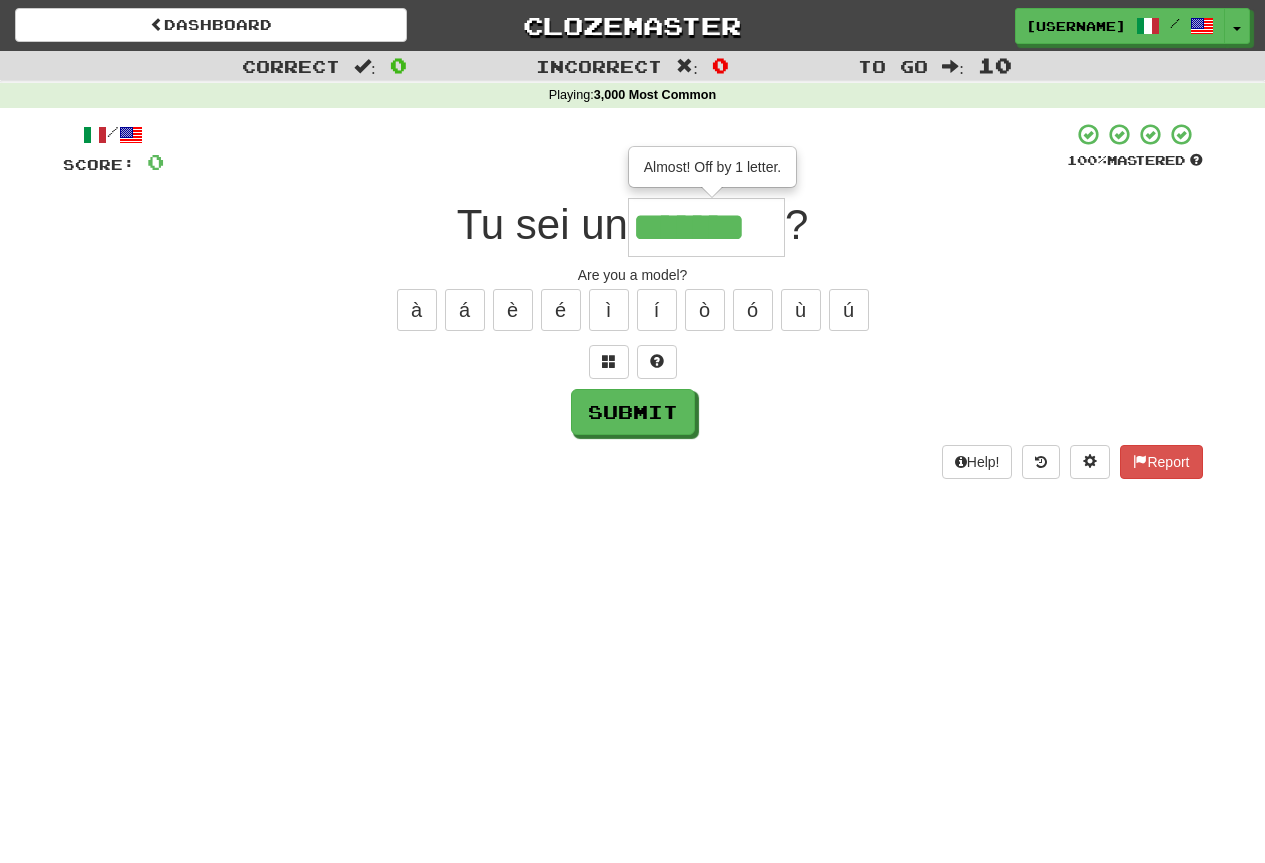type on "*******" 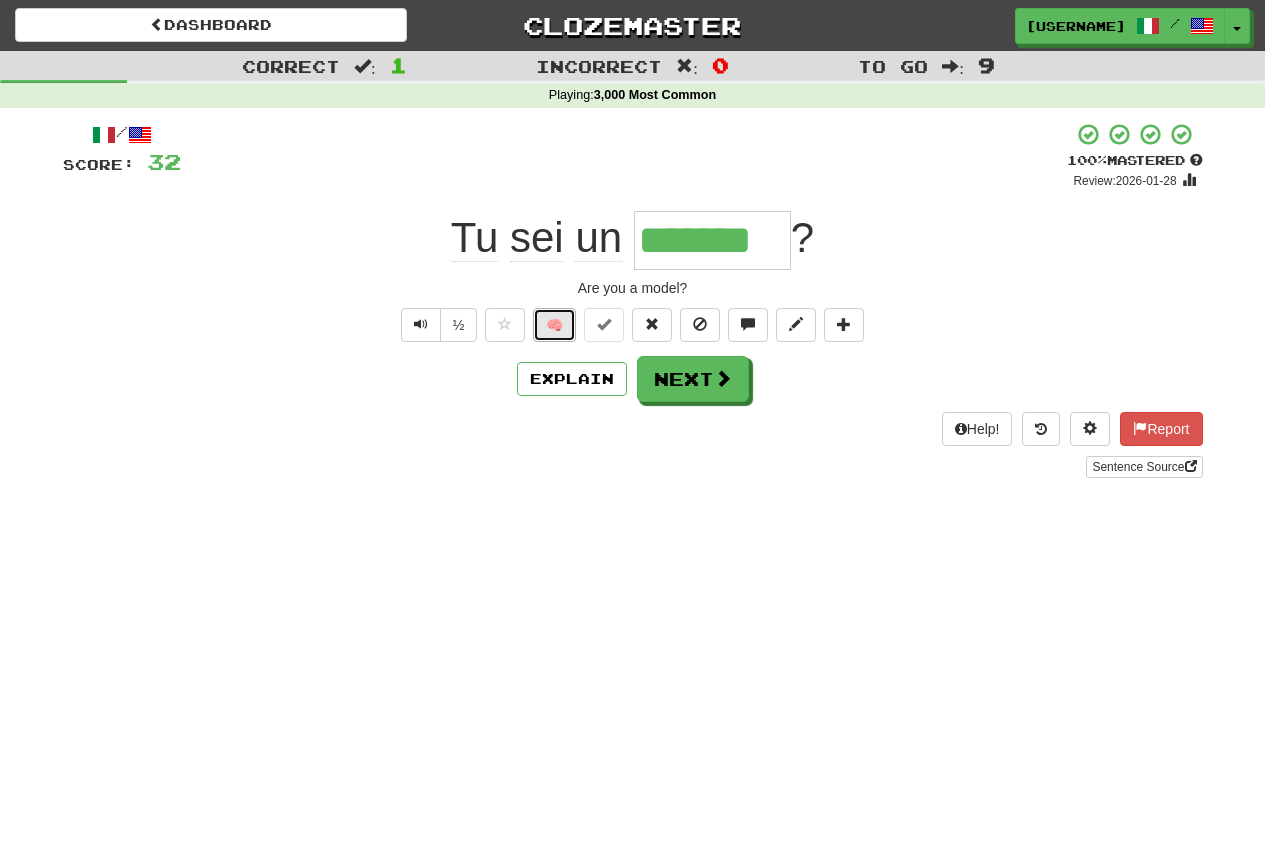 click on "🧠" at bounding box center [554, 325] 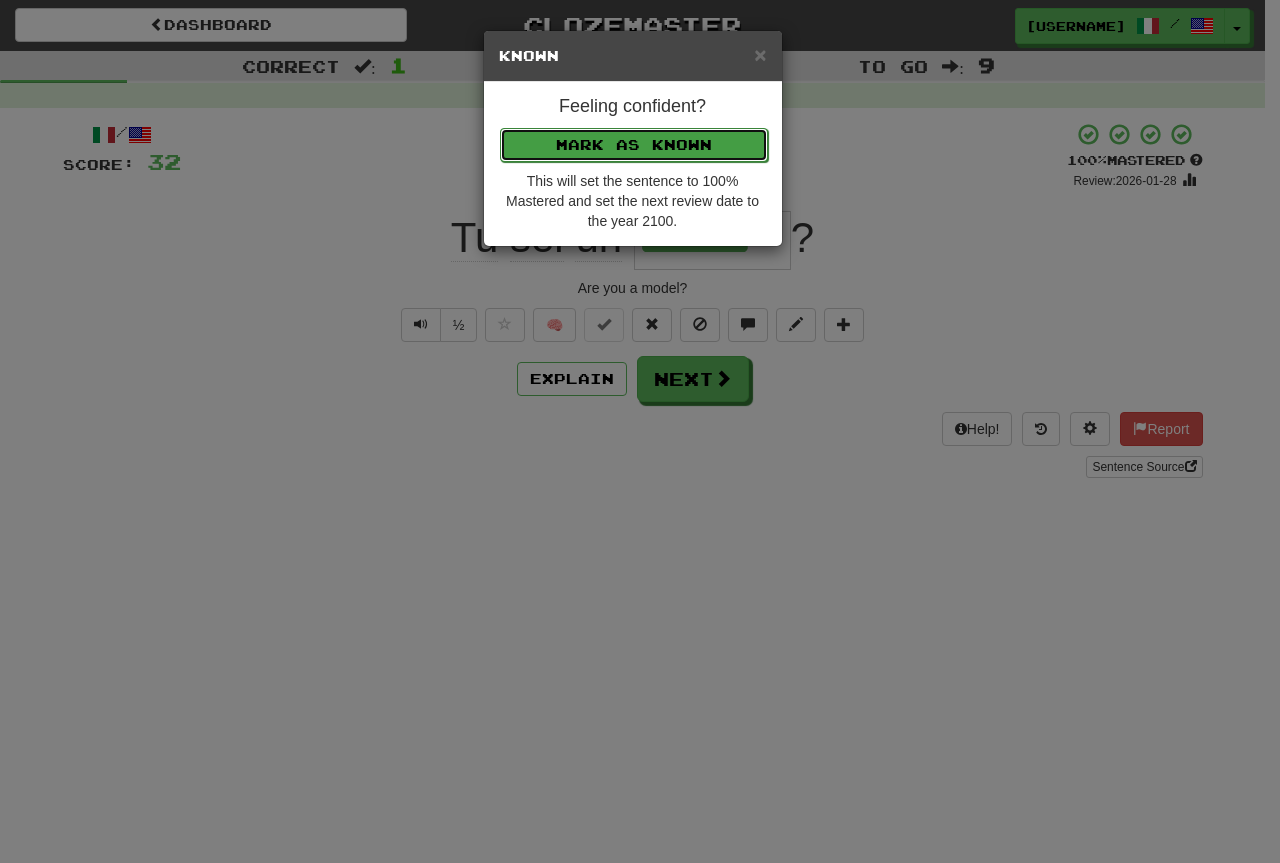 click on "Mark as Known" at bounding box center (634, 145) 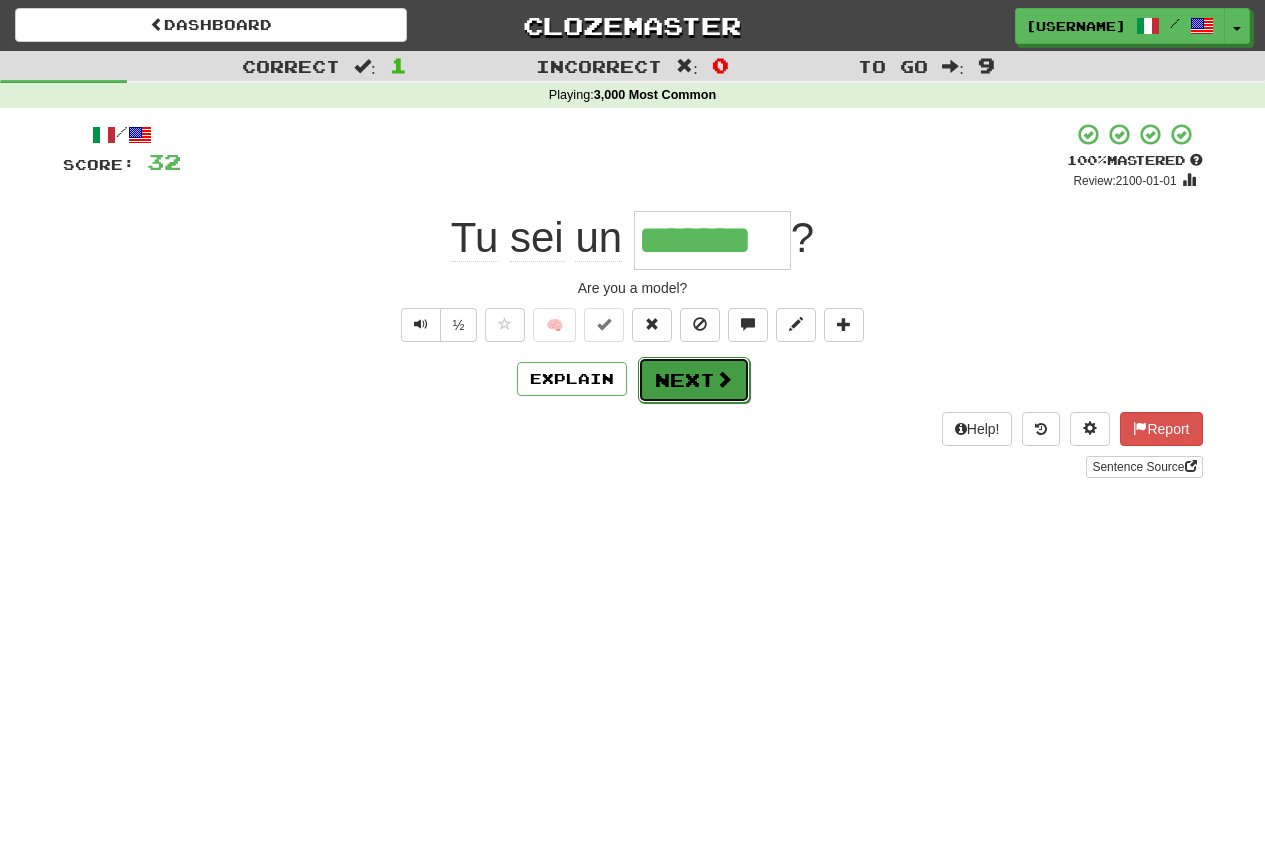 click on "Next" at bounding box center (694, 380) 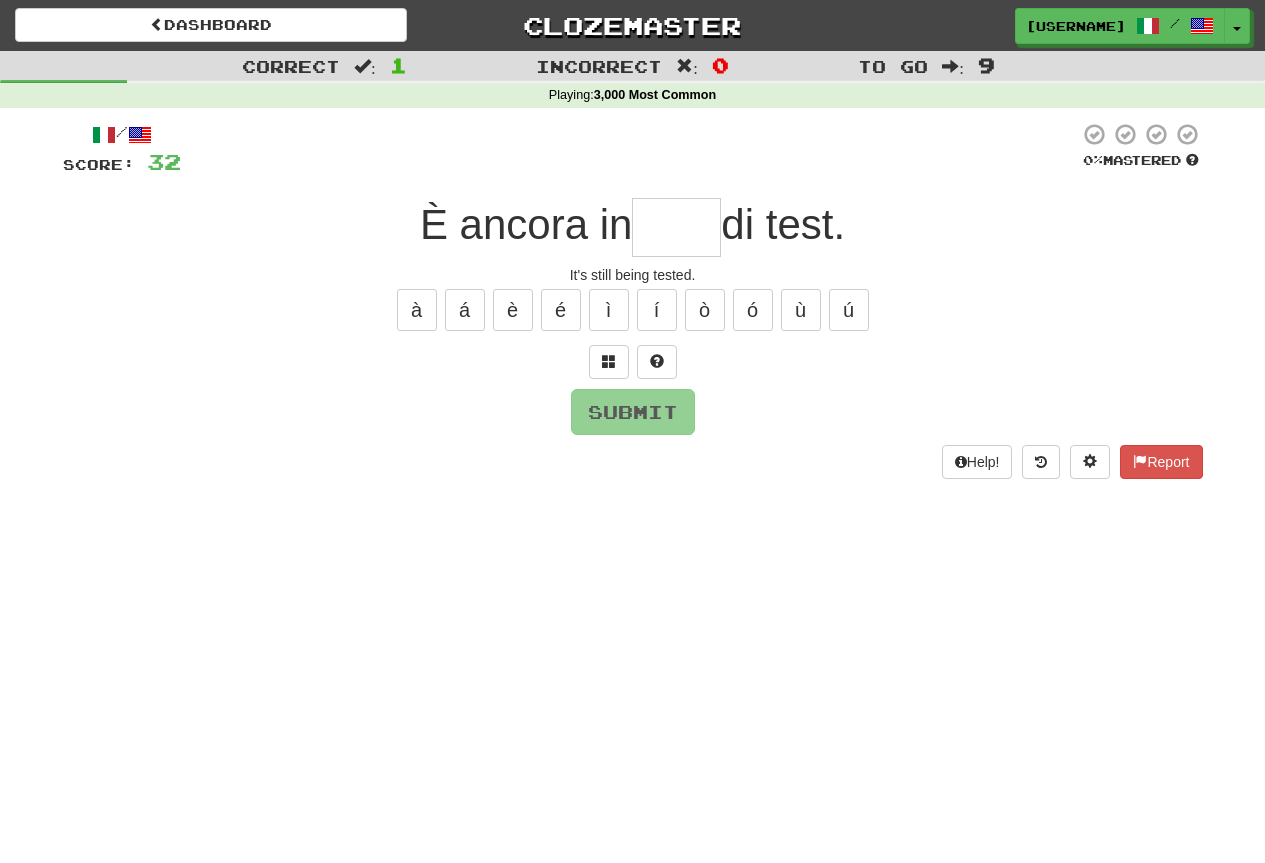 type on "*" 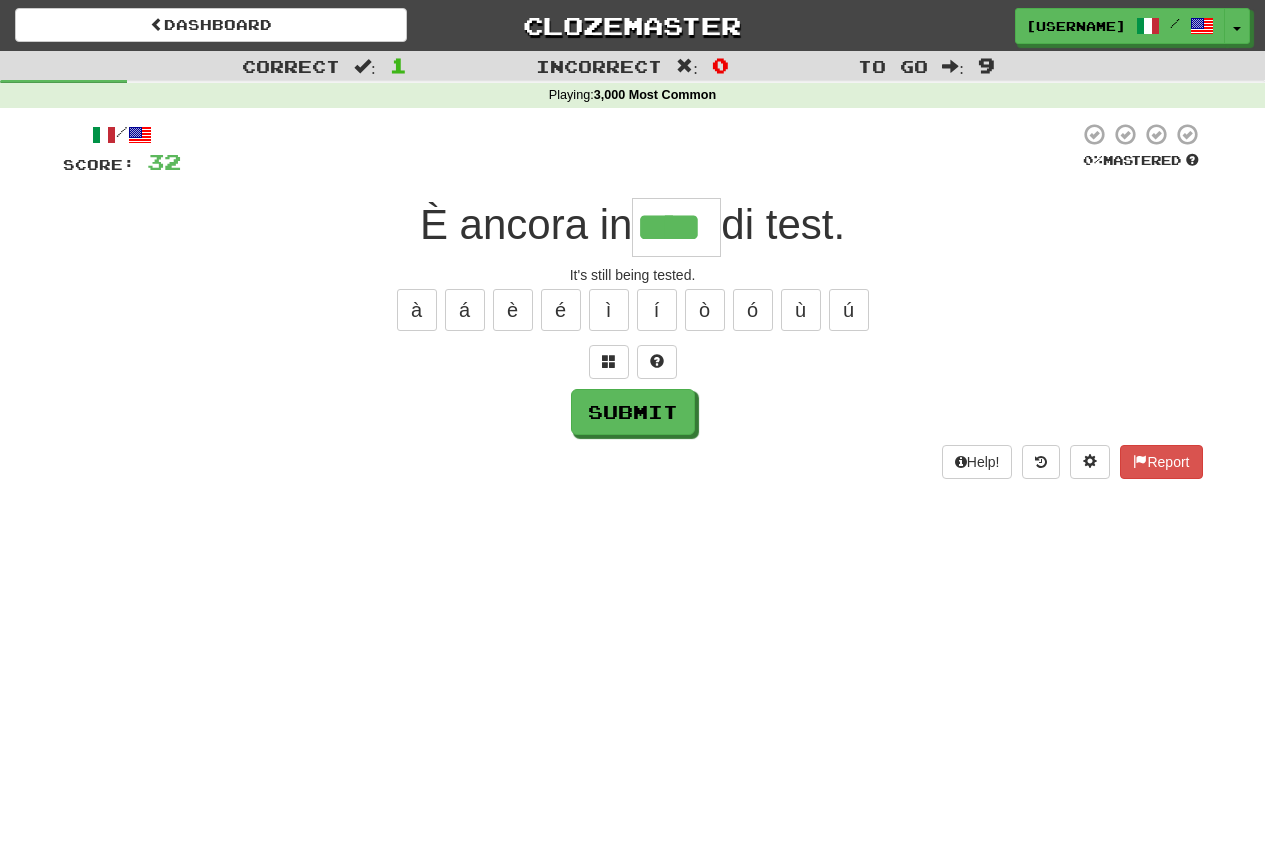 type on "****" 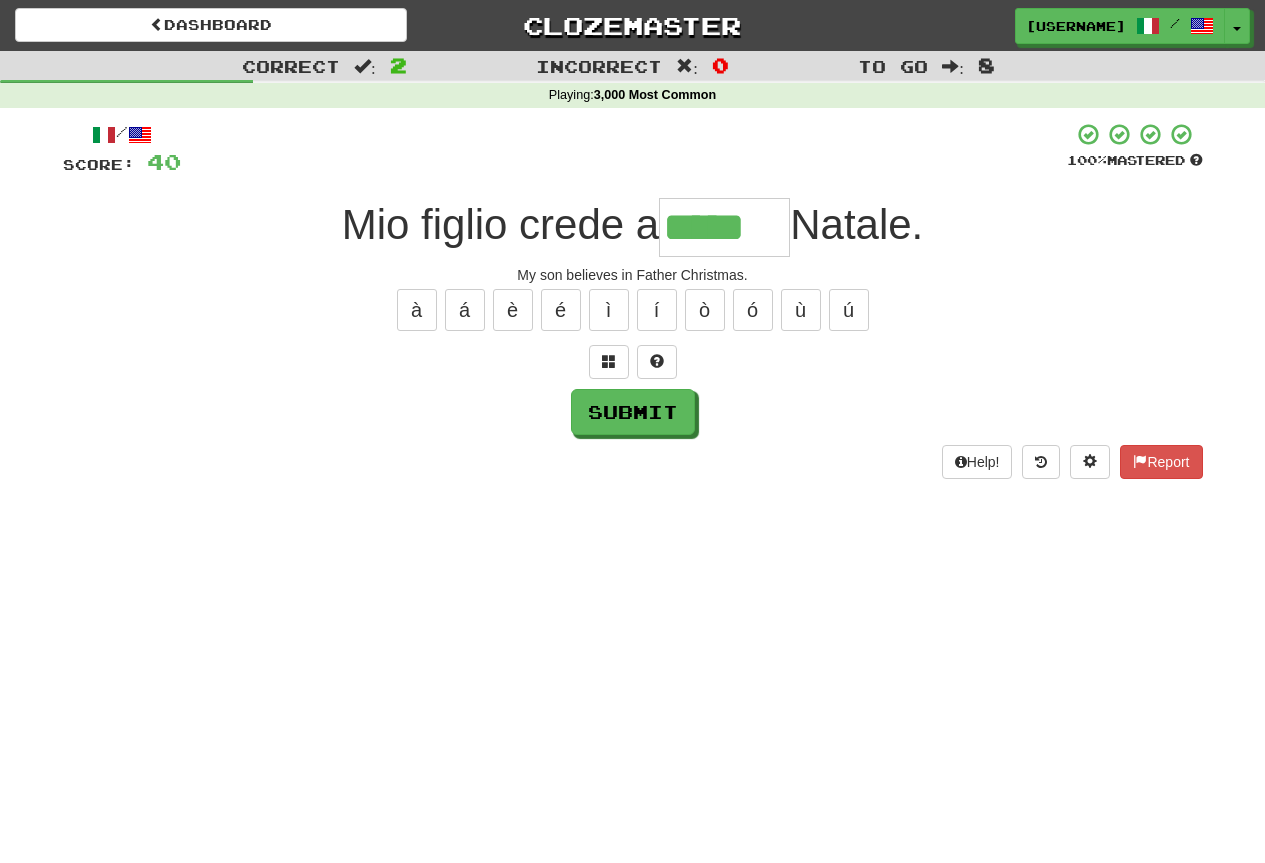 type on "*****" 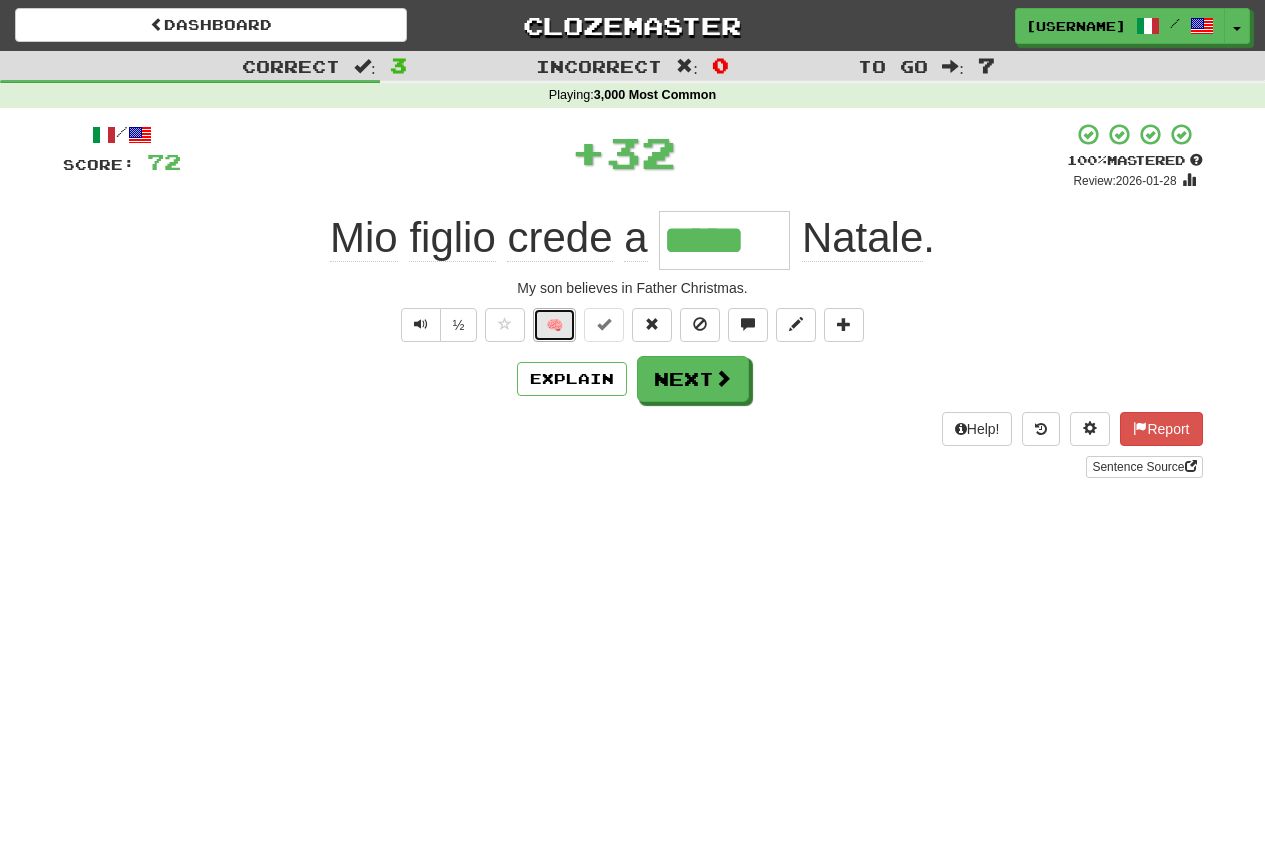 click on "🧠" at bounding box center (554, 325) 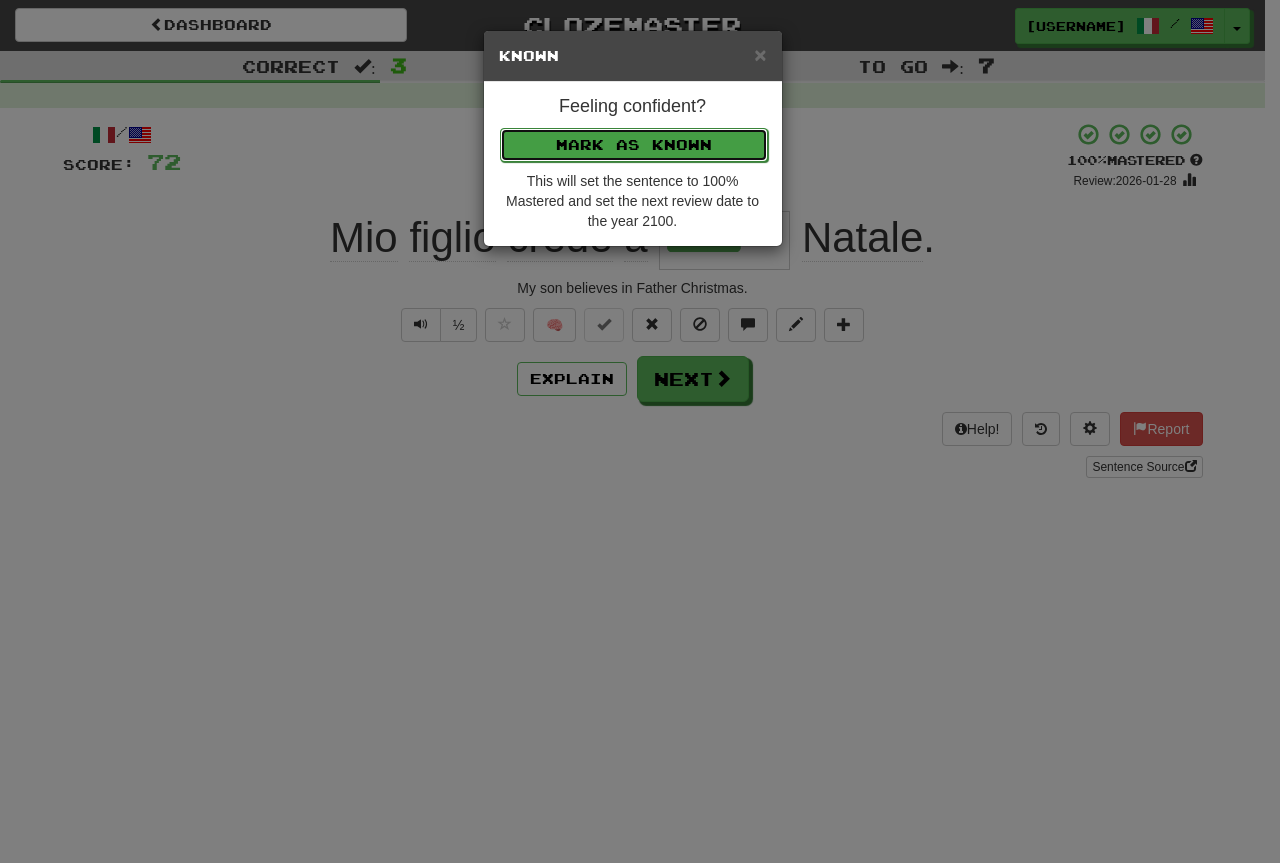 click on "Mark as Known" at bounding box center [634, 145] 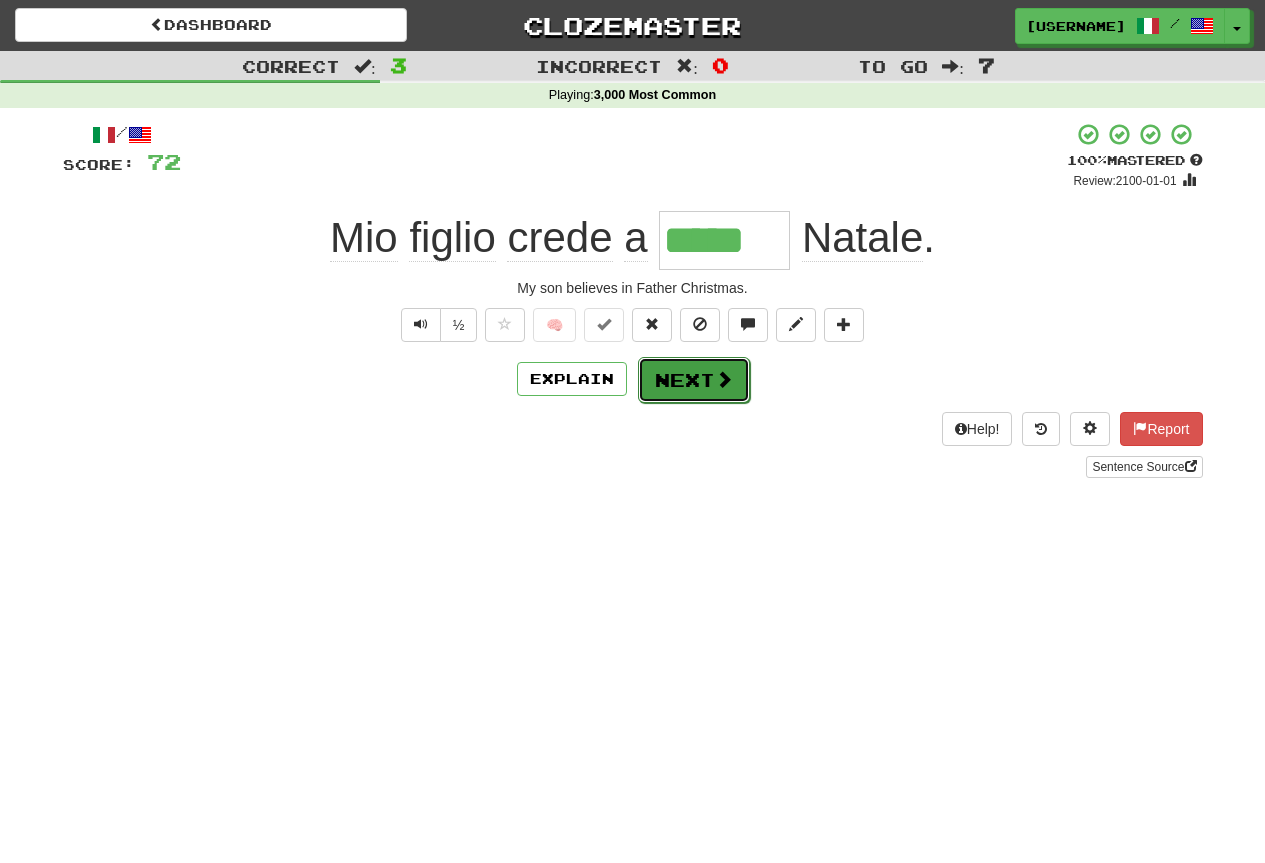 click at bounding box center [724, 379] 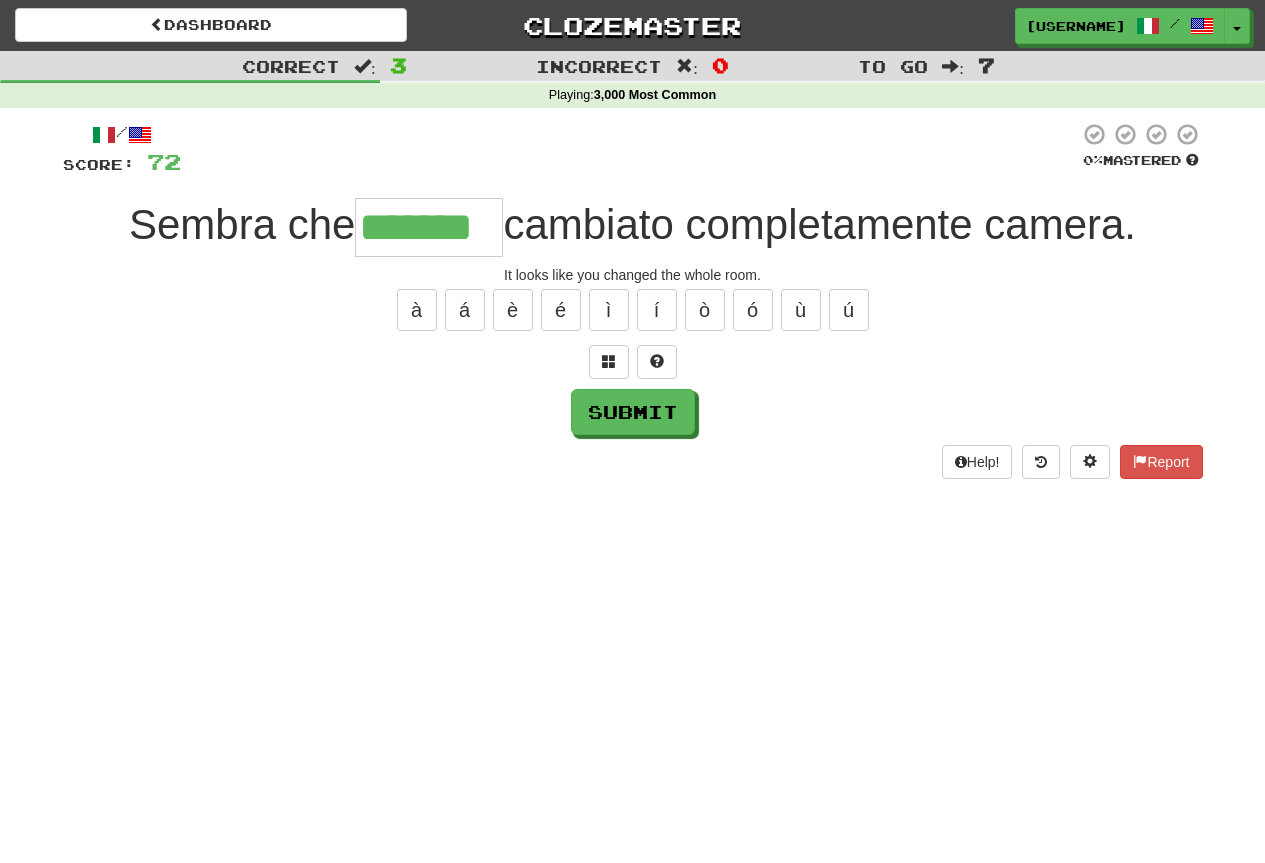 type on "*******" 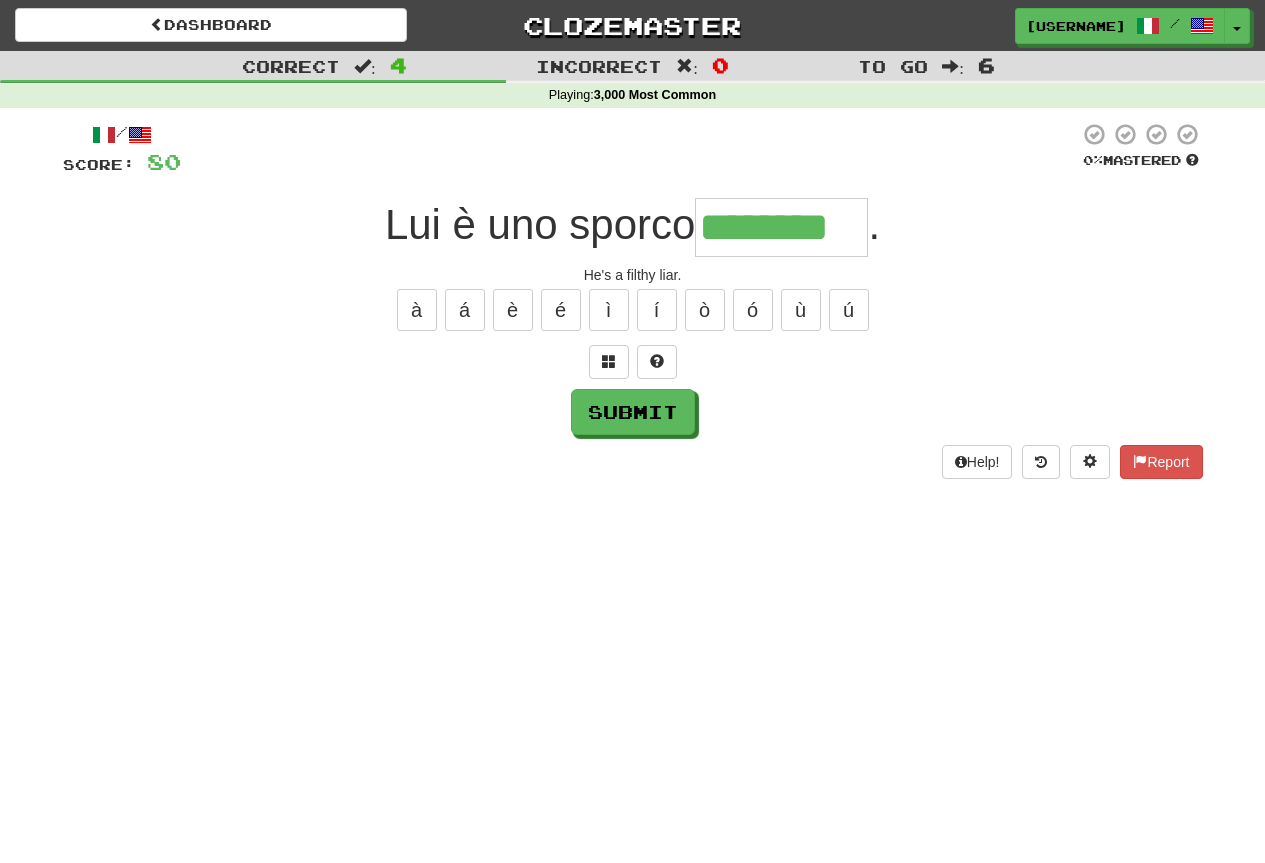 type on "********" 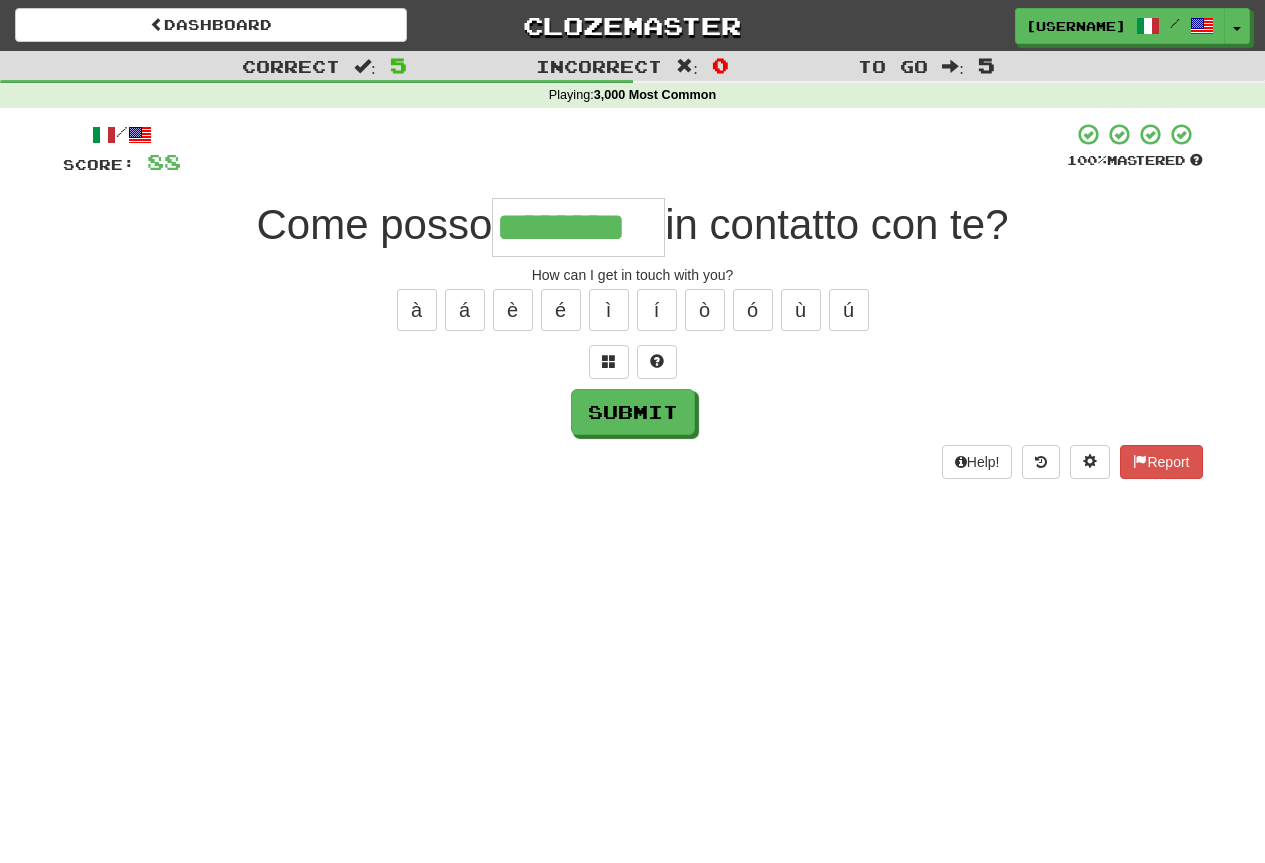 type on "********" 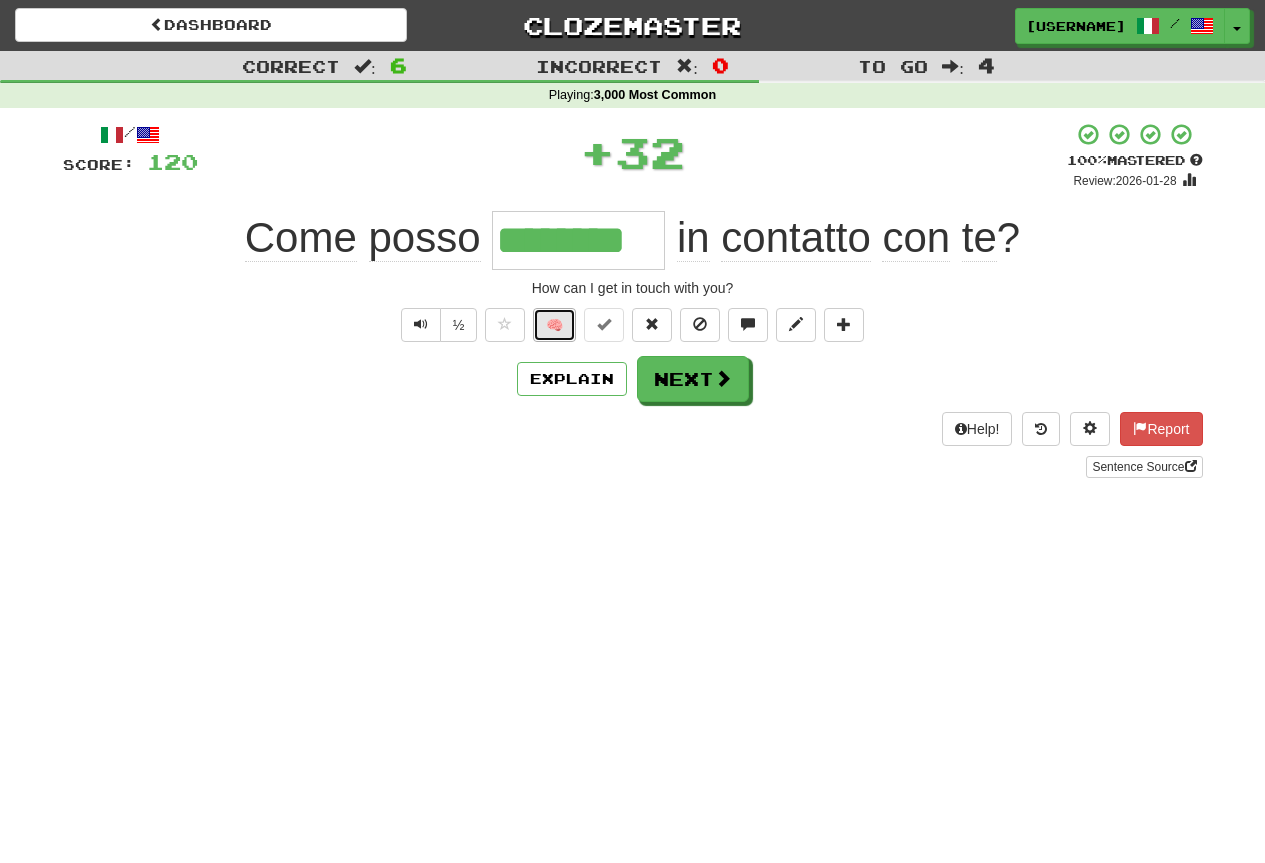 click on "🧠" at bounding box center (554, 325) 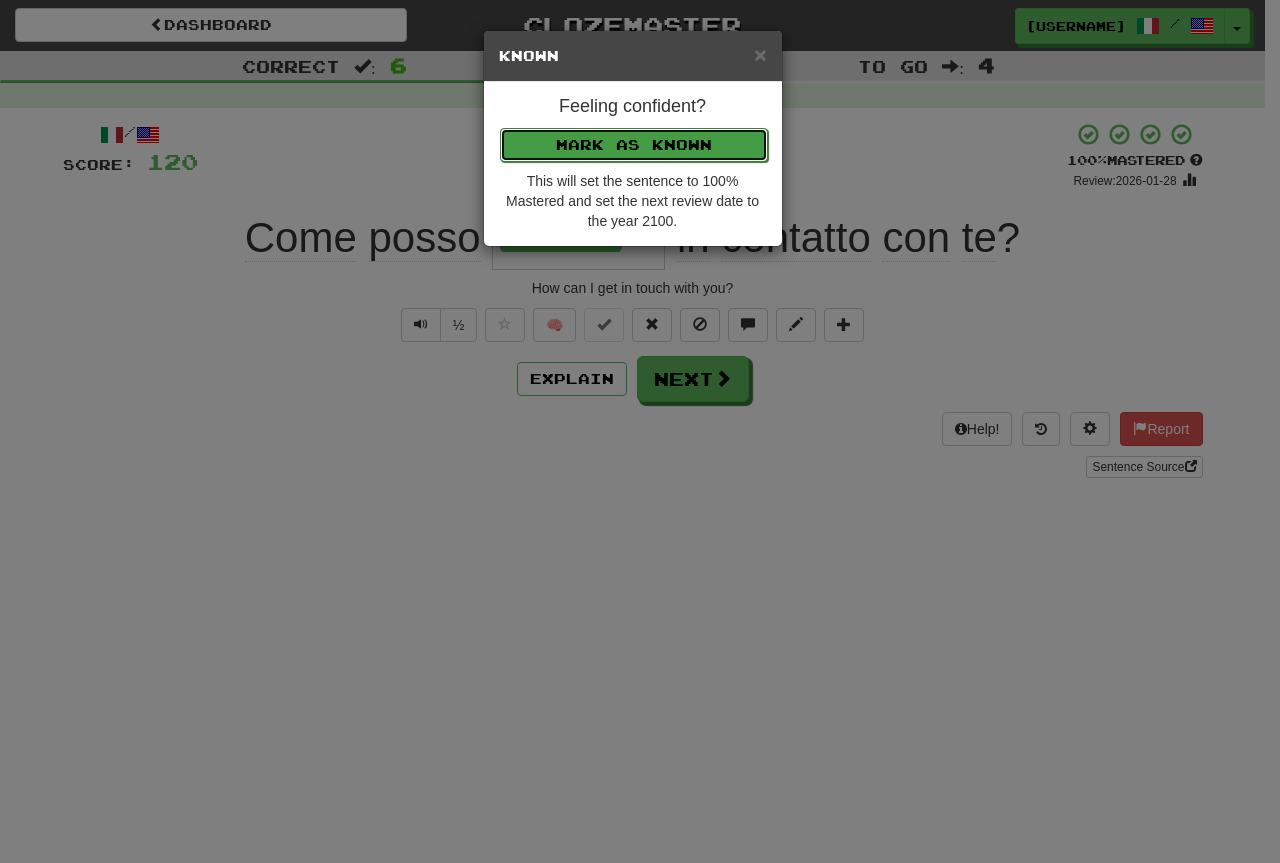 click on "Mark as Known" at bounding box center [634, 145] 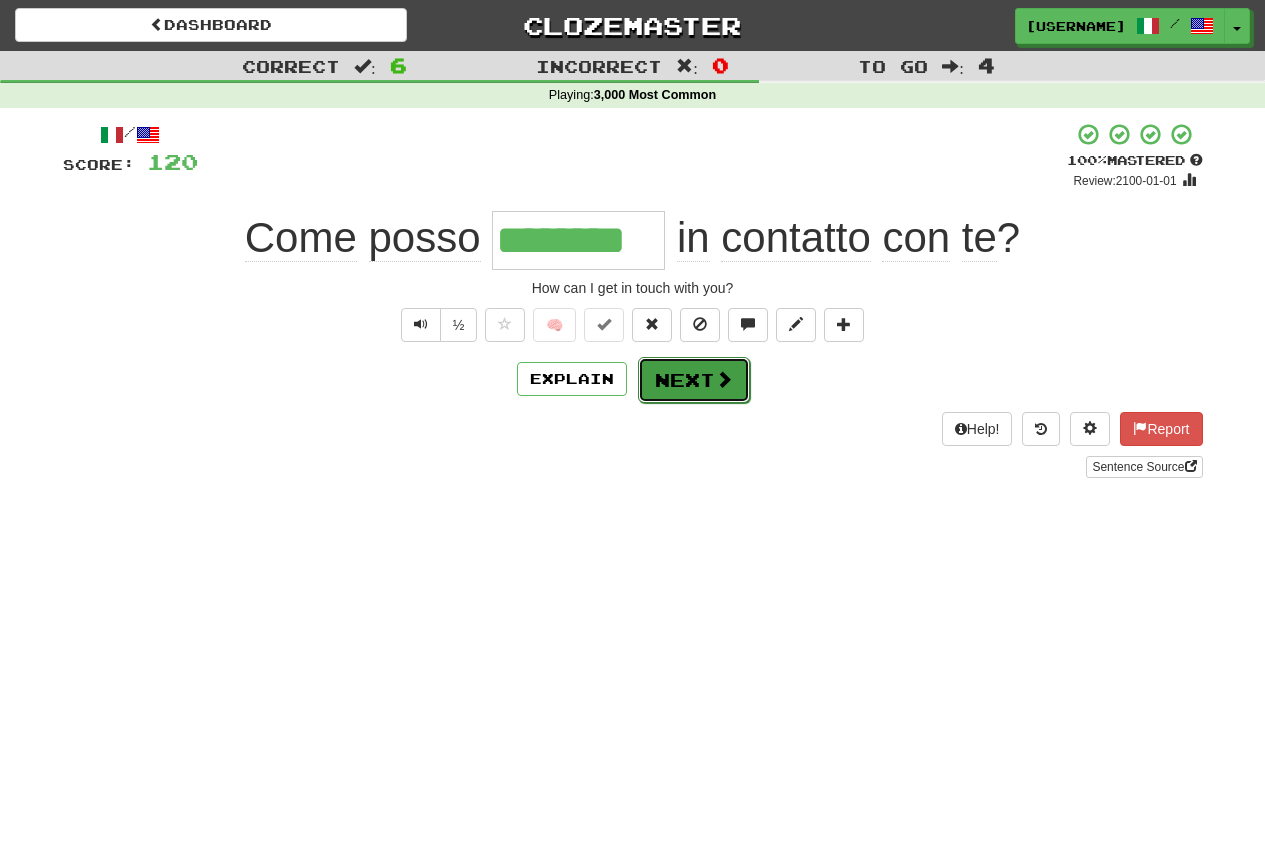 click on "Next" at bounding box center (694, 380) 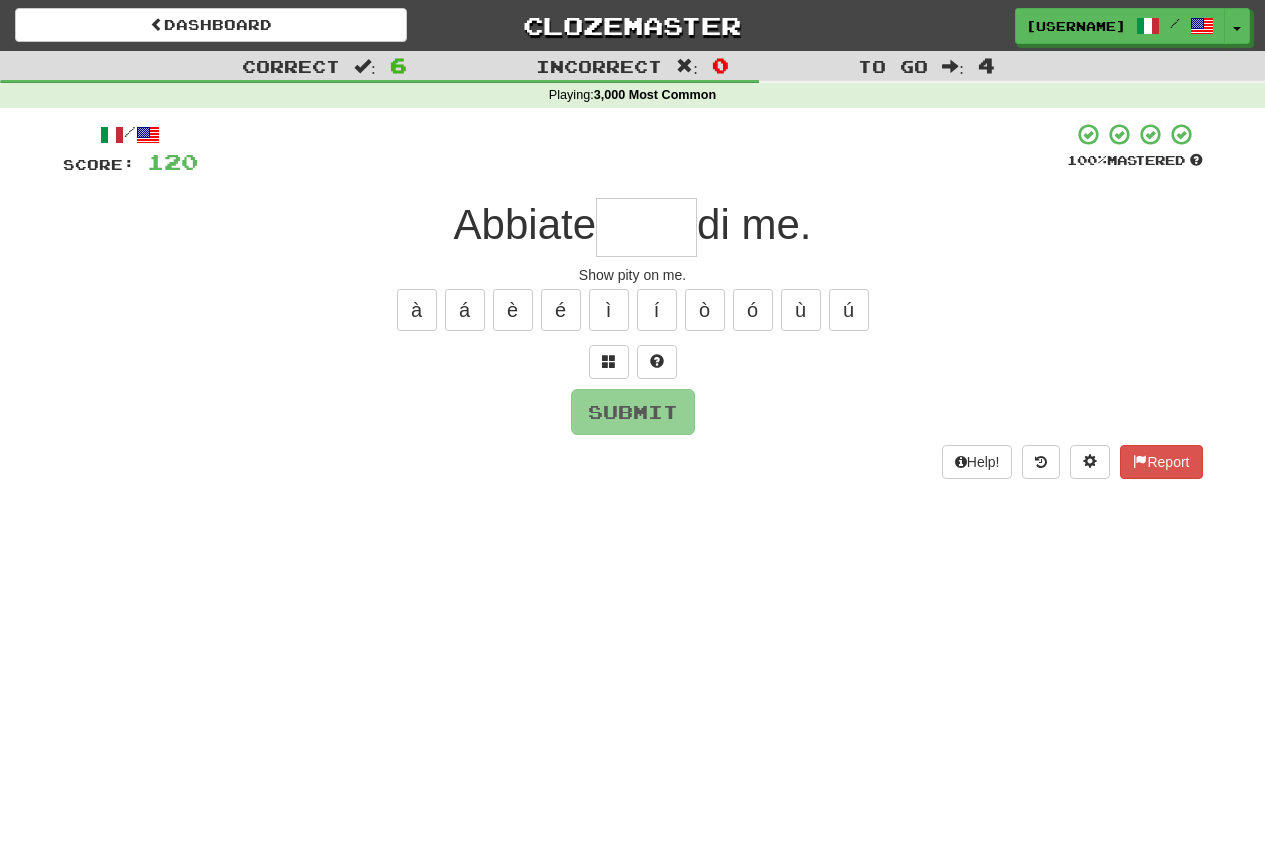 type on "*" 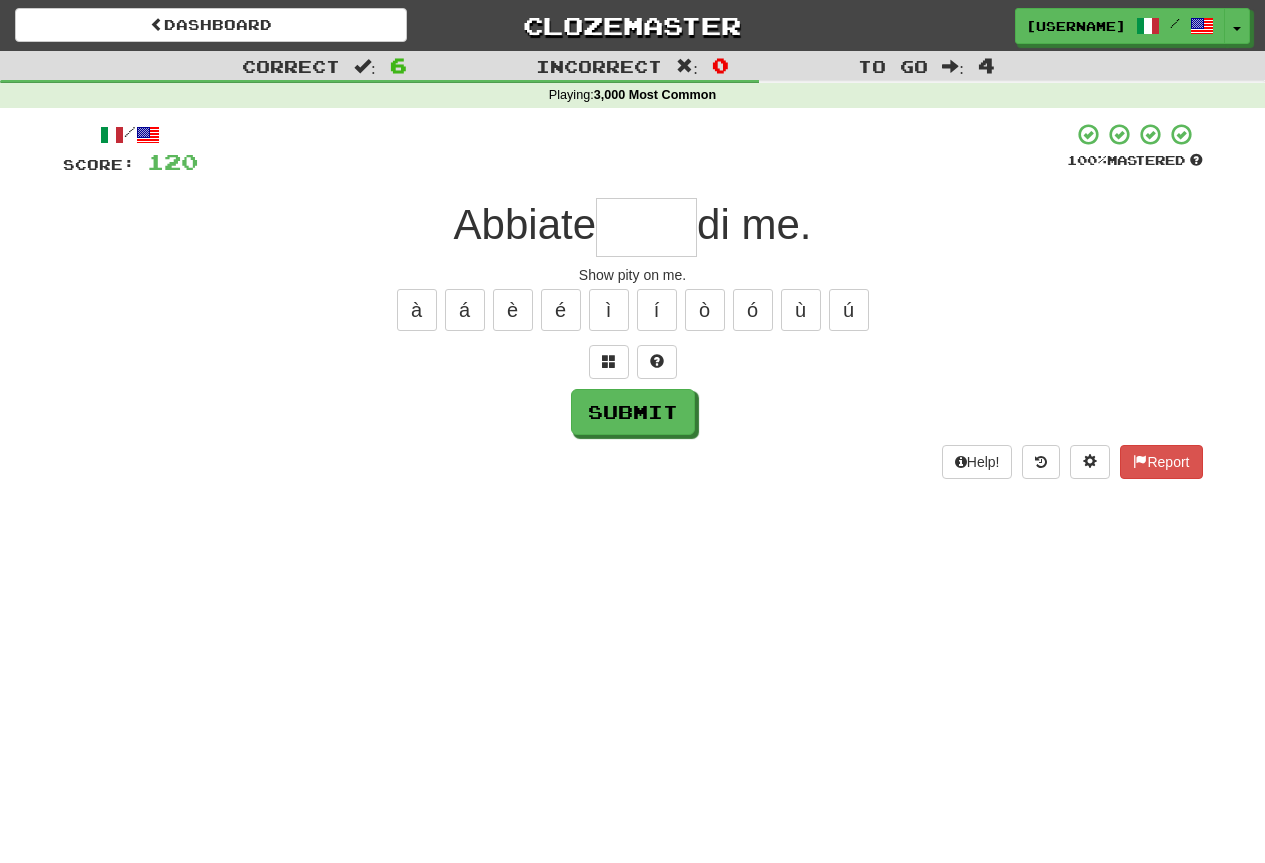 type on "*" 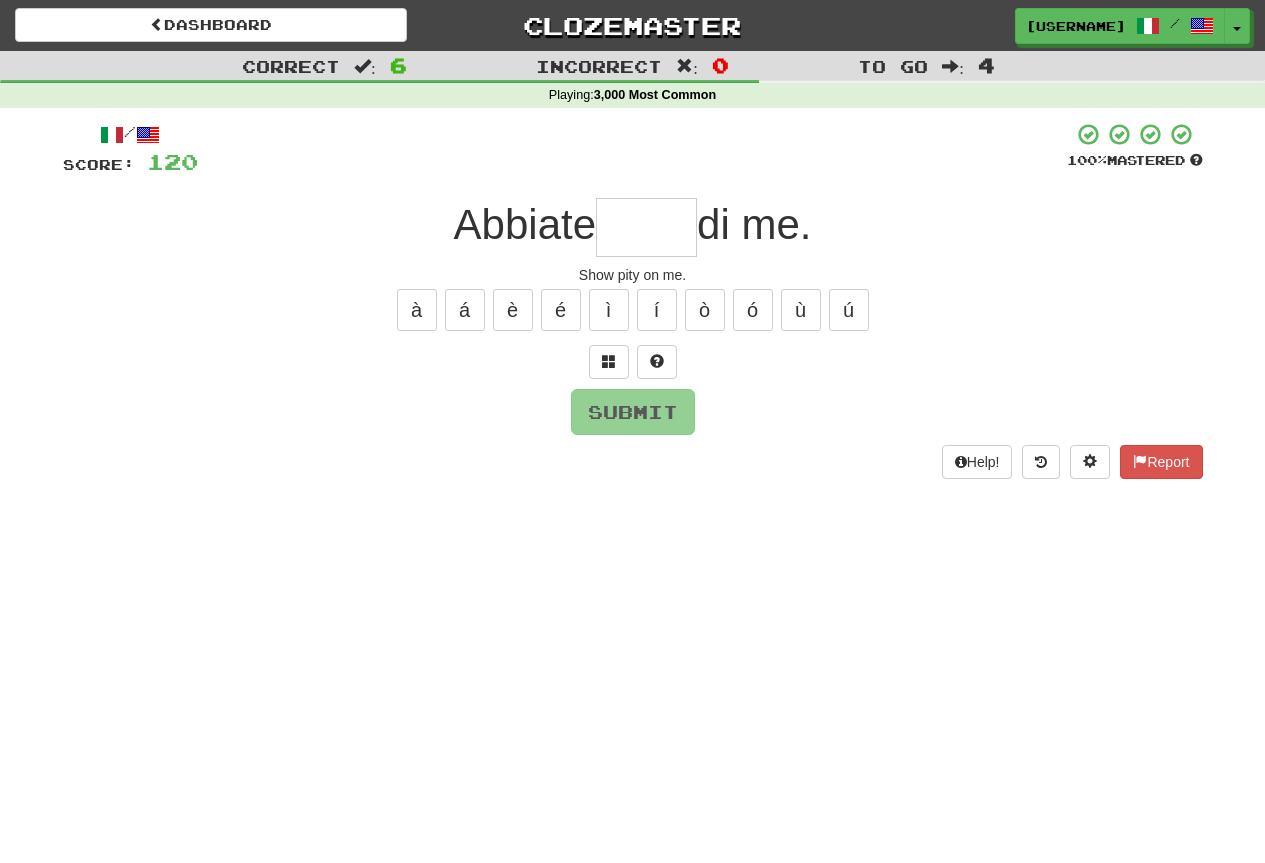 type on "*" 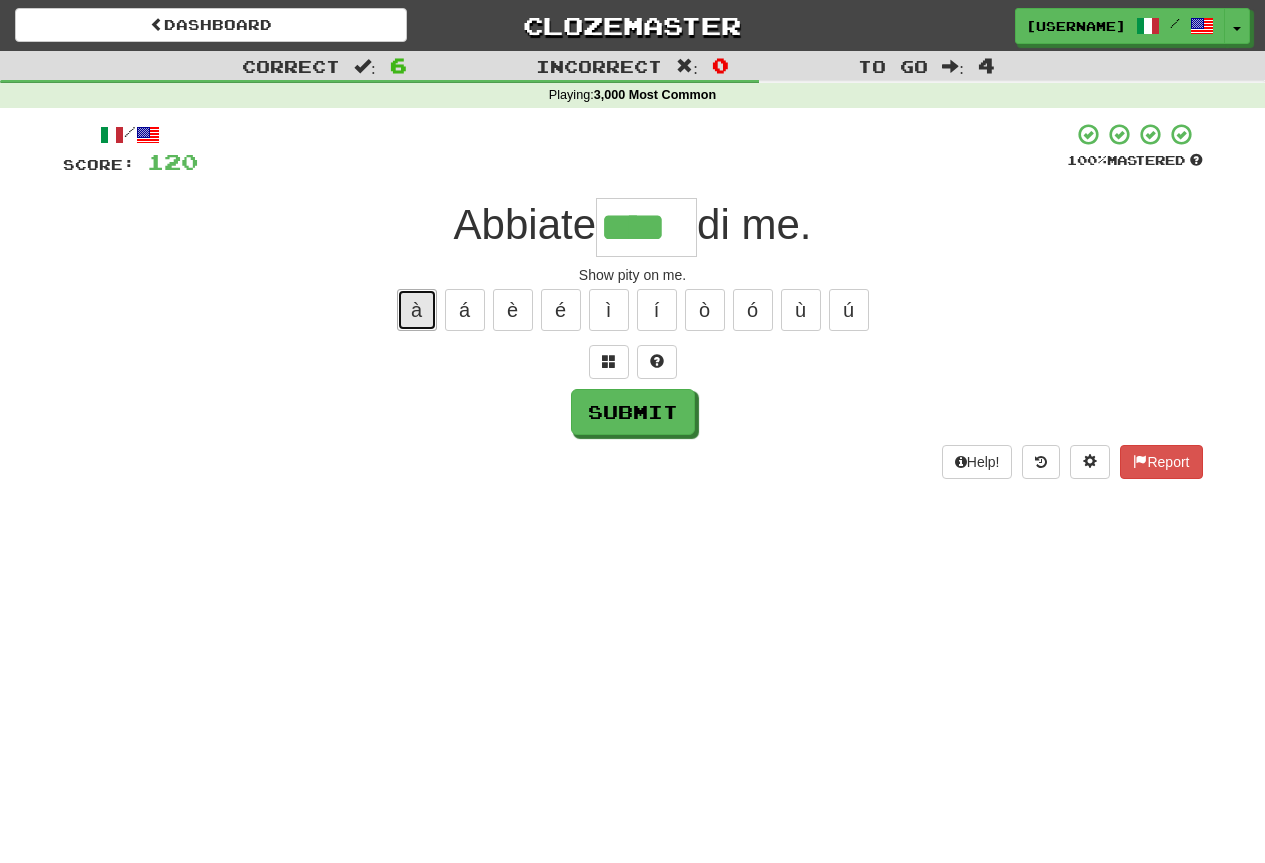 click on "à" at bounding box center (417, 310) 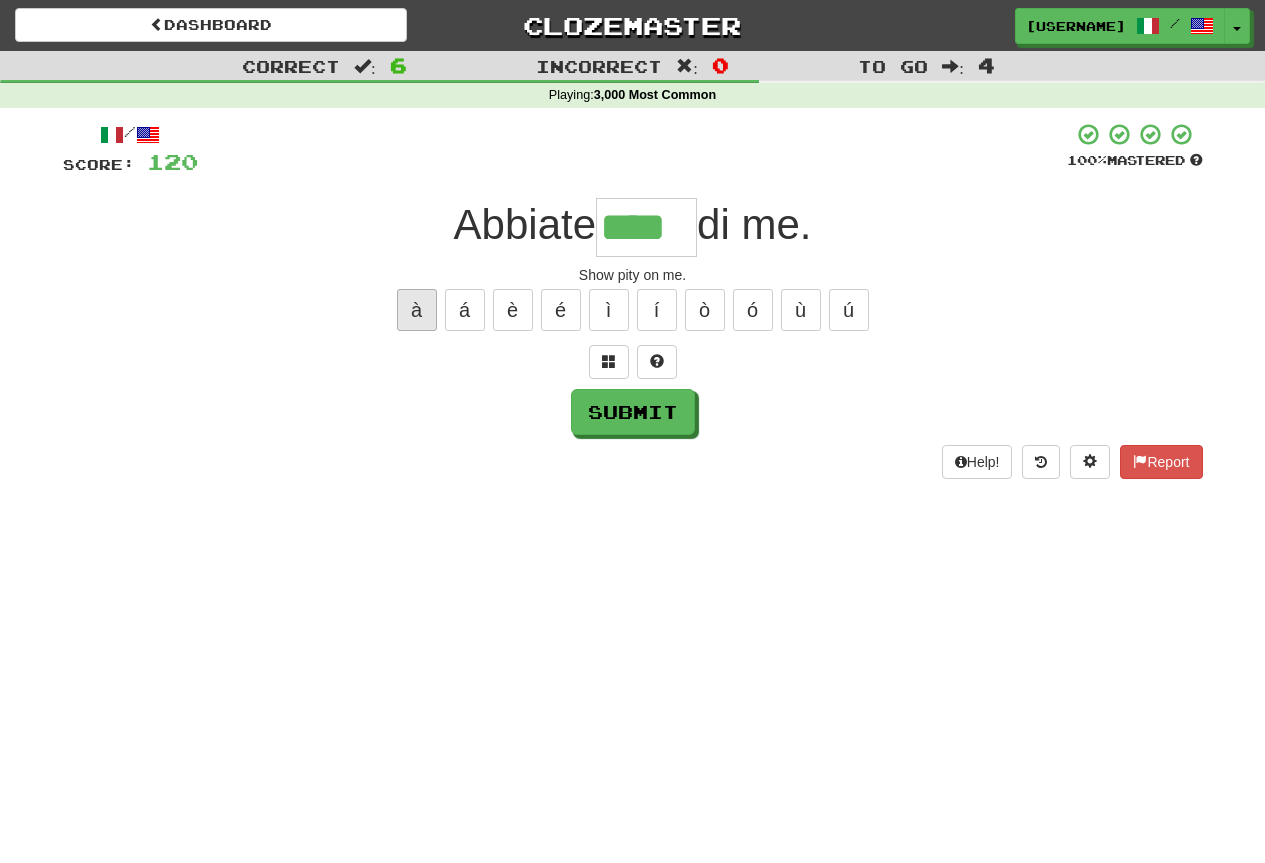 type on "*****" 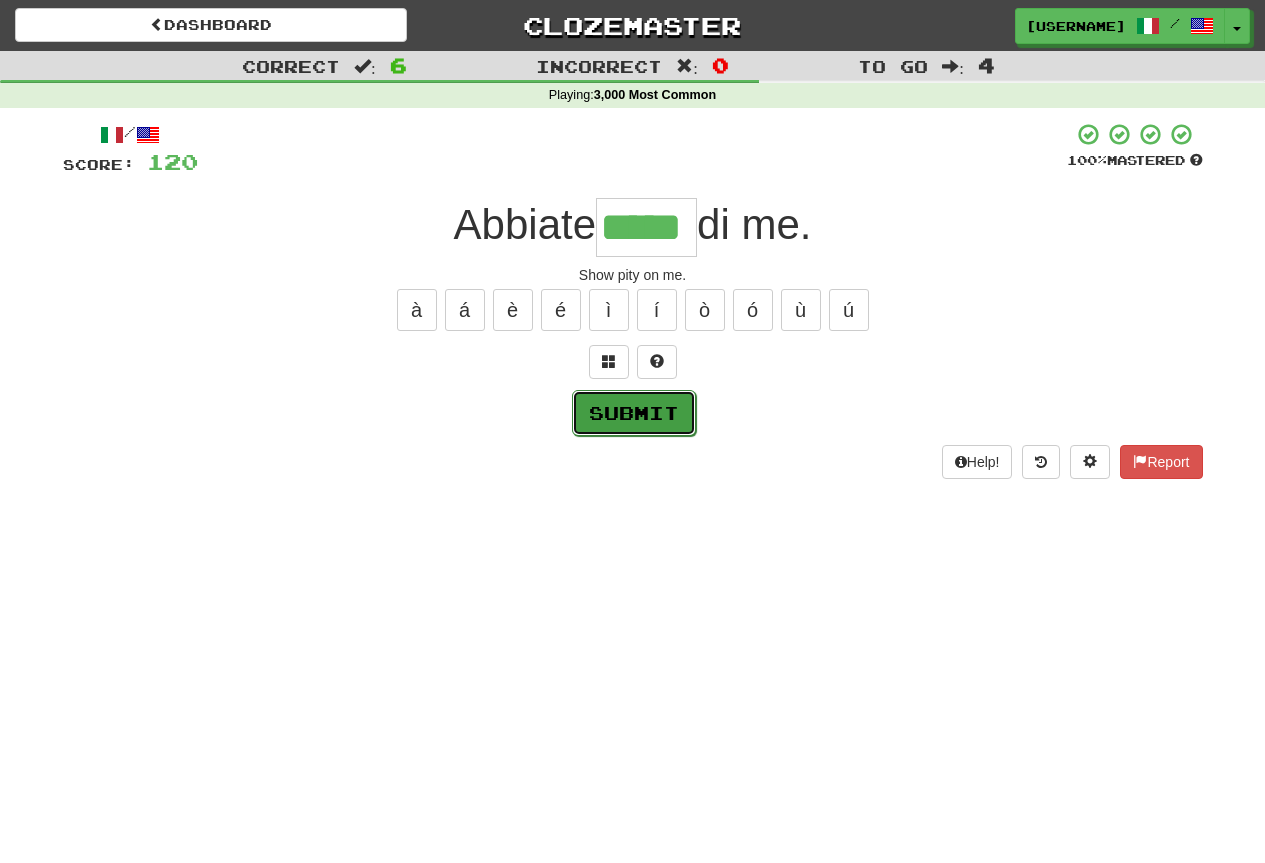 click on "Submit" at bounding box center [634, 413] 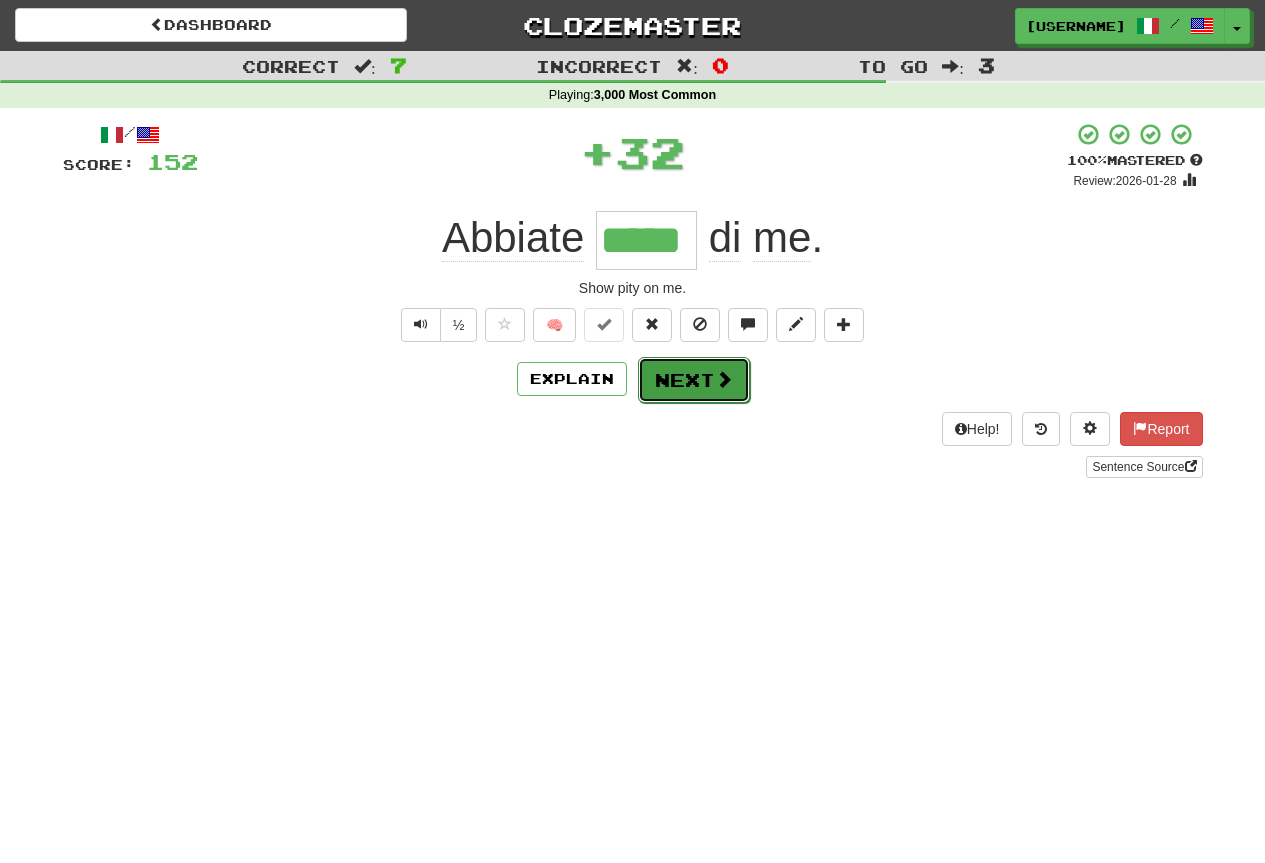 click on "Next" at bounding box center [694, 380] 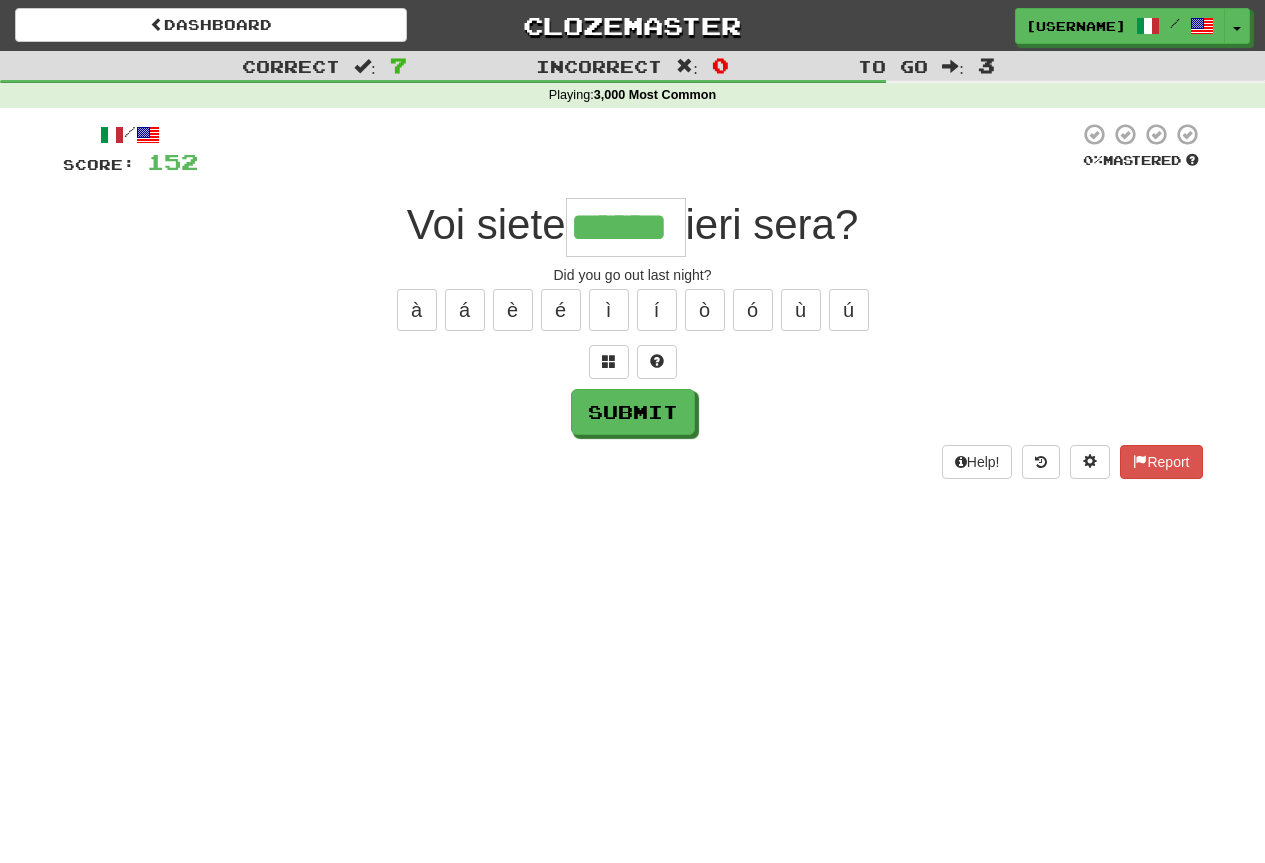 type on "******" 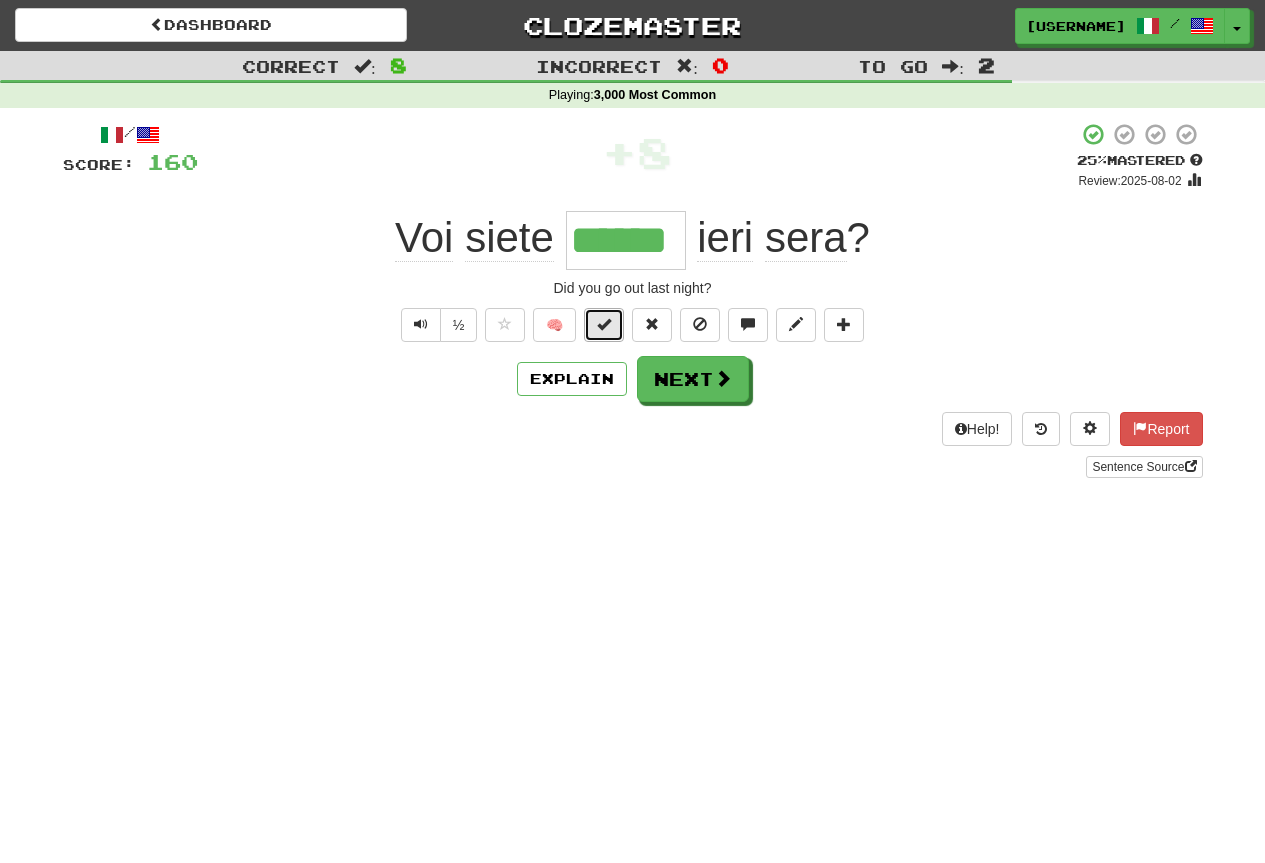 click at bounding box center (604, 325) 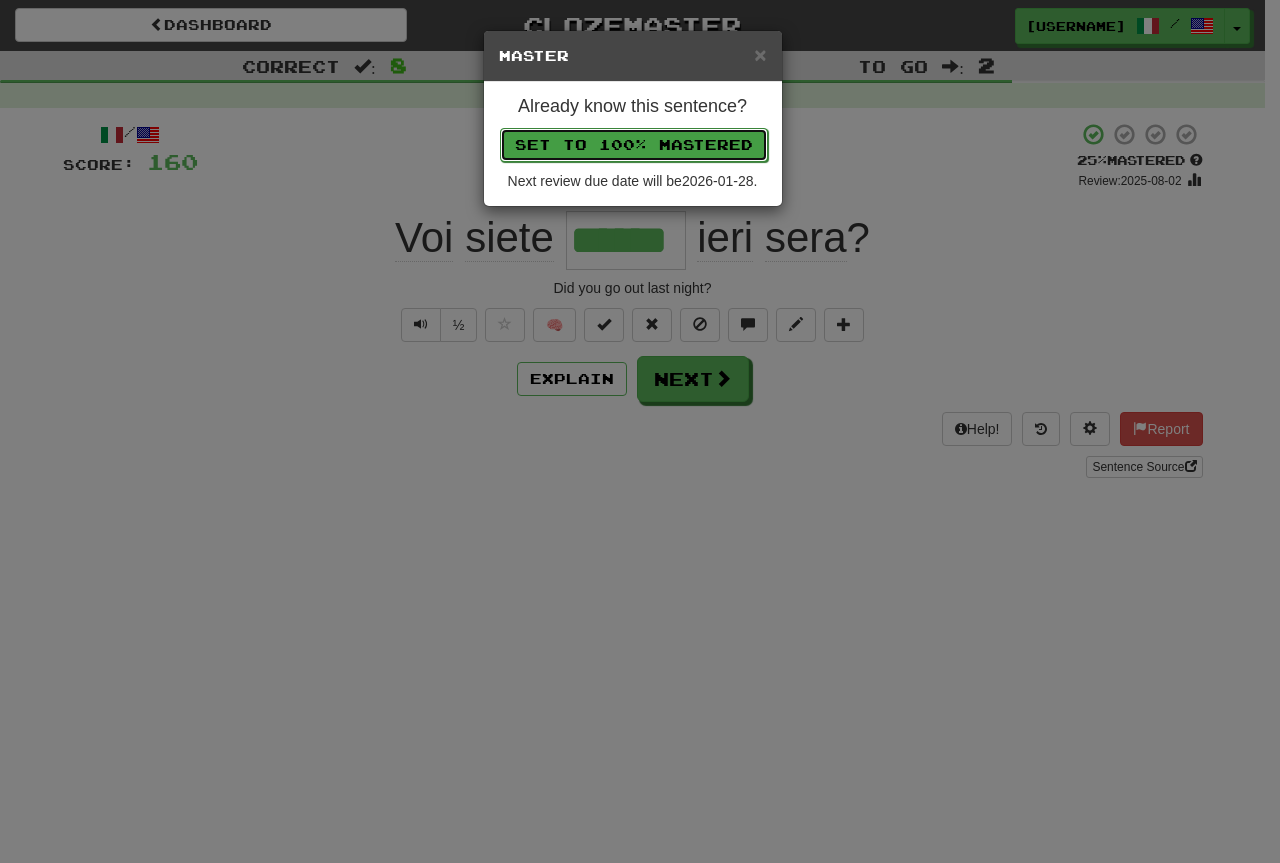 click on "Set to 100% Mastered" at bounding box center (634, 145) 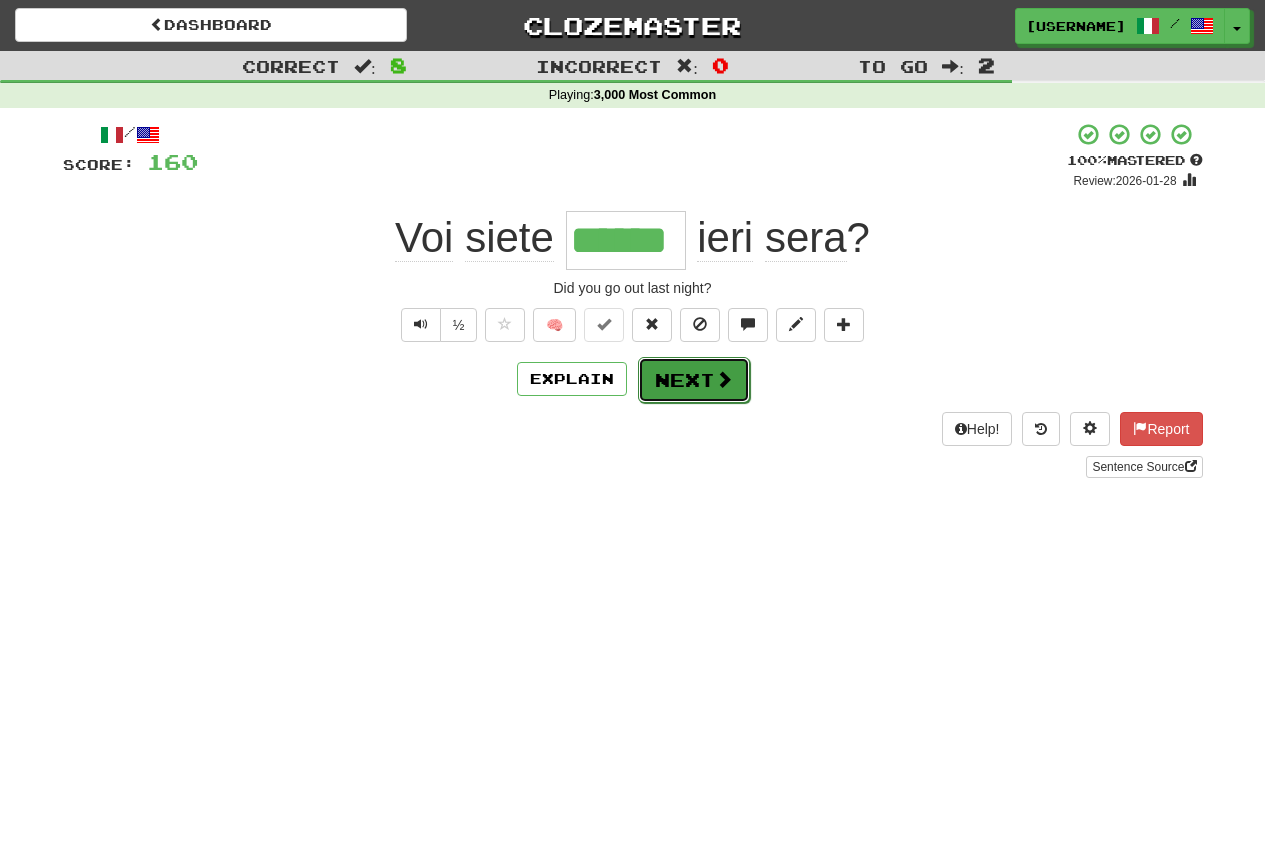 click on "Next" at bounding box center (694, 380) 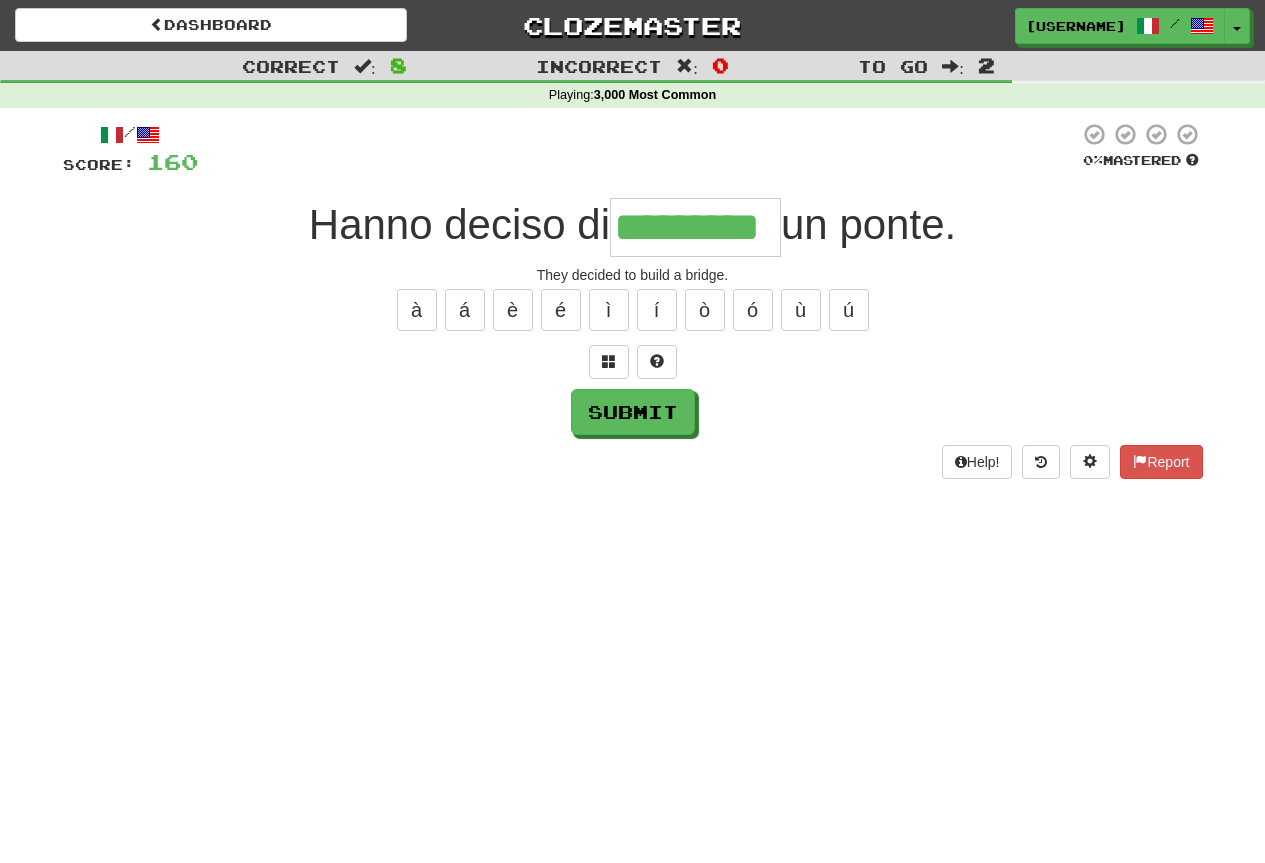 type on "*********" 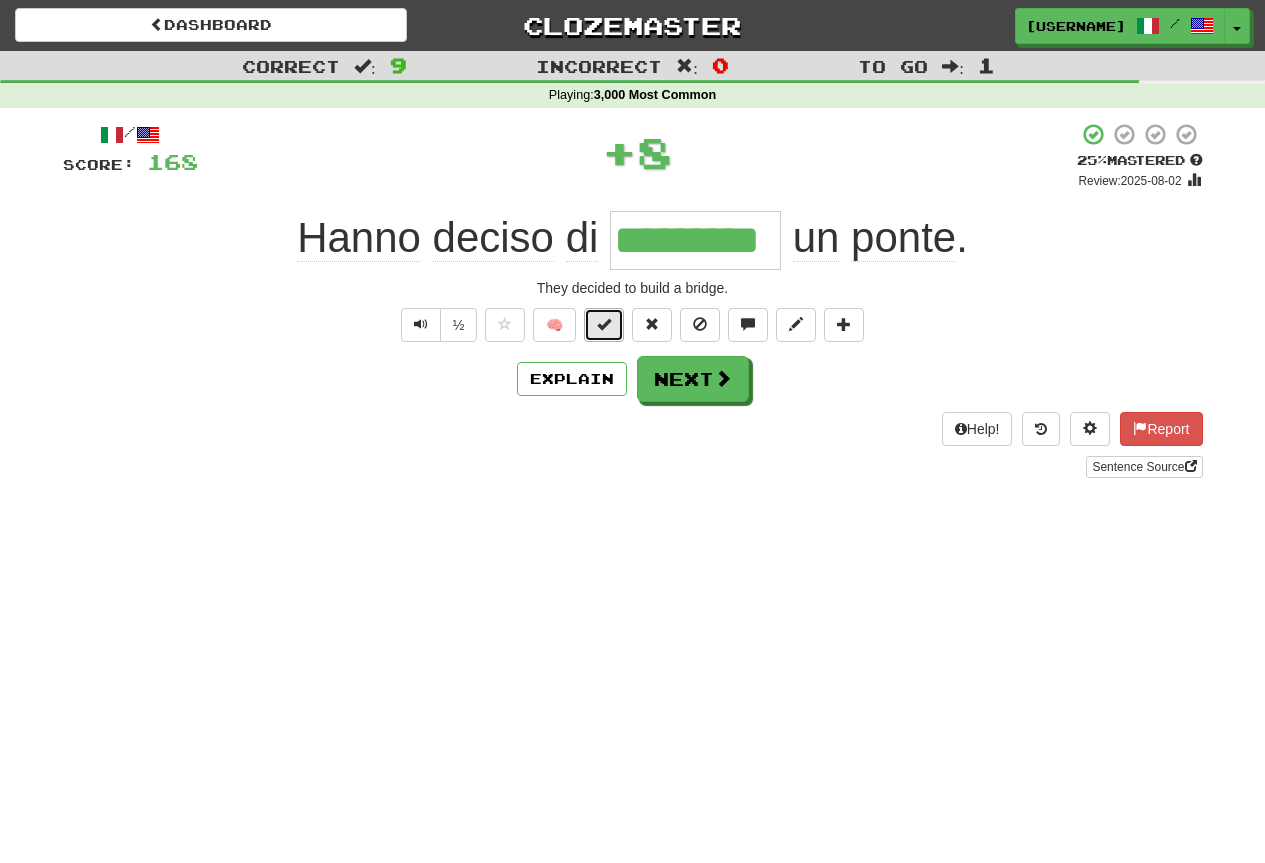 click at bounding box center [604, 324] 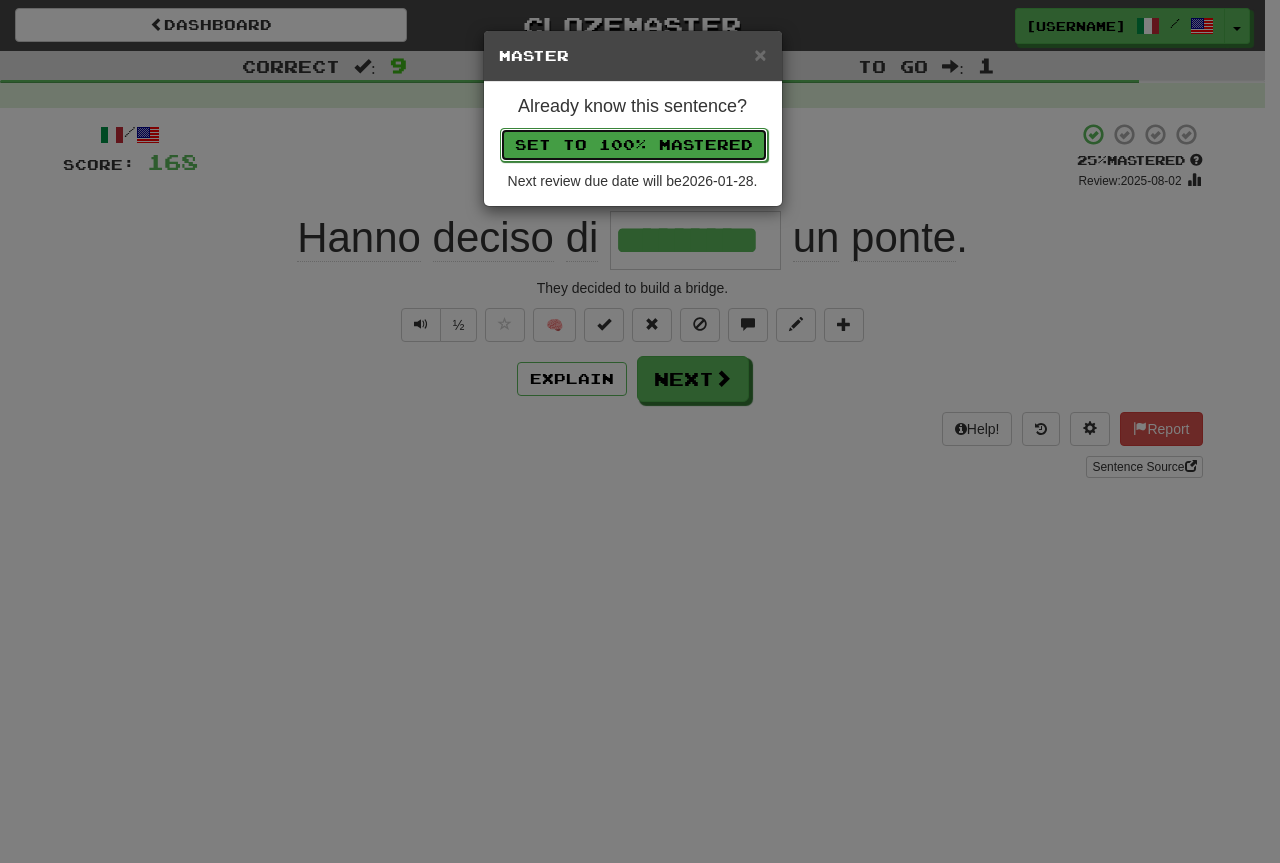 click on "Set to 100% Mastered" at bounding box center (634, 145) 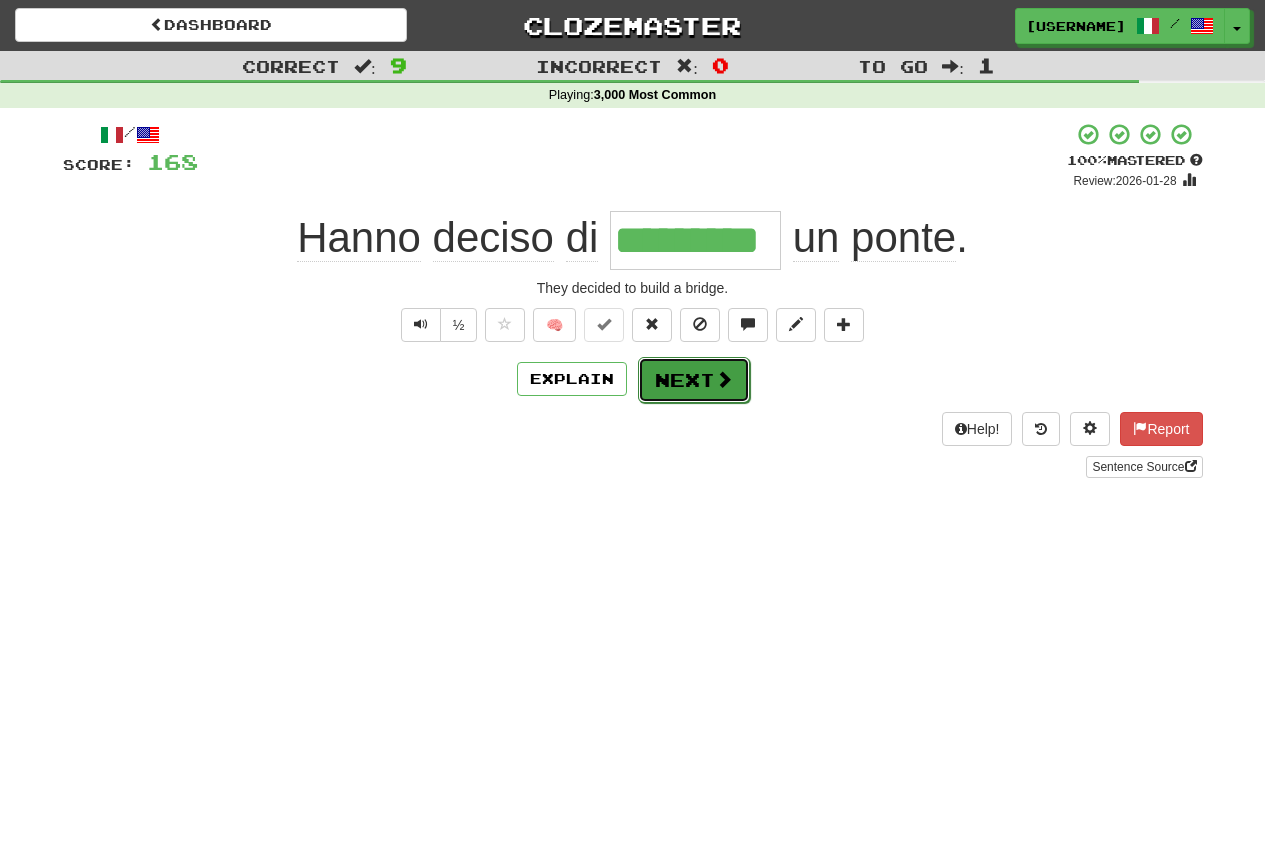 click at bounding box center [724, 379] 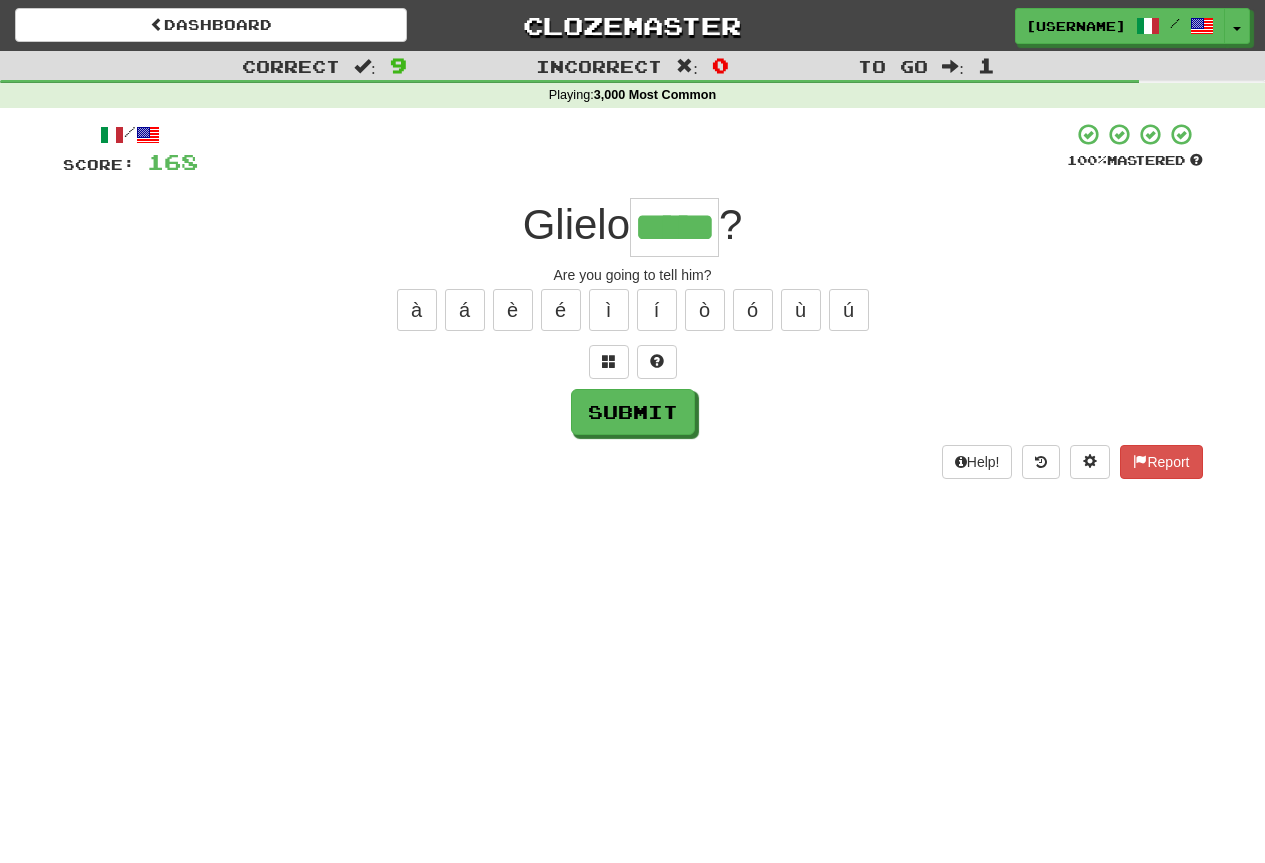 type on "*****" 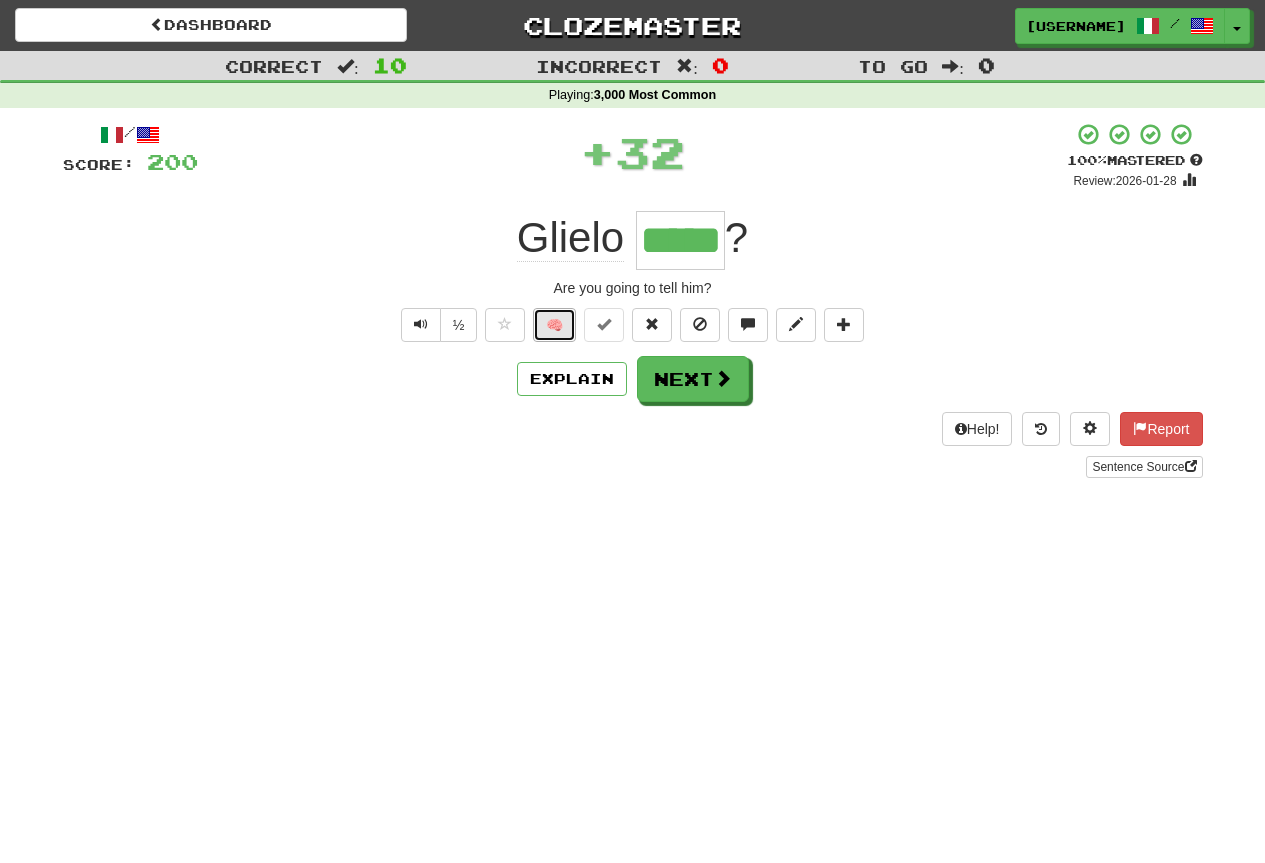 click on "🧠" at bounding box center (554, 325) 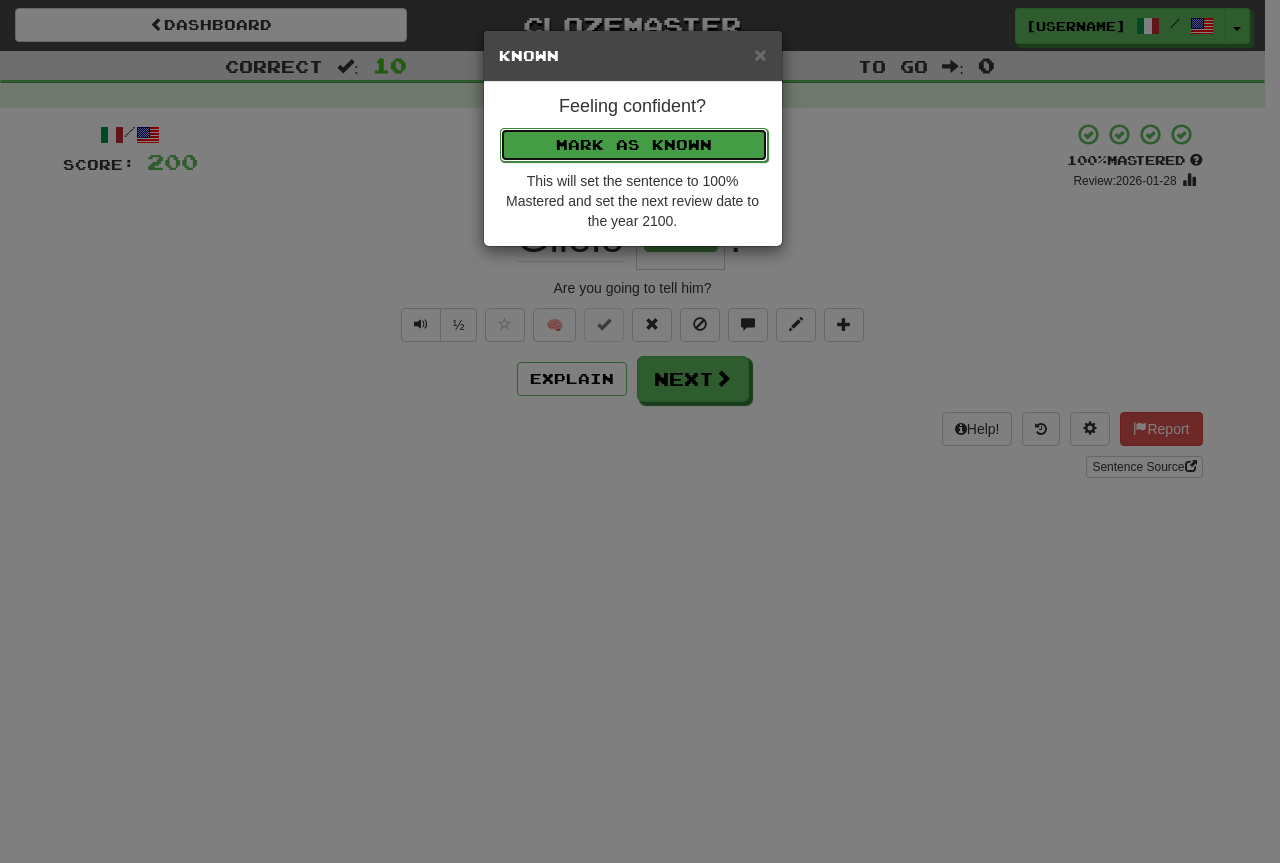 click on "Mark as Known" at bounding box center [634, 145] 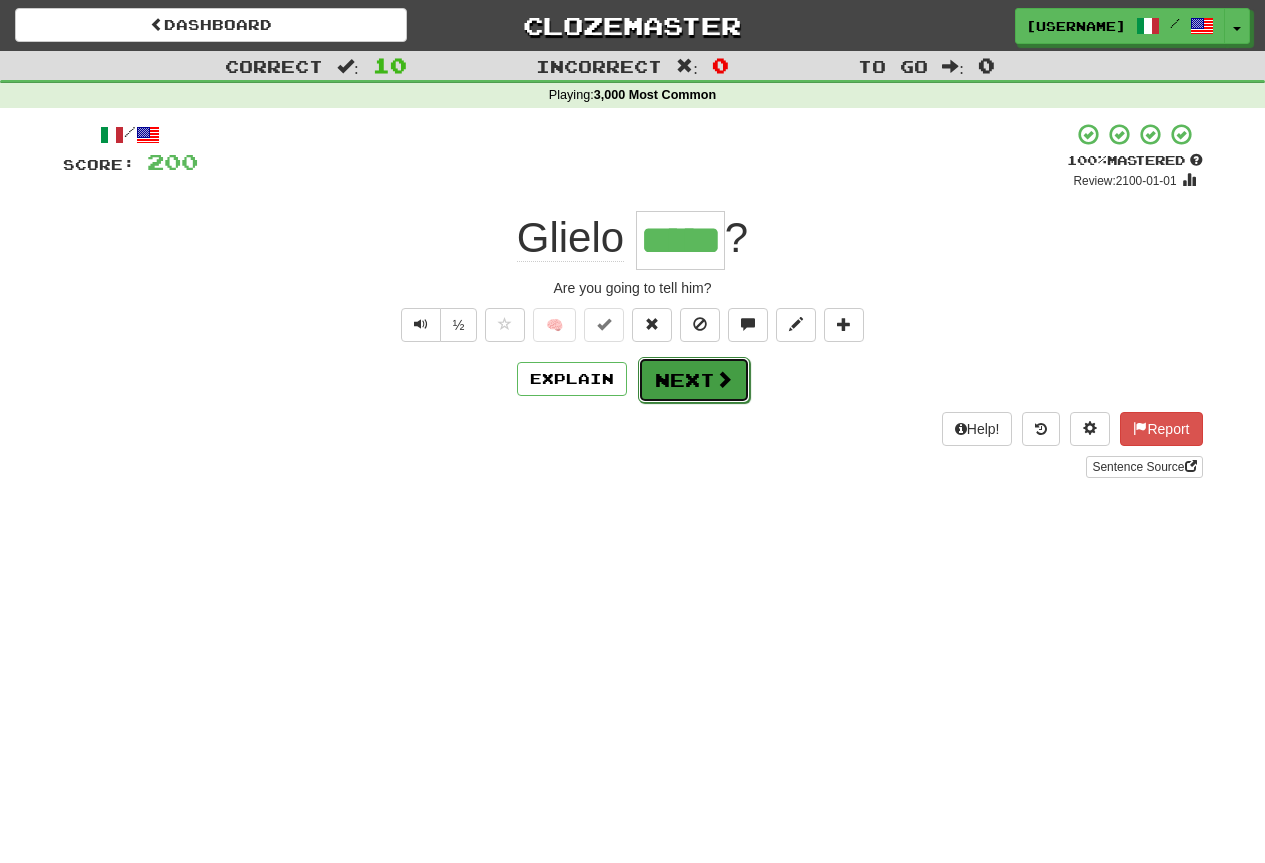 click at bounding box center (724, 379) 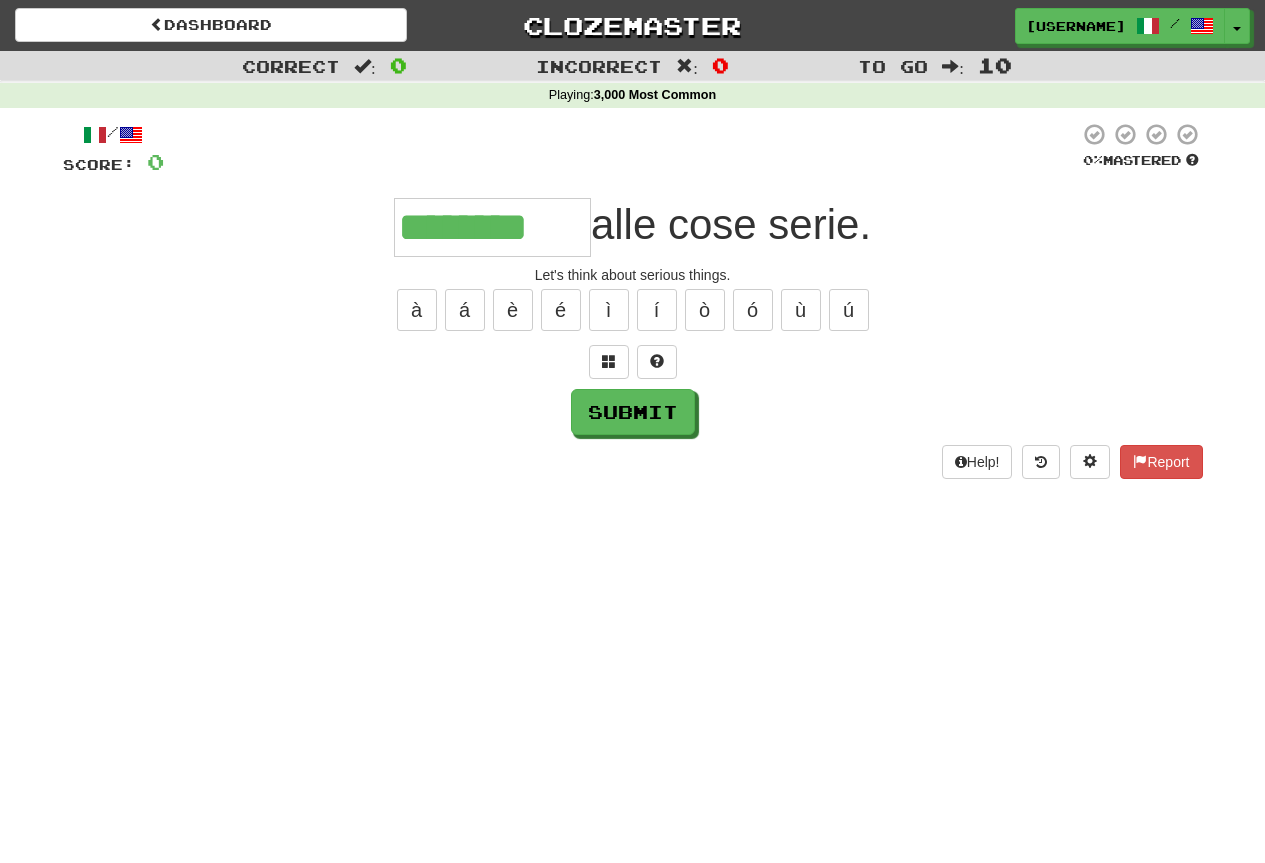 type on "********" 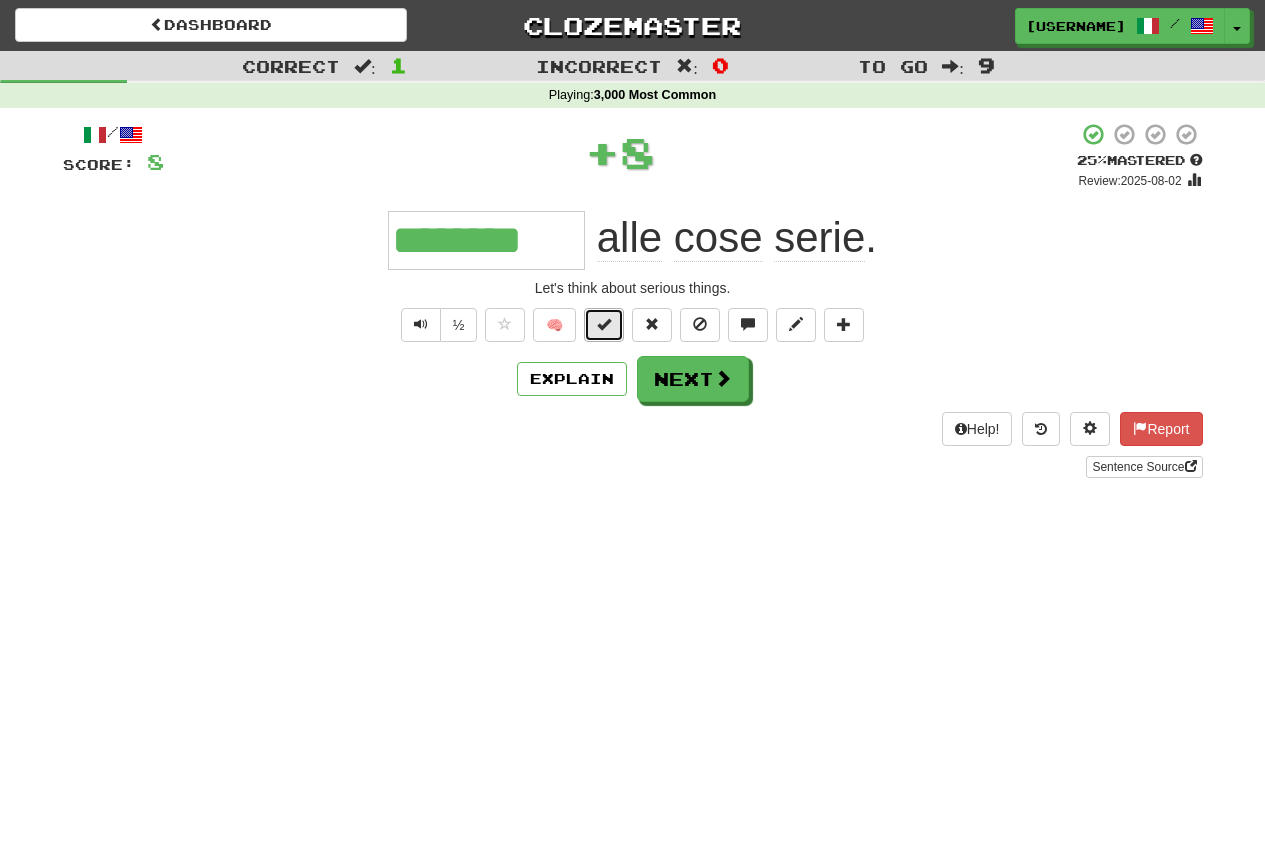 click at bounding box center (604, 324) 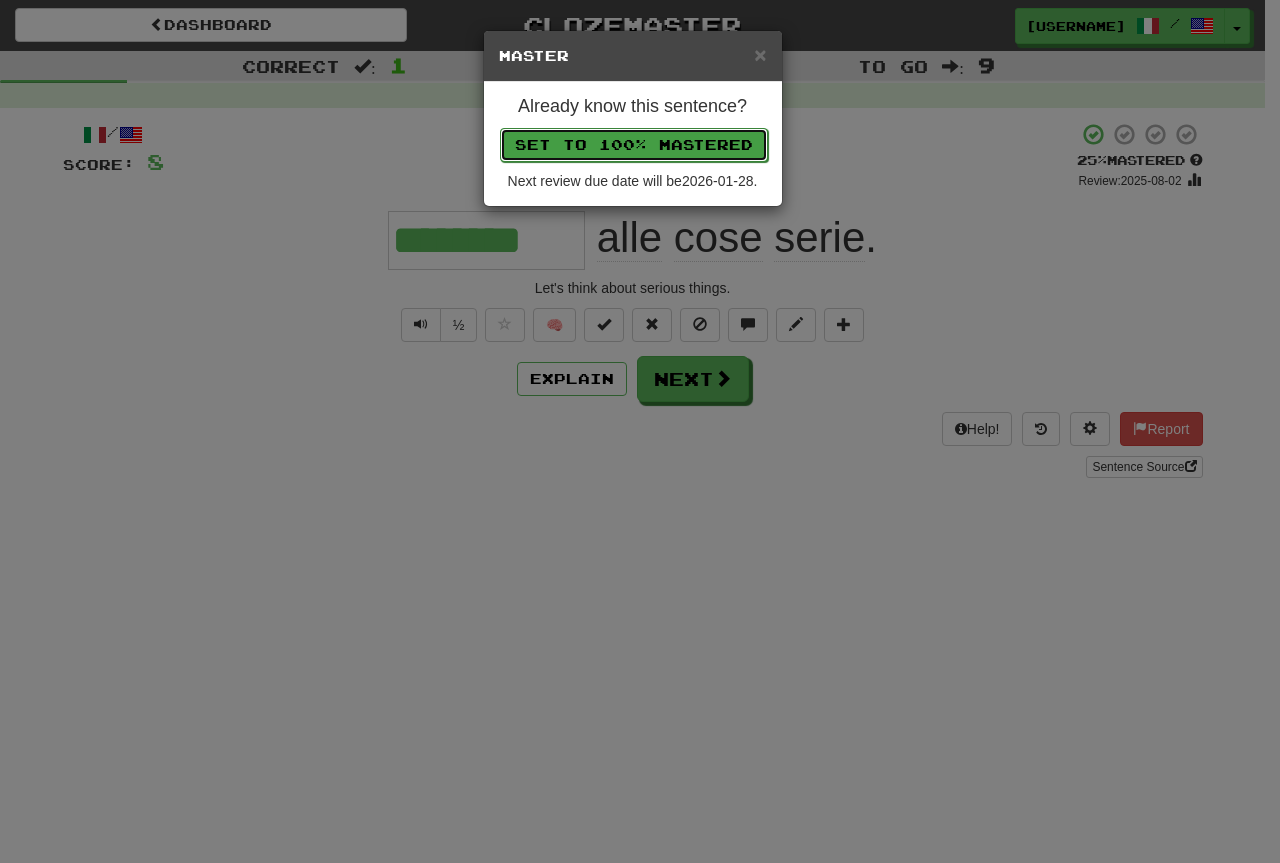 click on "Set to 100% Mastered" at bounding box center (634, 145) 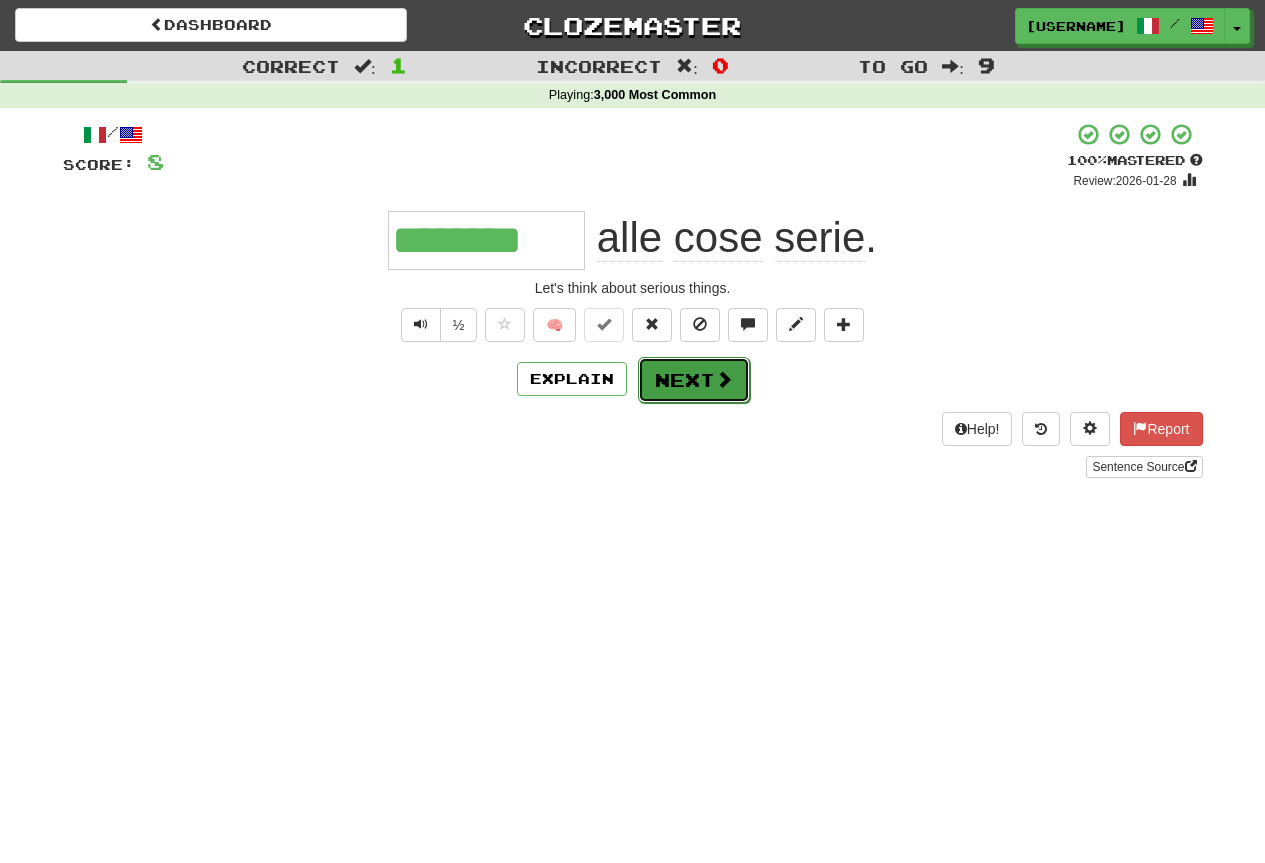 click on "Next" at bounding box center (694, 380) 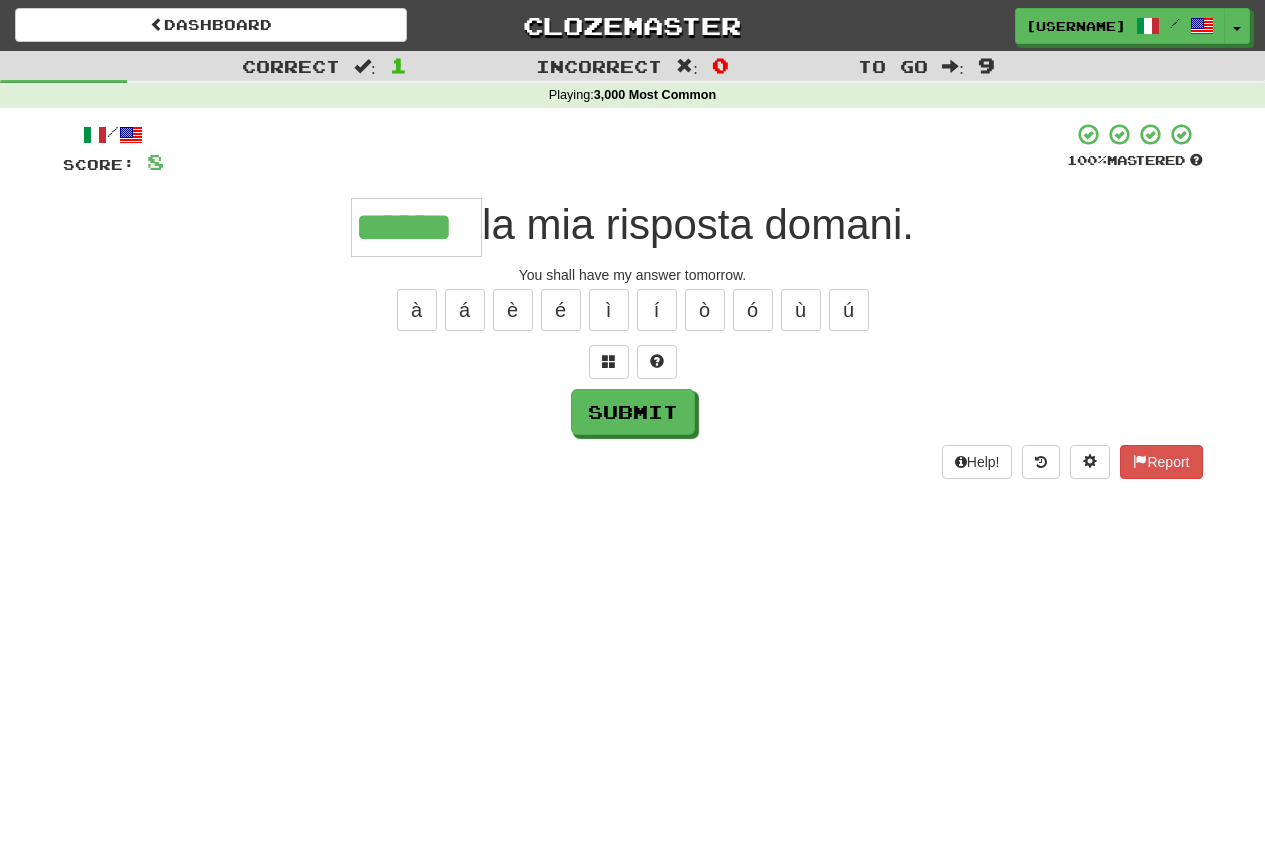type on "******" 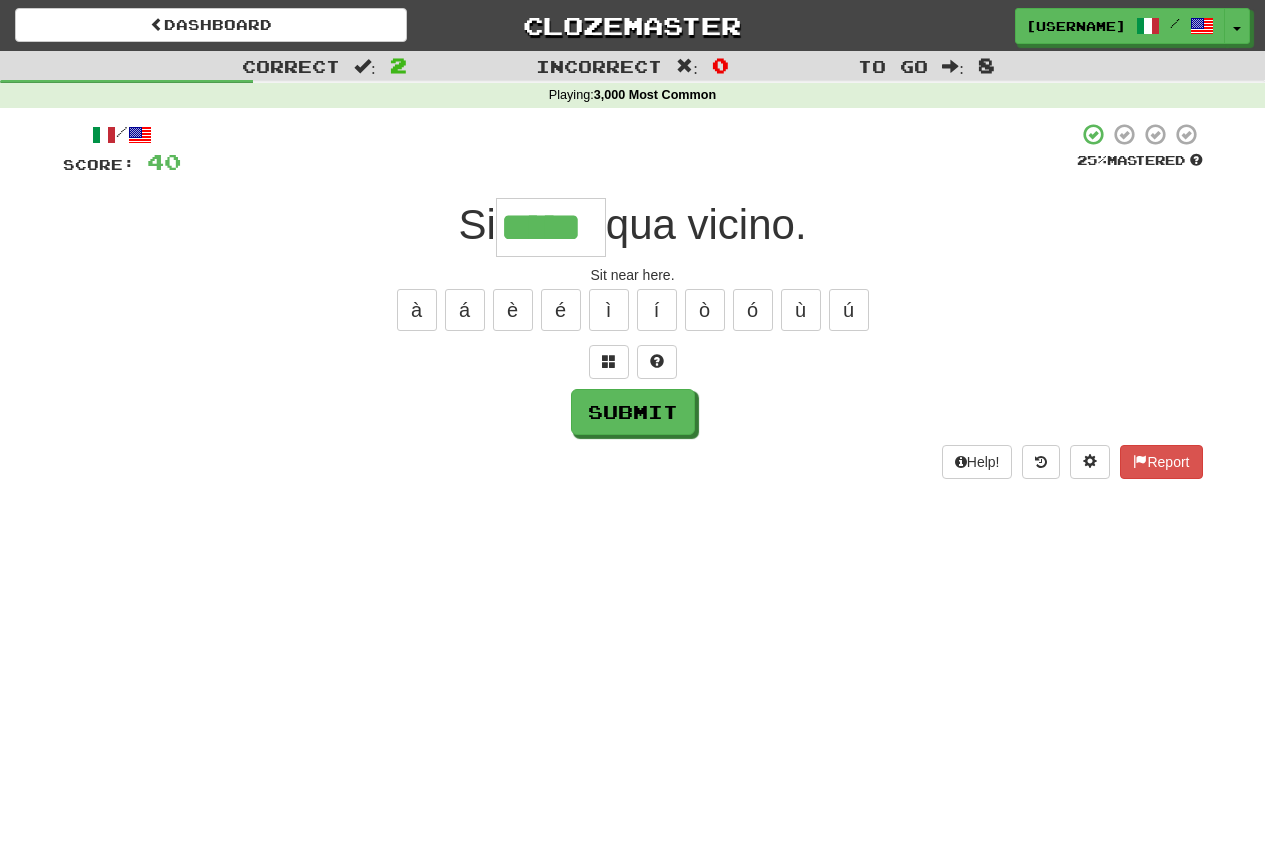 type on "*****" 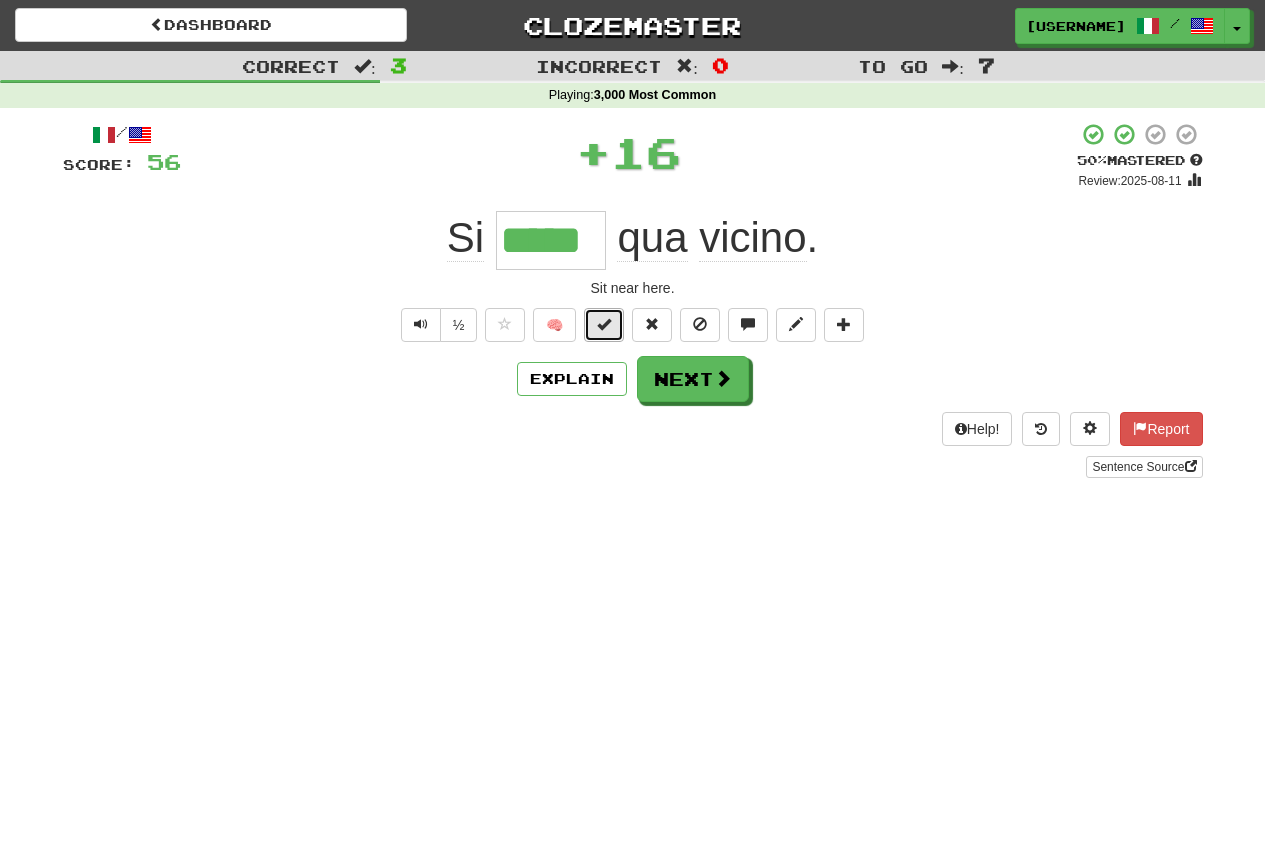 click at bounding box center [604, 324] 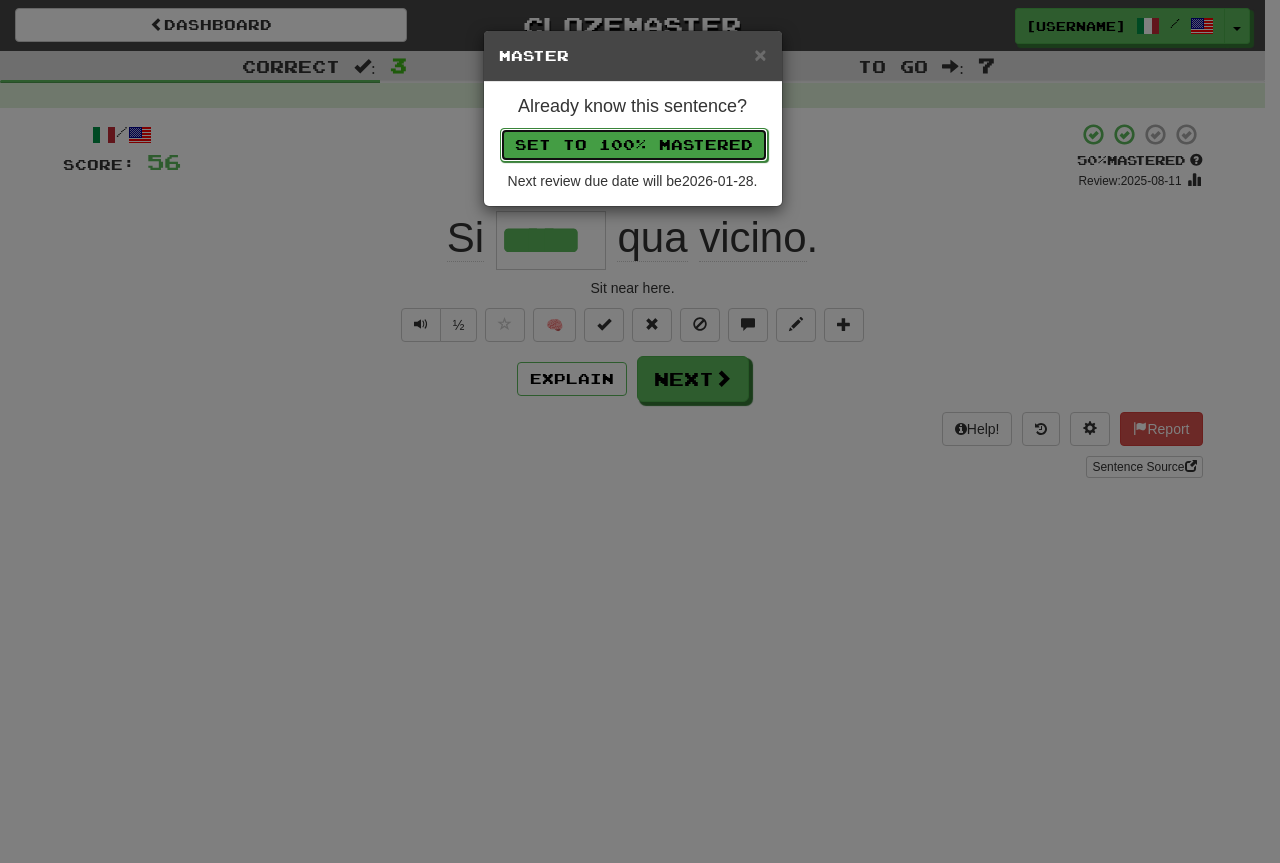 click on "Set to 100% Mastered" at bounding box center [634, 145] 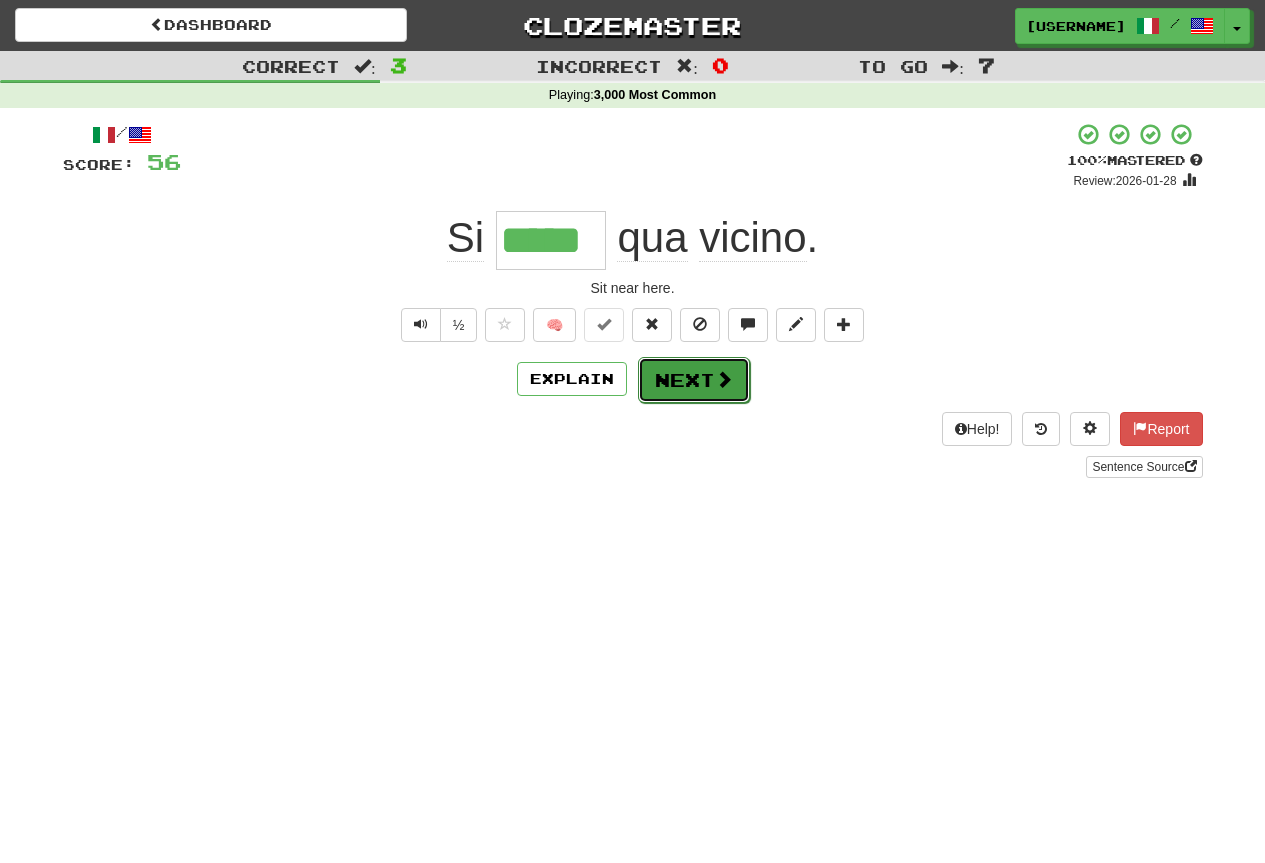 click on "Next" at bounding box center [694, 380] 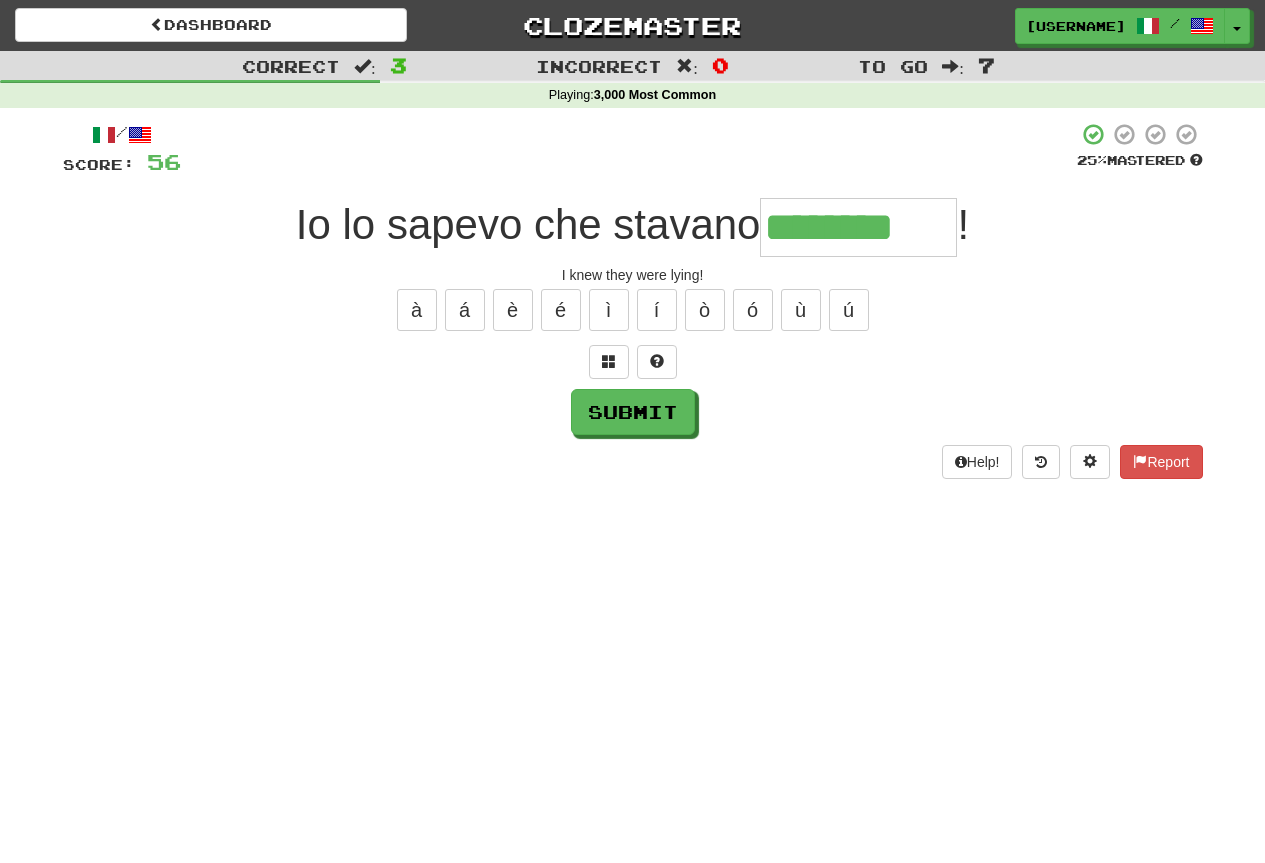 type on "********" 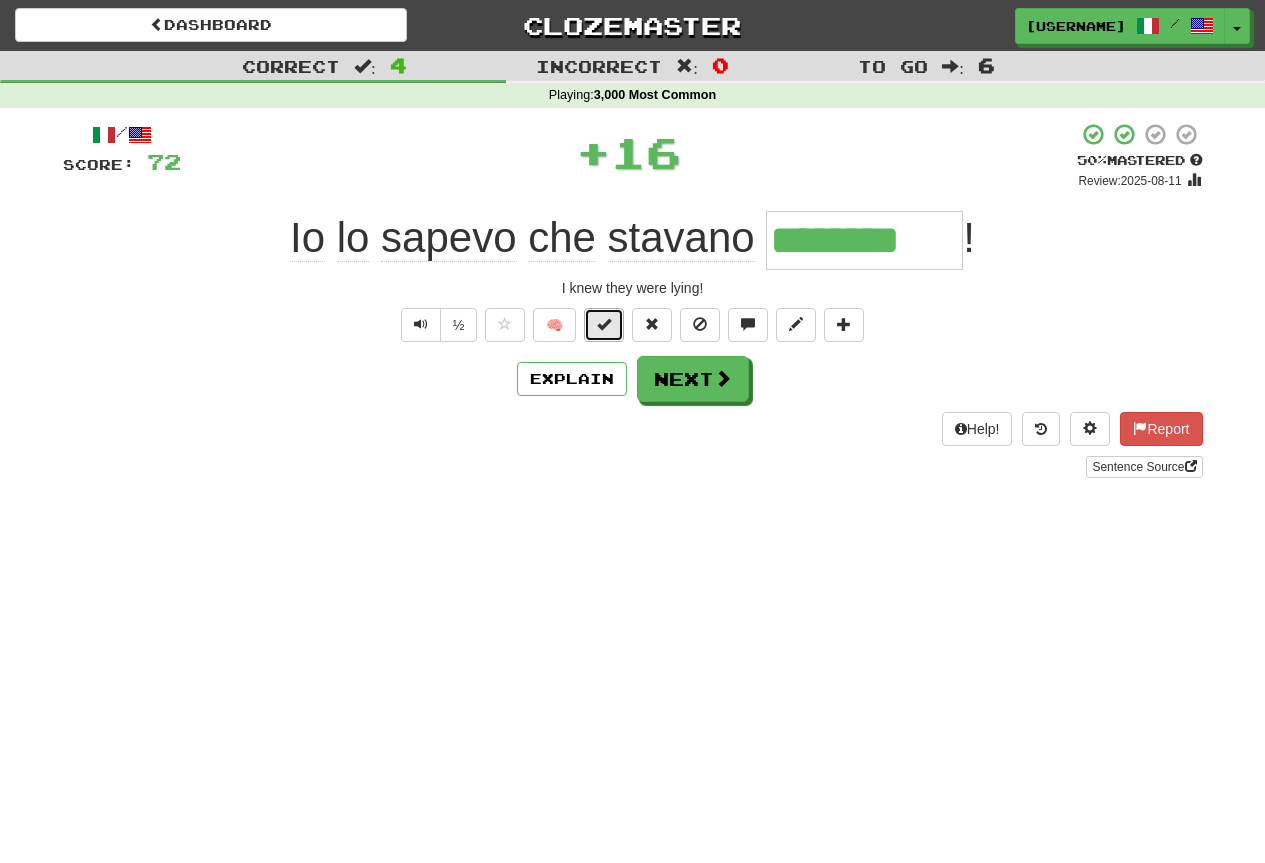 click at bounding box center [604, 324] 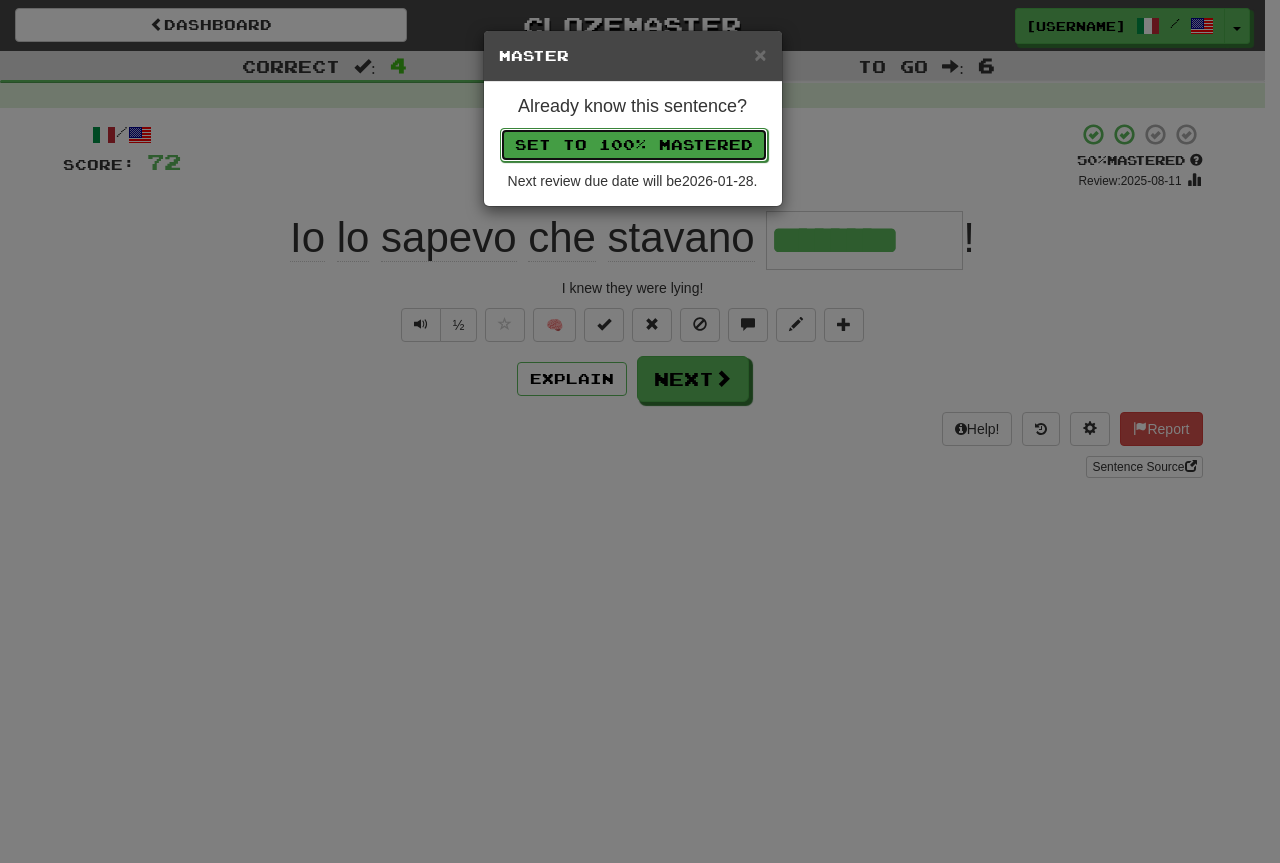 click on "Set to 100% Mastered" at bounding box center (634, 145) 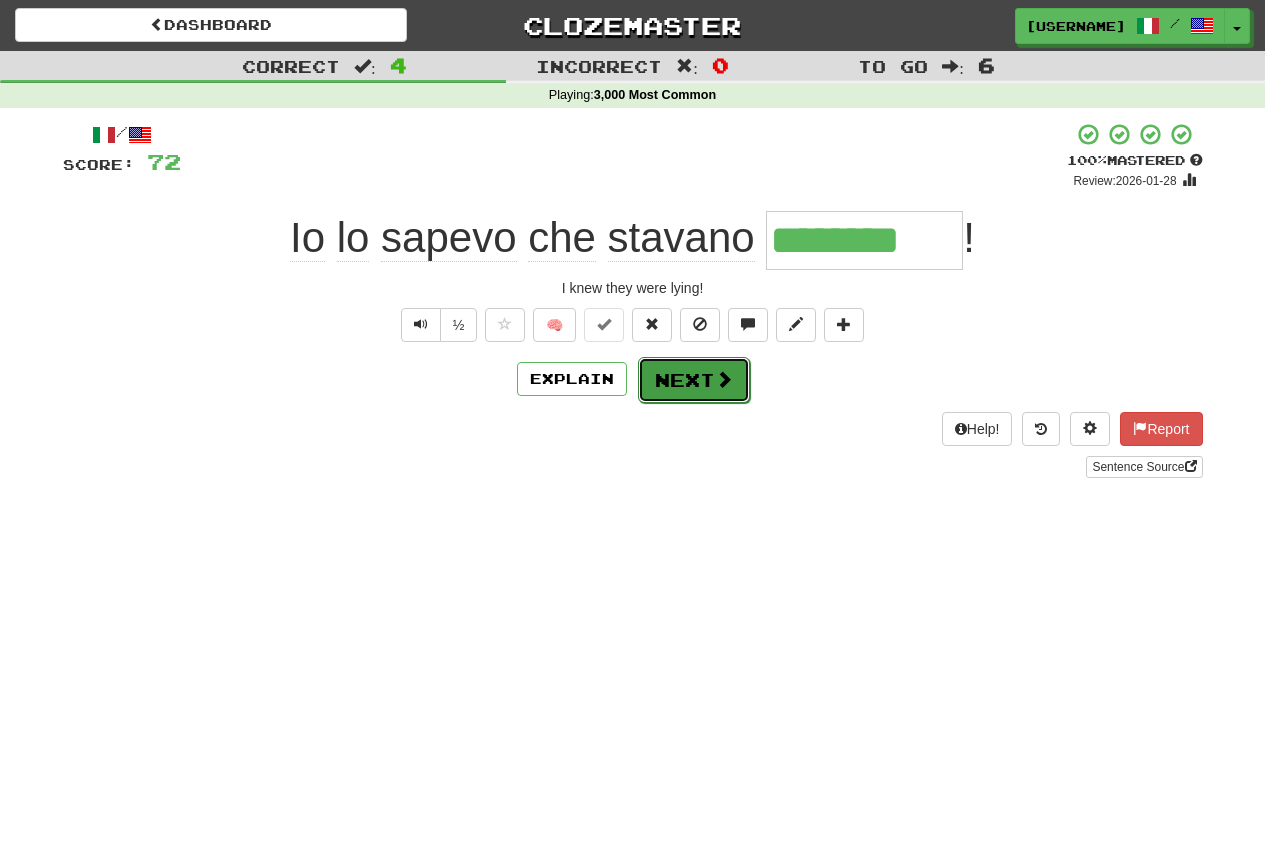click on "Next" at bounding box center [694, 380] 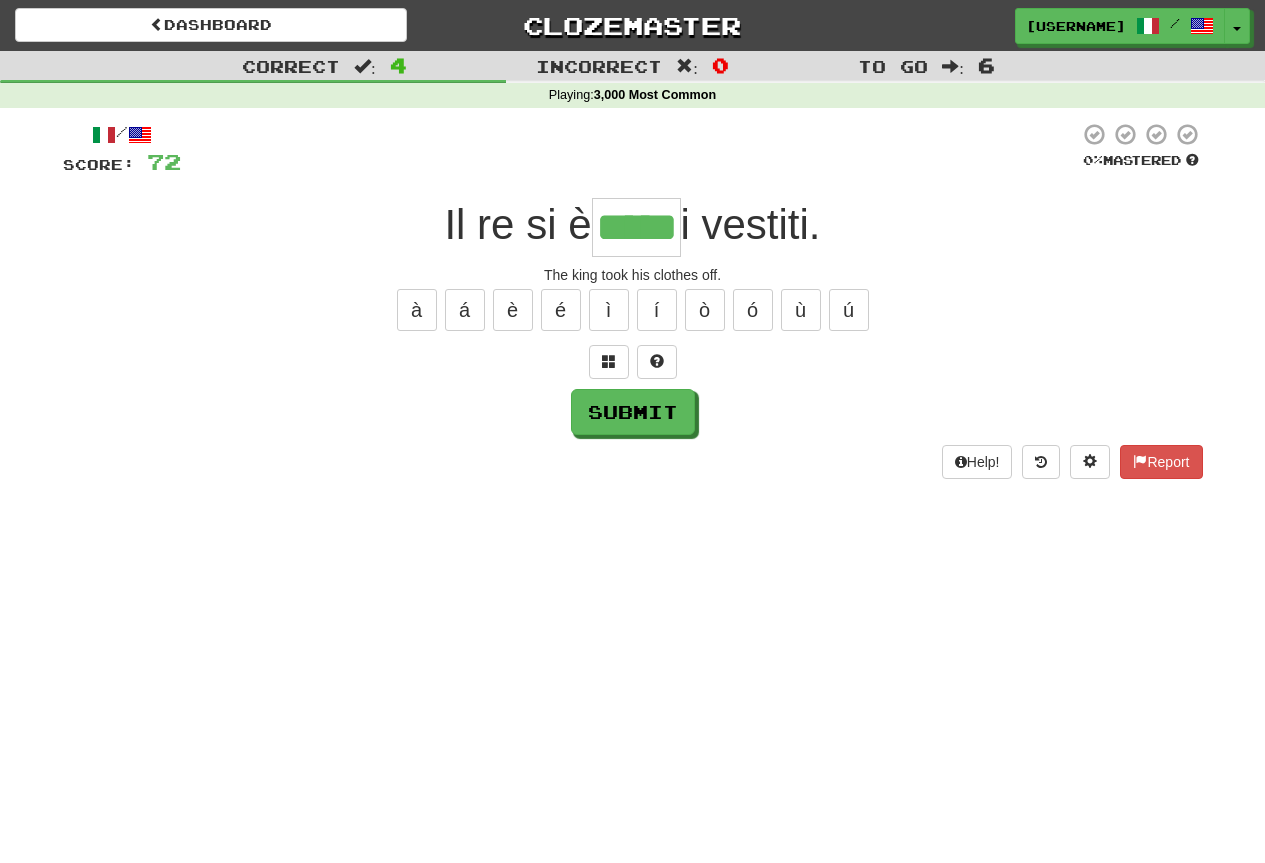 type on "*****" 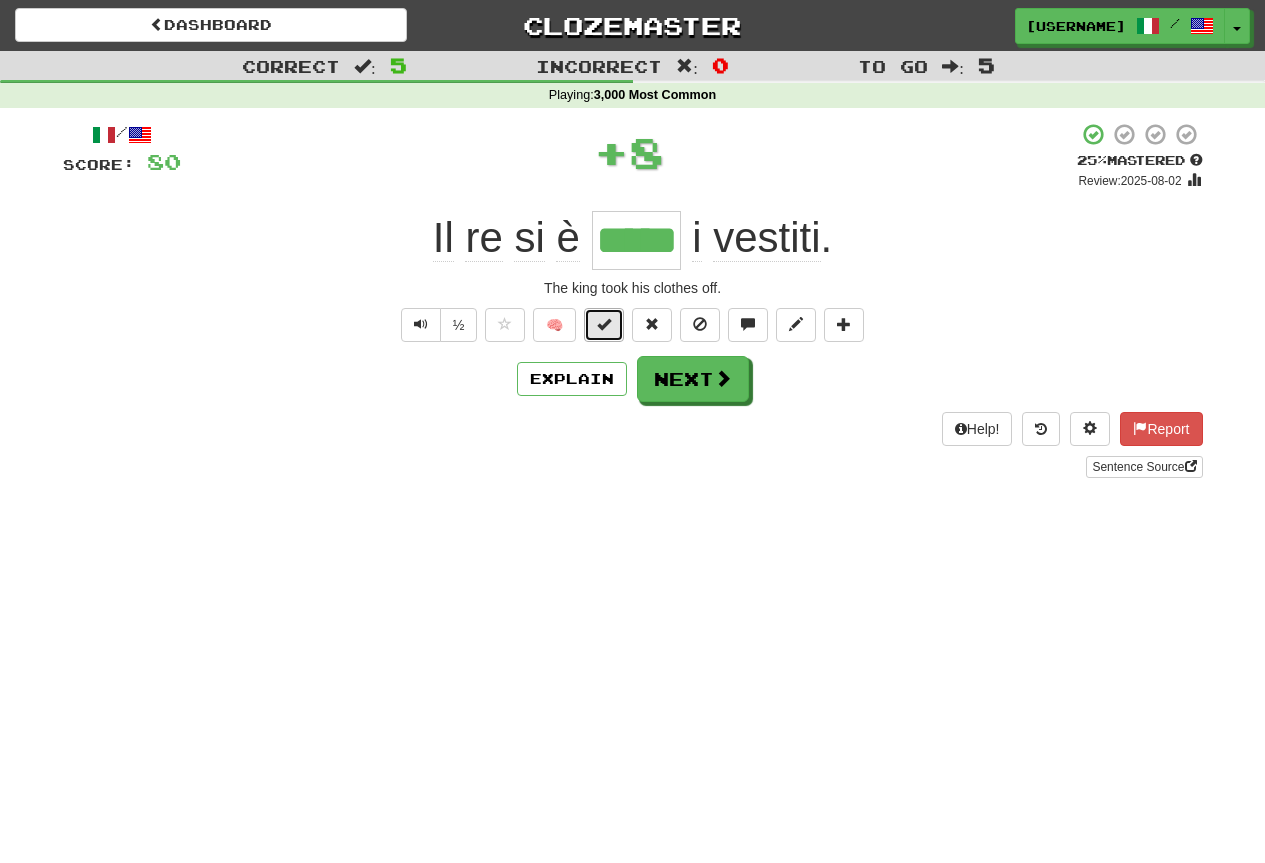 click at bounding box center (604, 324) 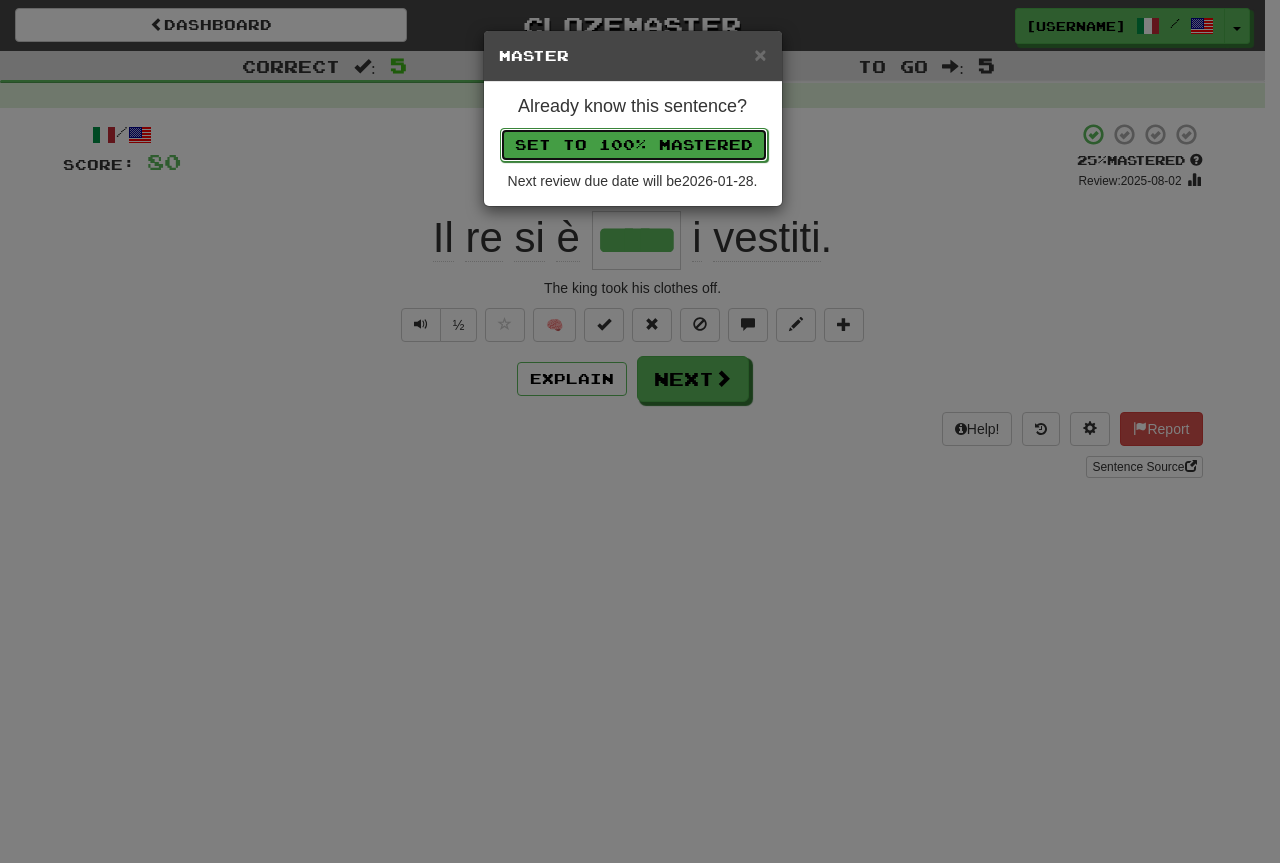 click on "Set to 100% Mastered" at bounding box center (634, 145) 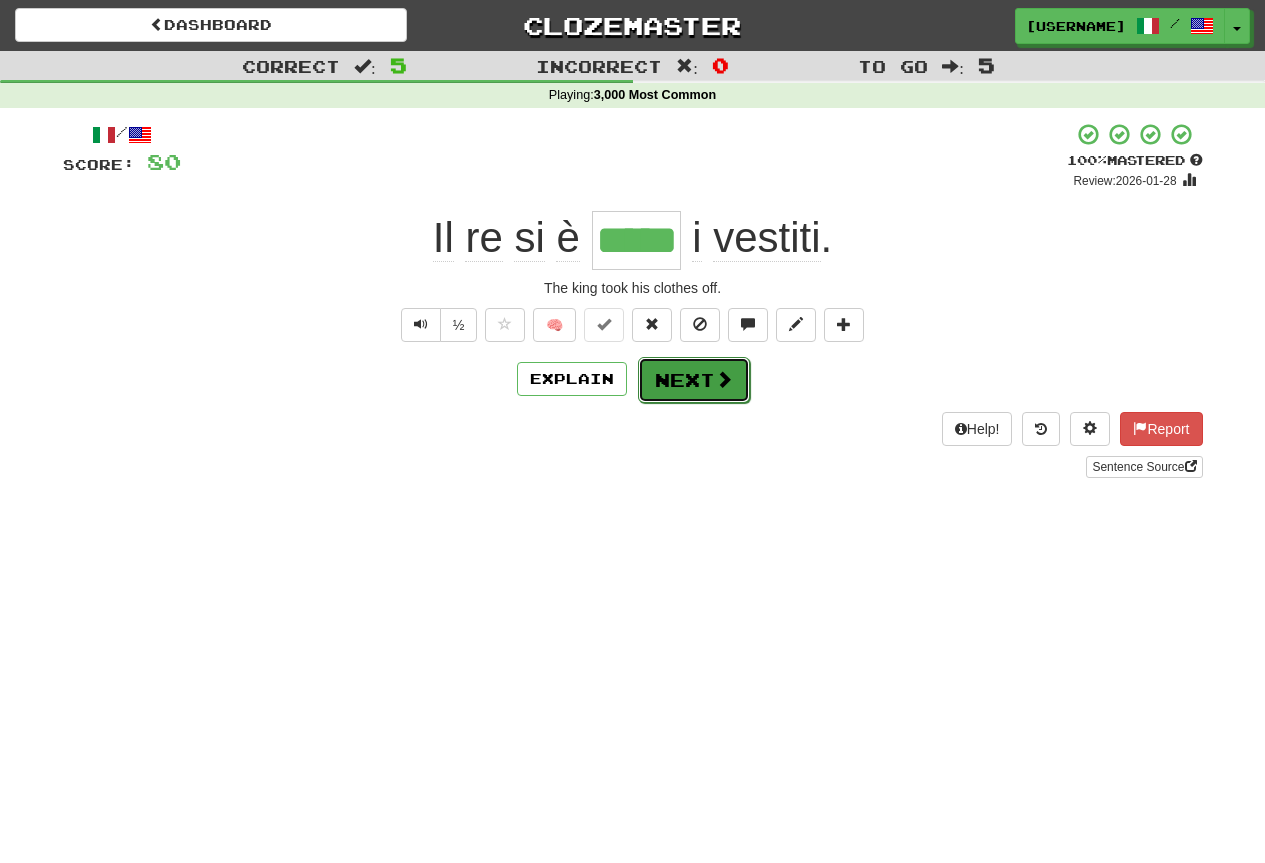 click on "Next" at bounding box center [694, 380] 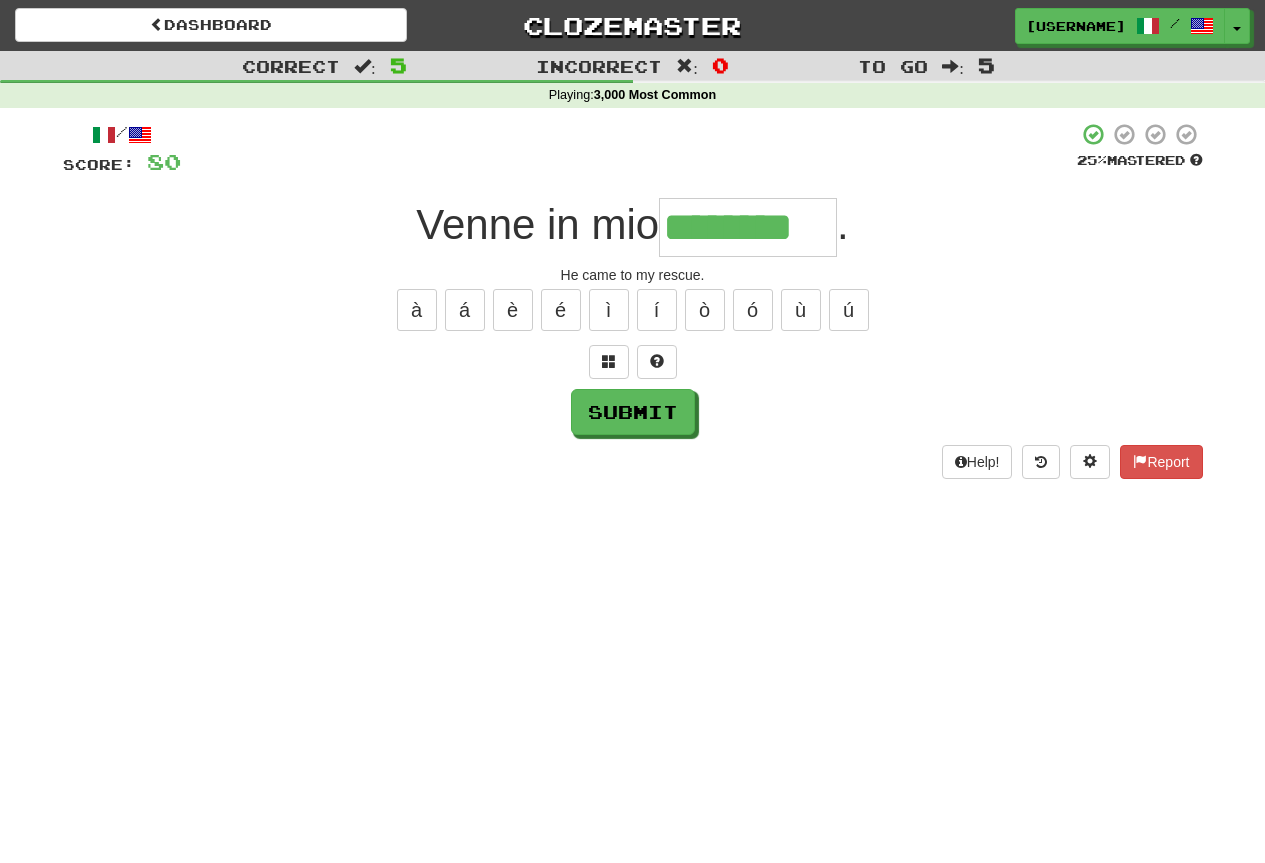 type on "********" 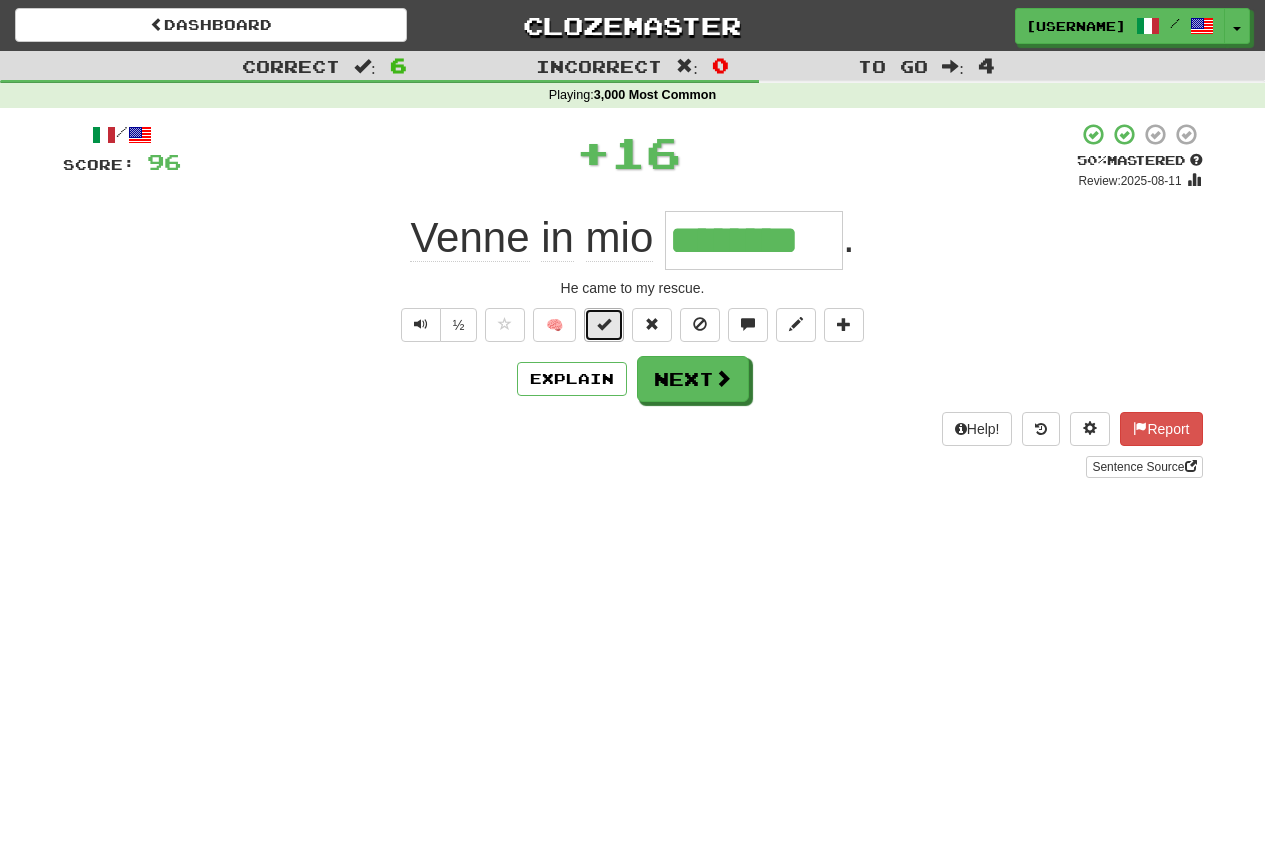 click at bounding box center [604, 324] 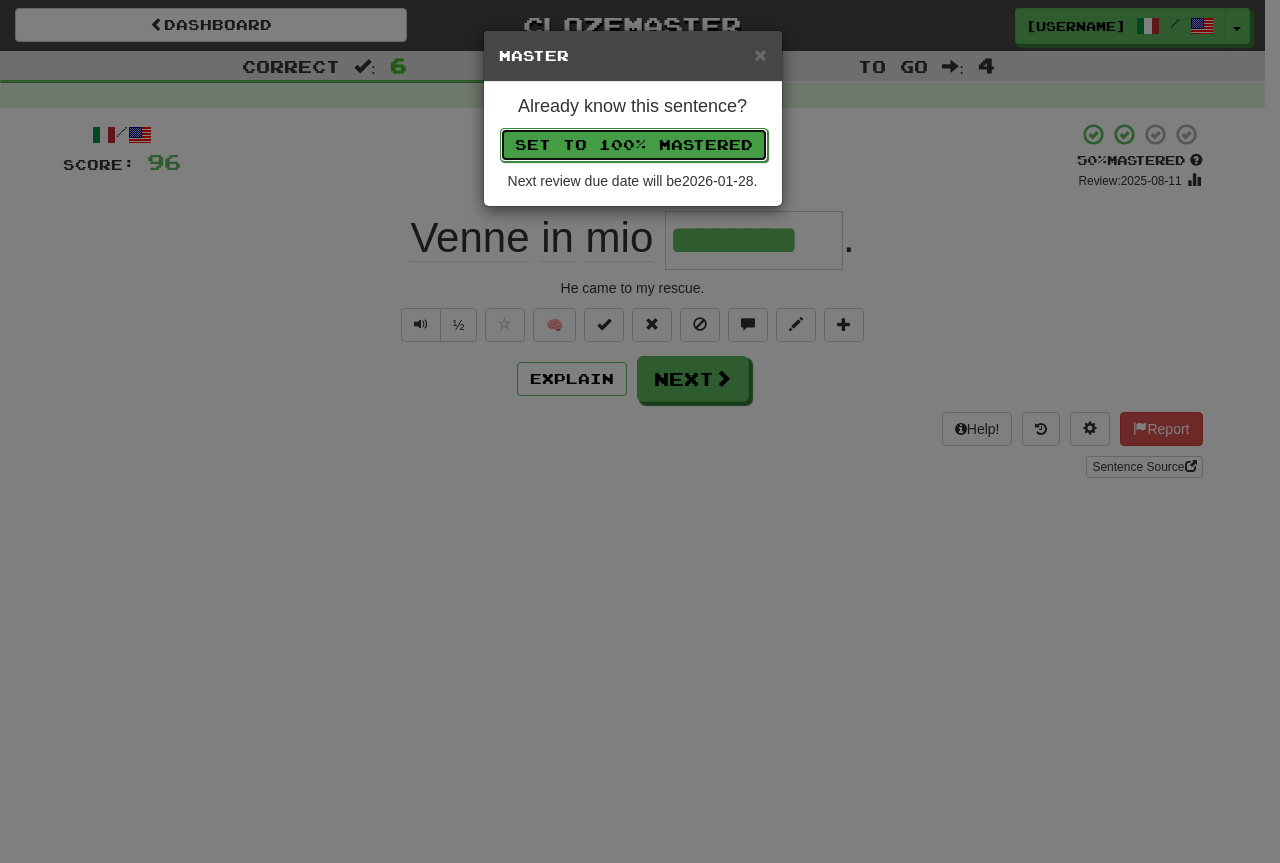 click on "Set to 100% Mastered" at bounding box center [634, 145] 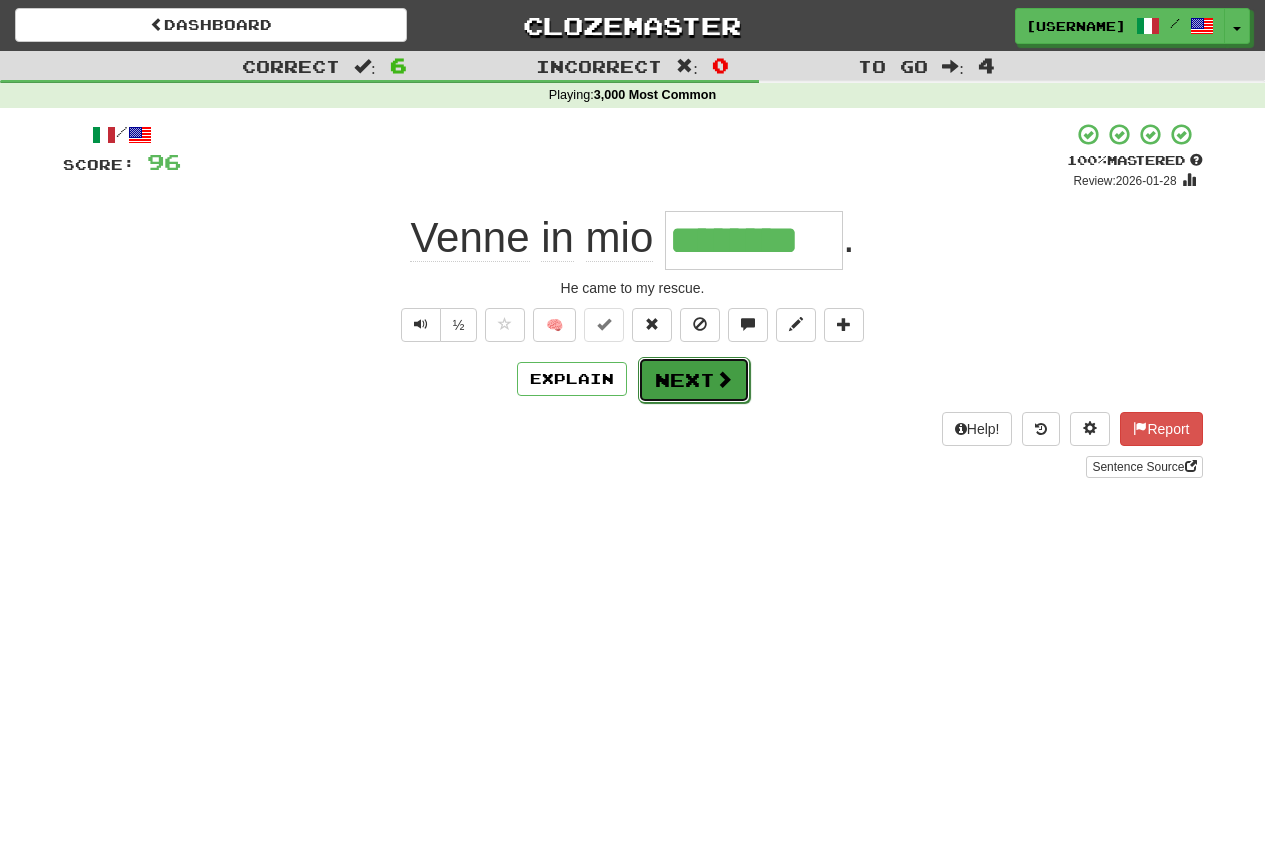 click at bounding box center (724, 379) 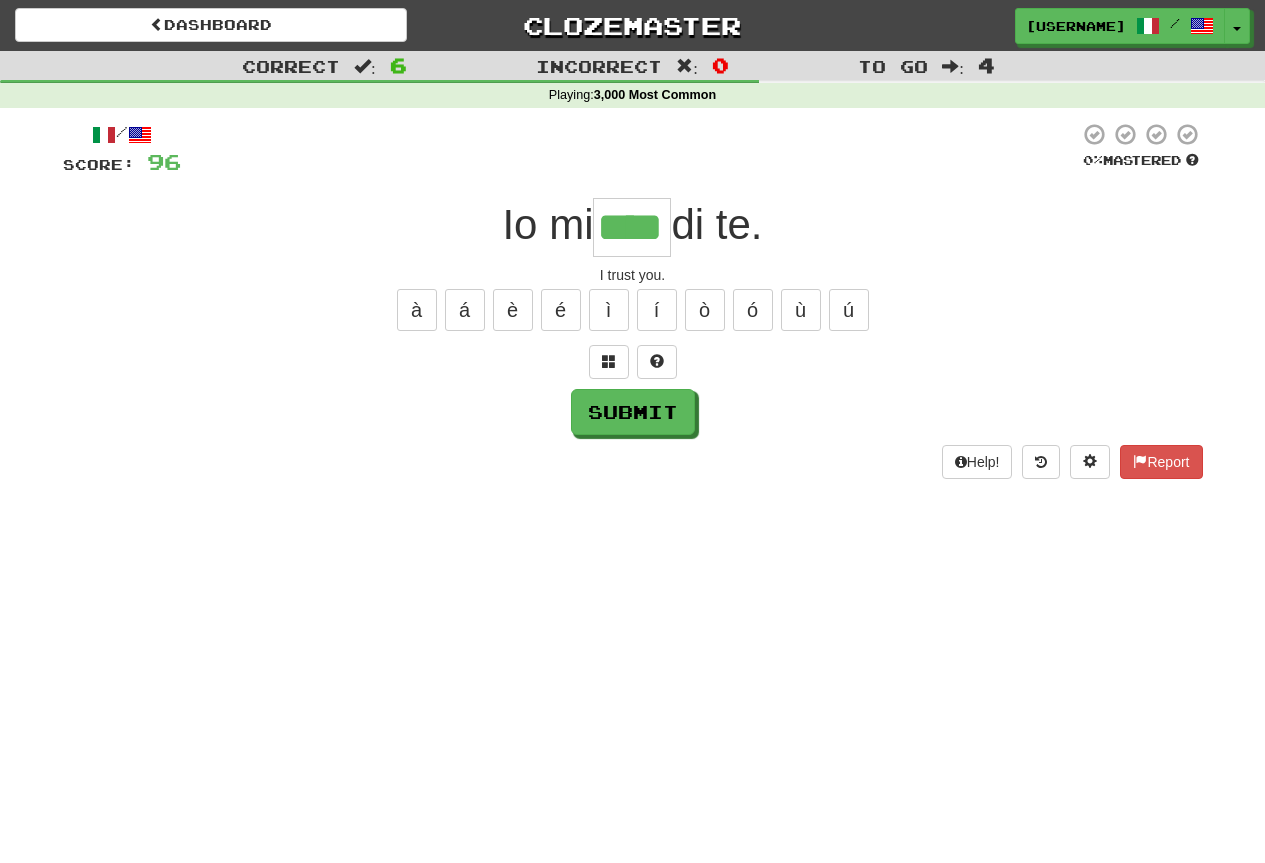 type on "****" 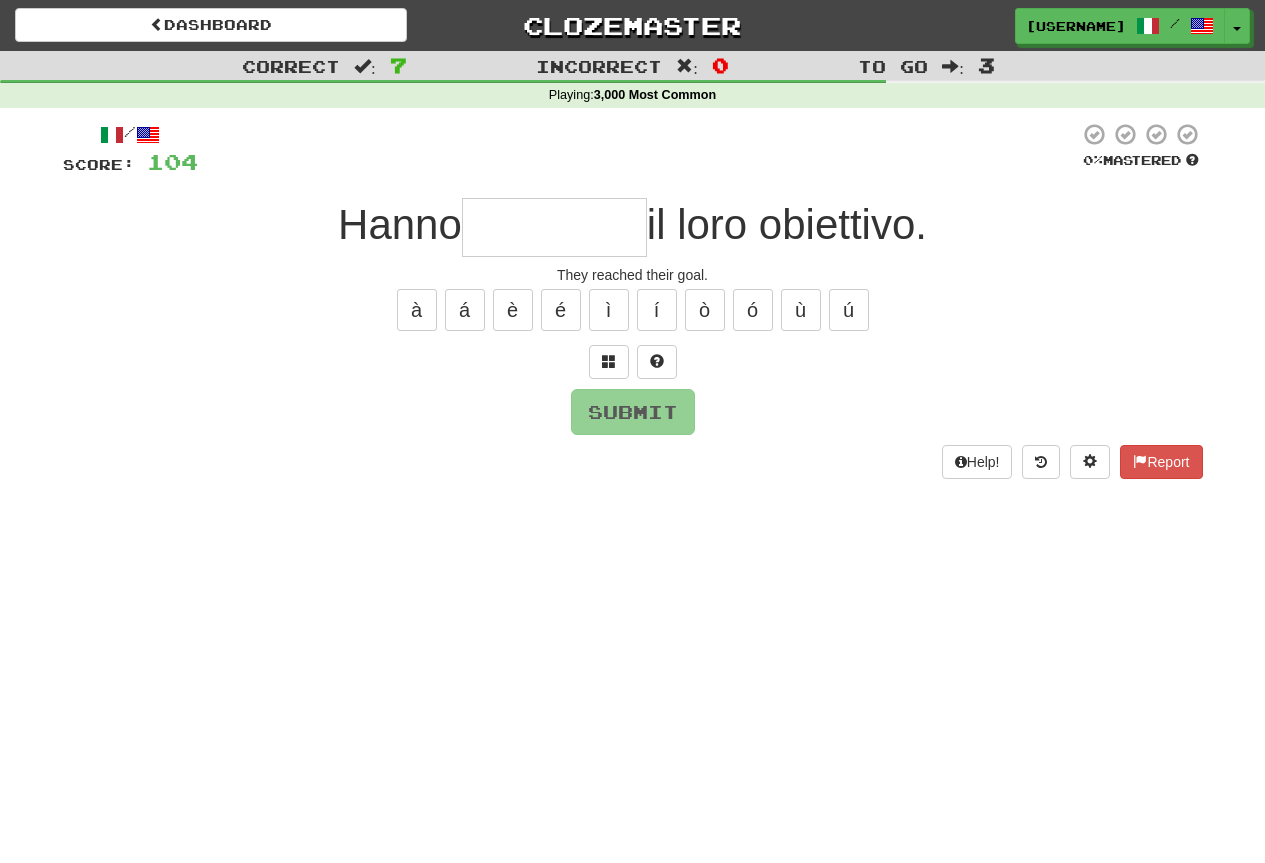type on "*" 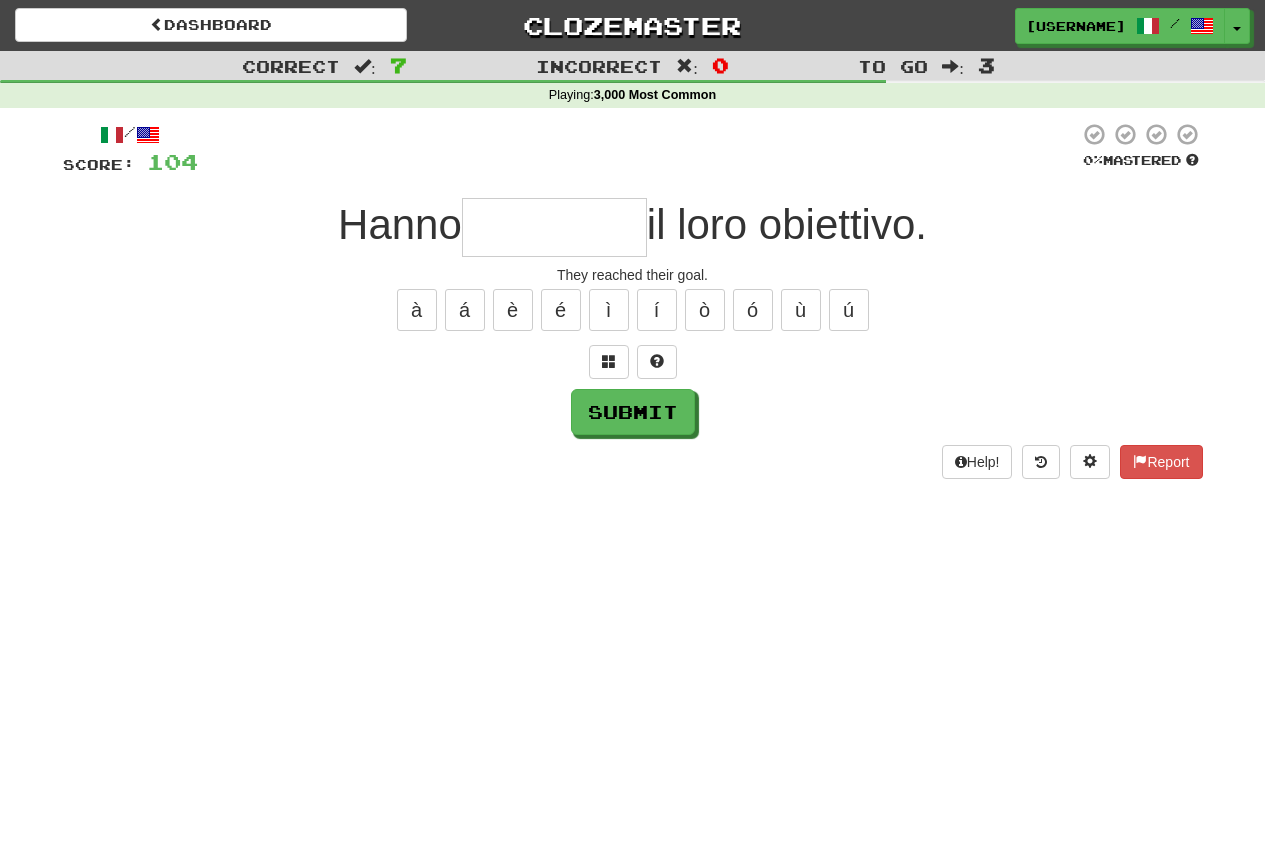 type on "*" 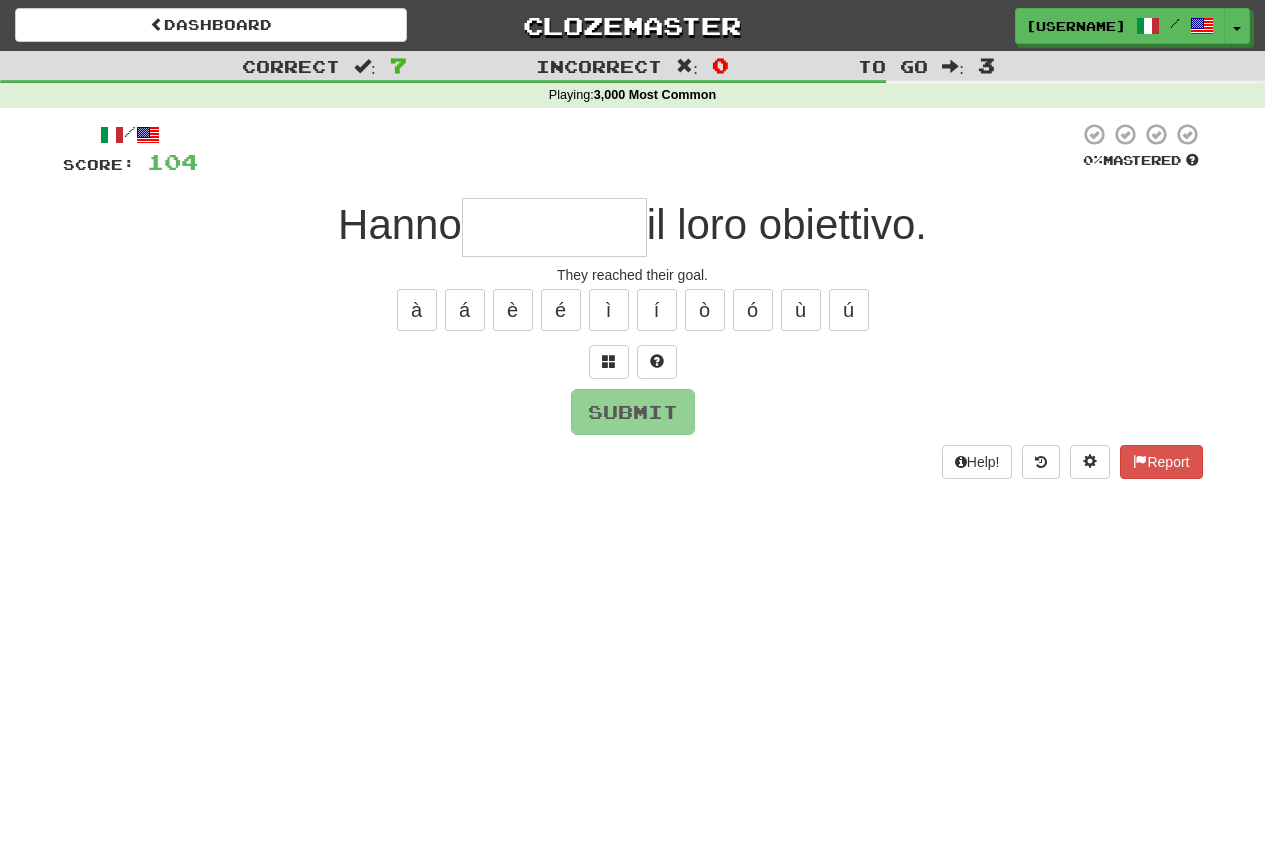 type on "*" 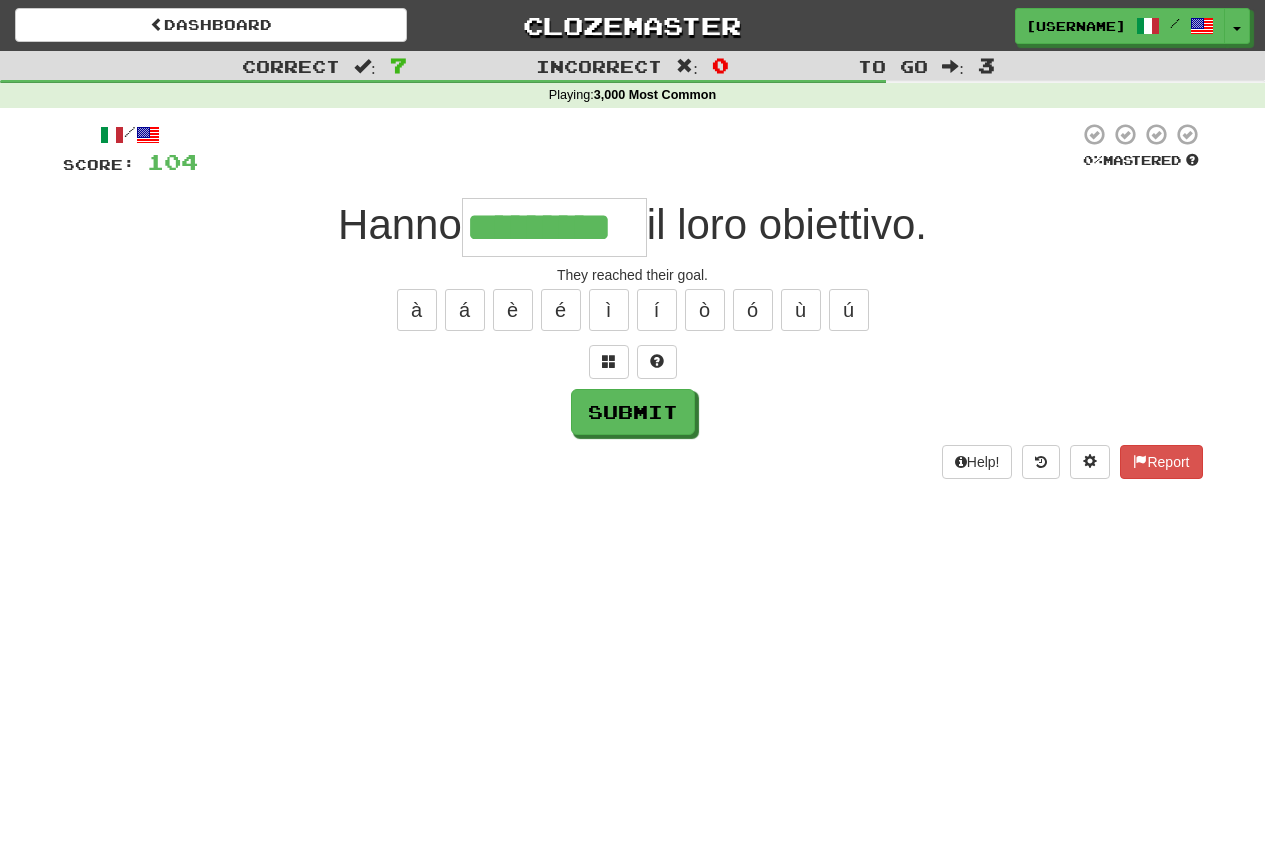 type on "*********" 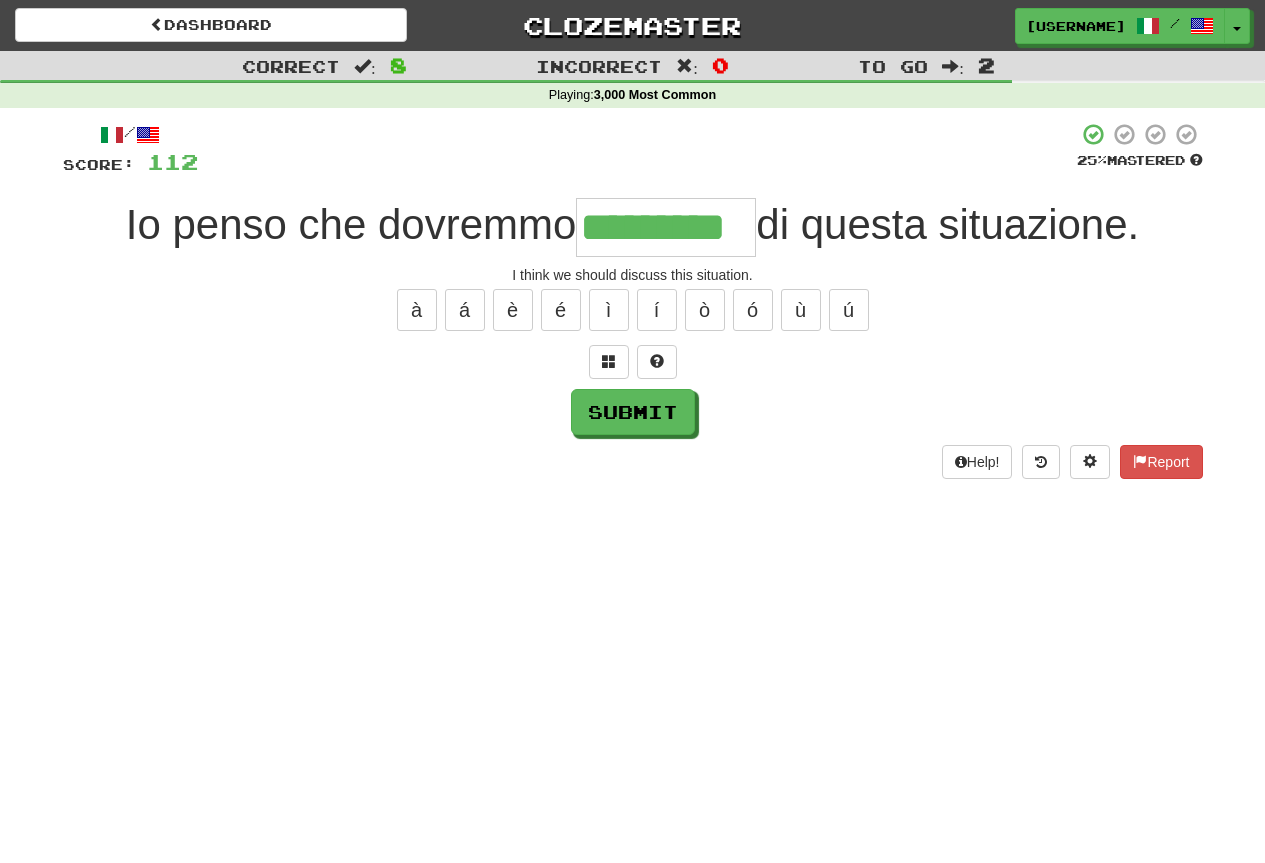 type on "*********" 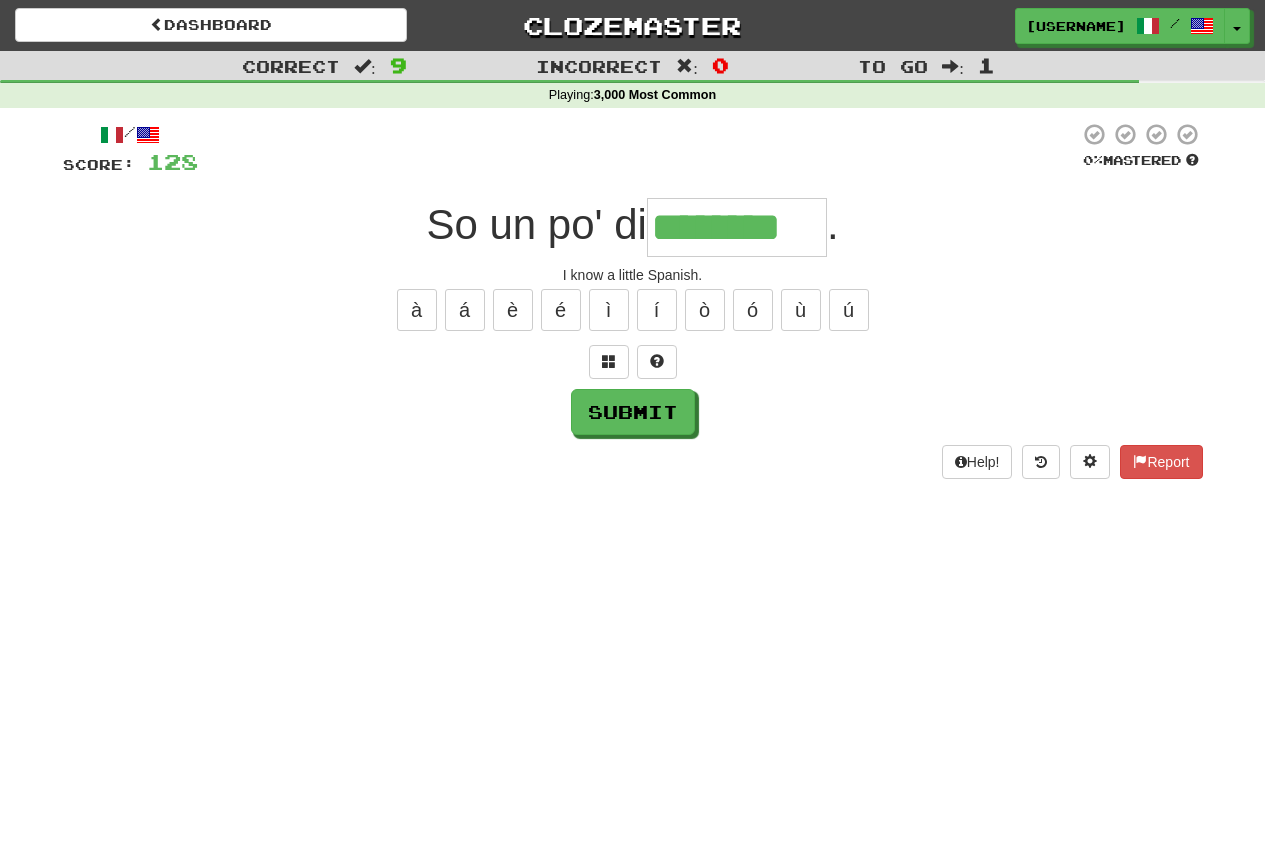 type on "********" 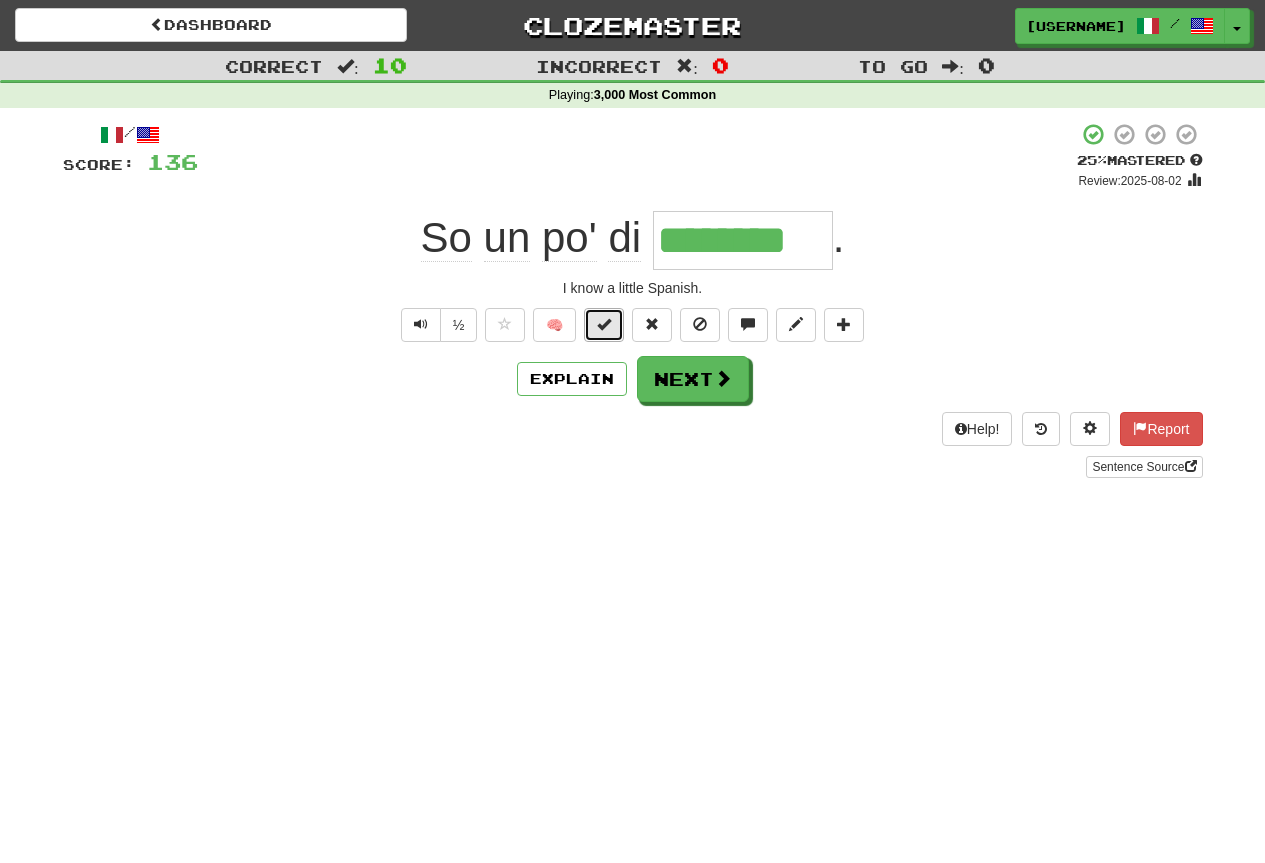 click at bounding box center [604, 324] 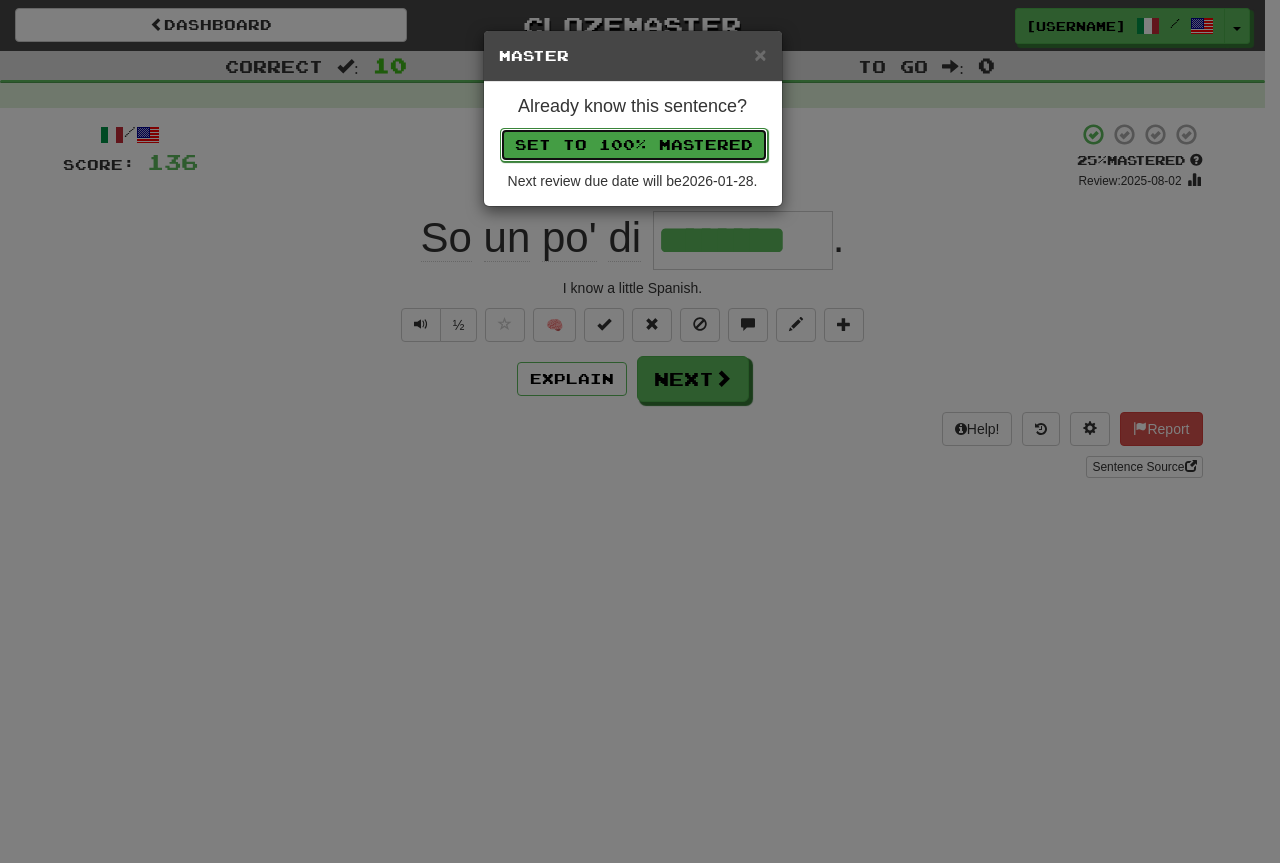 click on "Set to 100% Mastered" at bounding box center (634, 145) 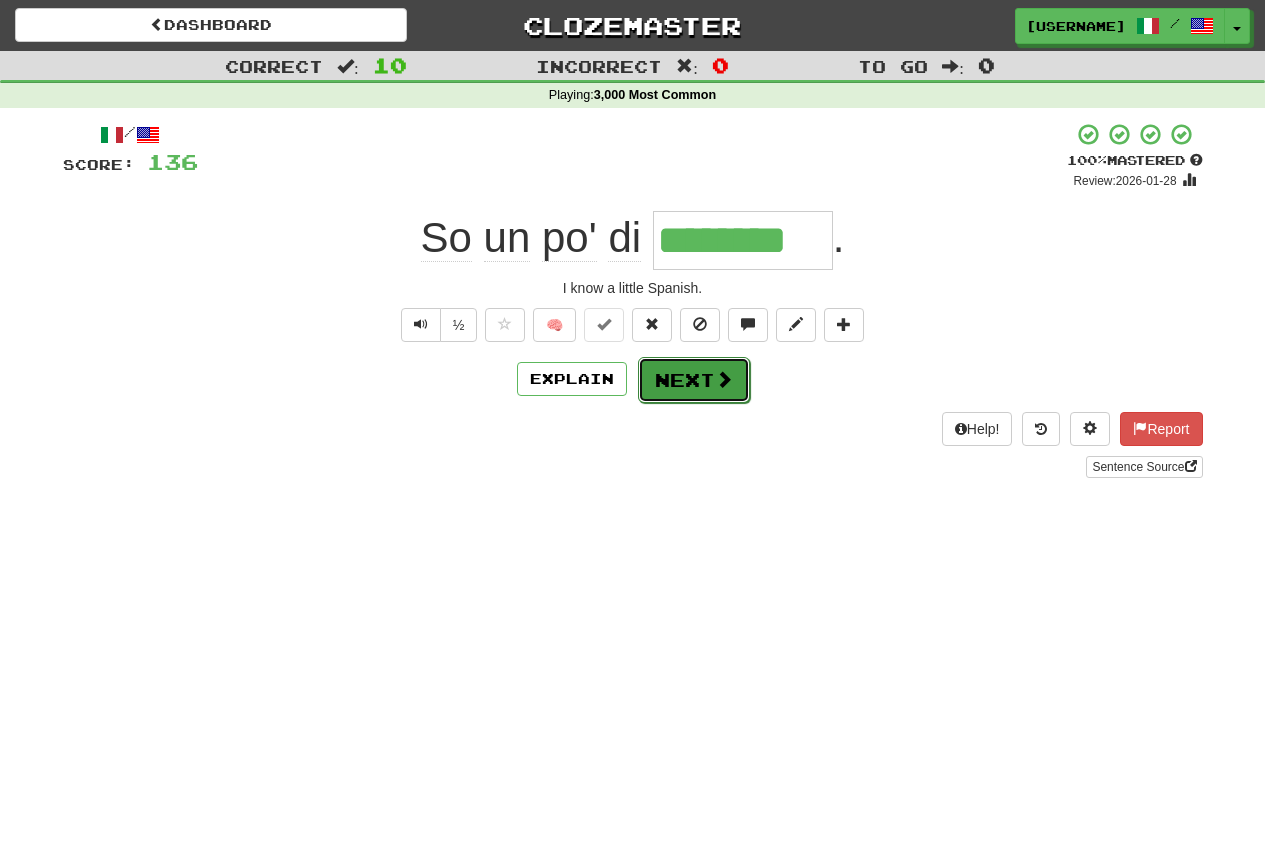 click on "Next" at bounding box center (694, 380) 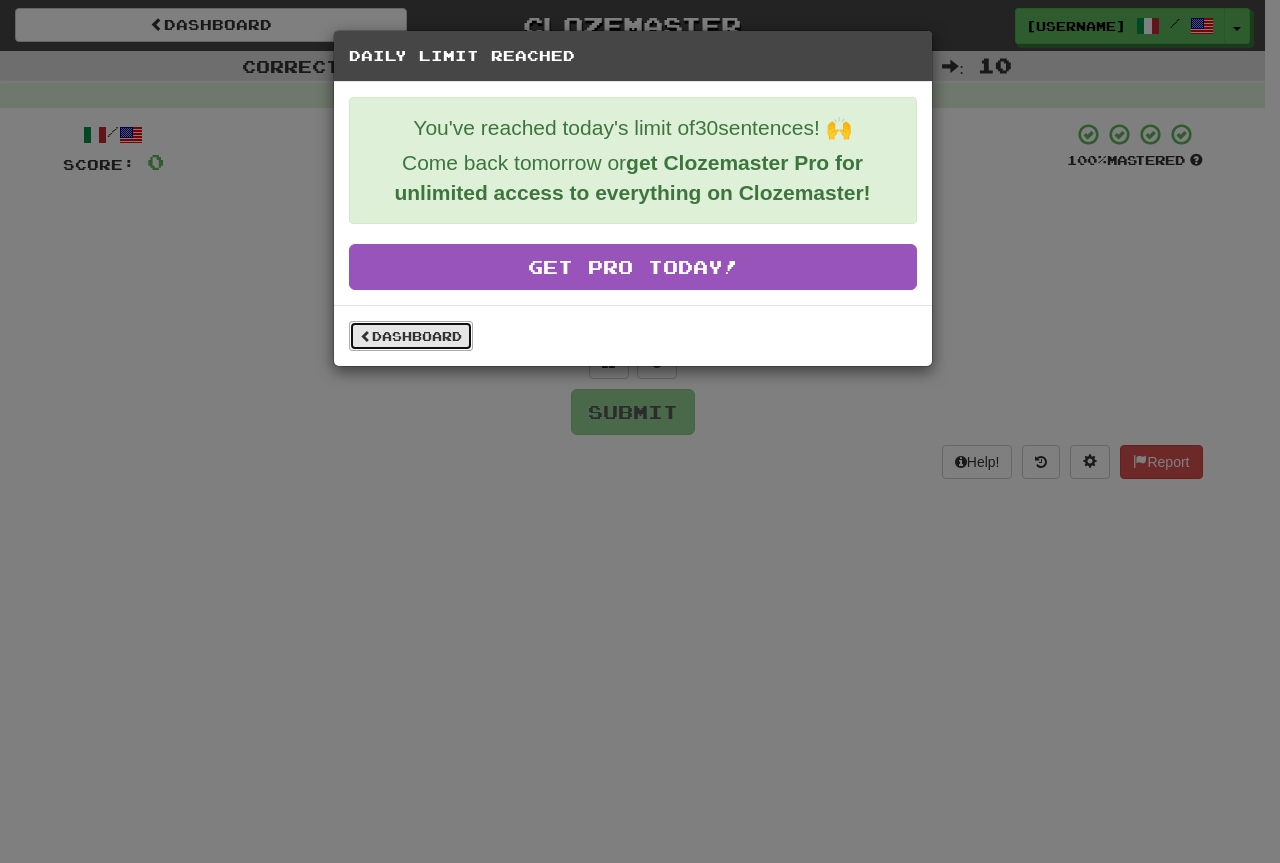 click on "Dashboard" at bounding box center [411, 336] 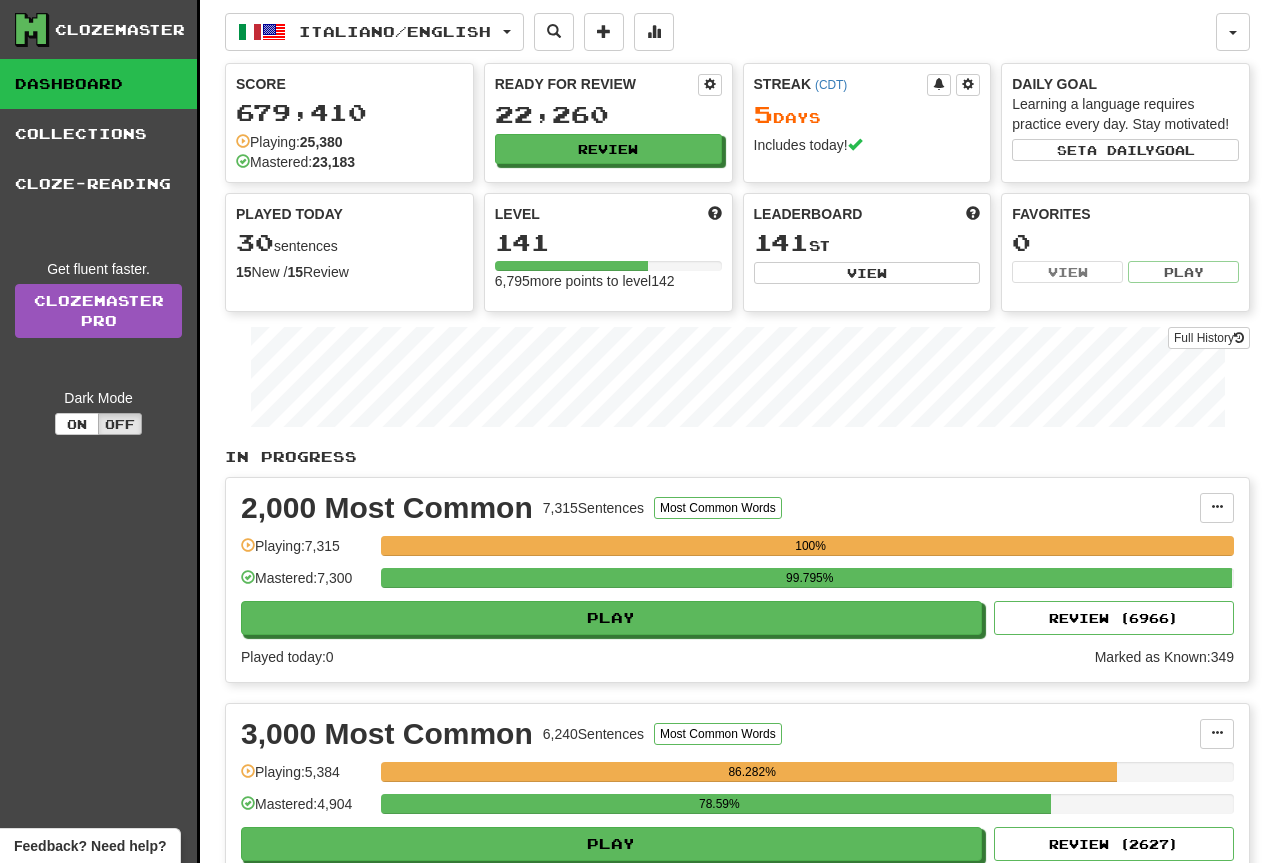 scroll, scrollTop: 0, scrollLeft: 0, axis: both 